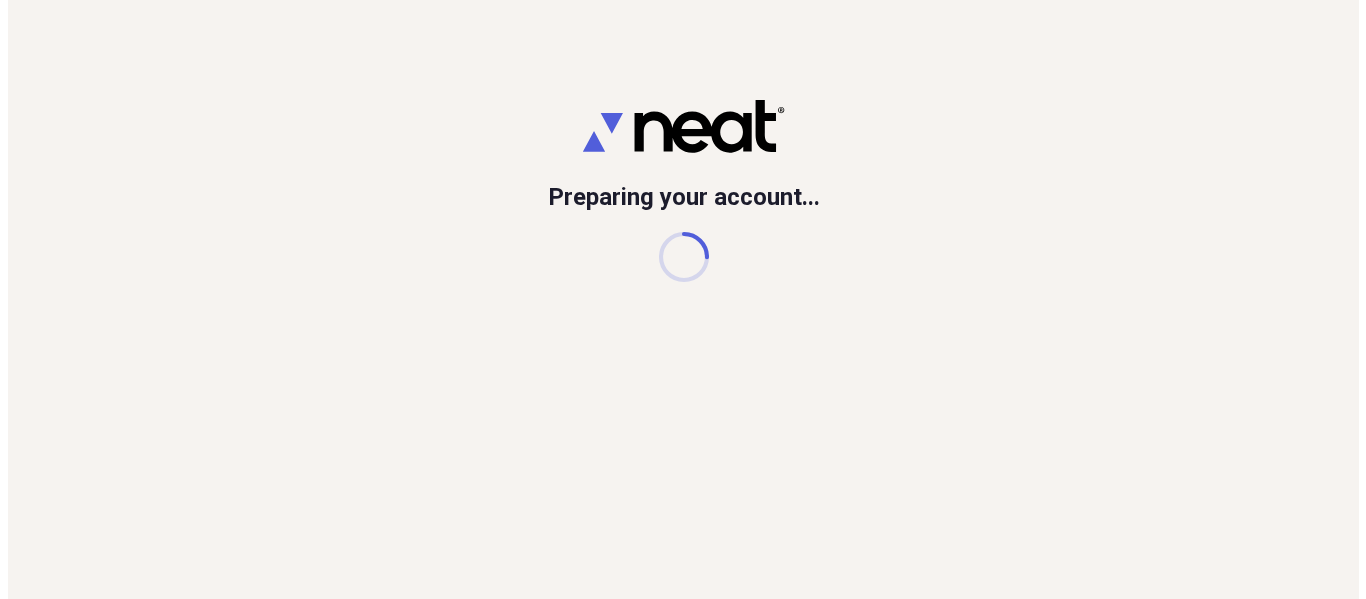 scroll, scrollTop: 0, scrollLeft: 0, axis: both 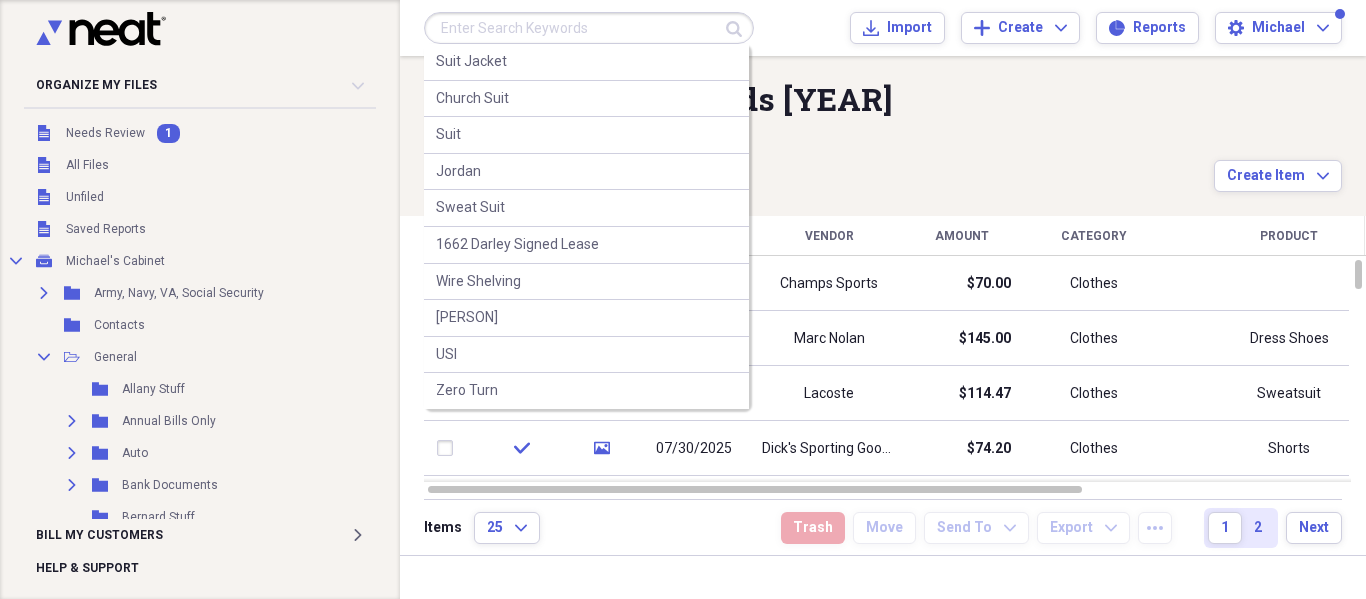 click at bounding box center [589, 28] 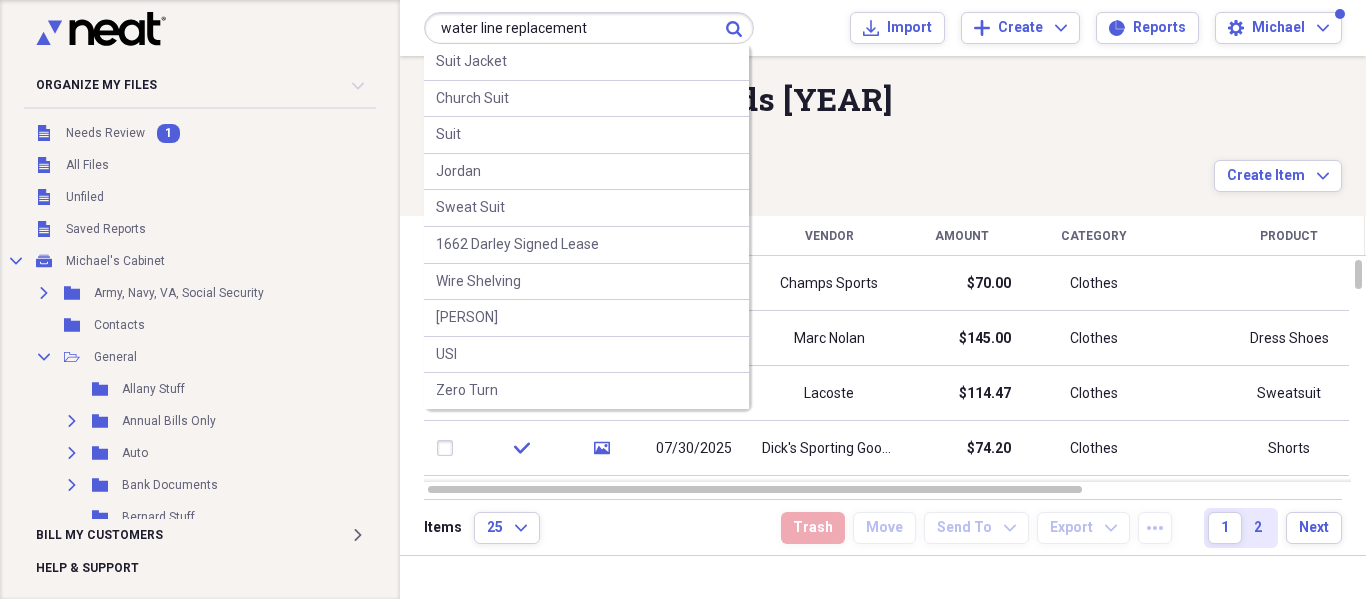type on "water line replacement" 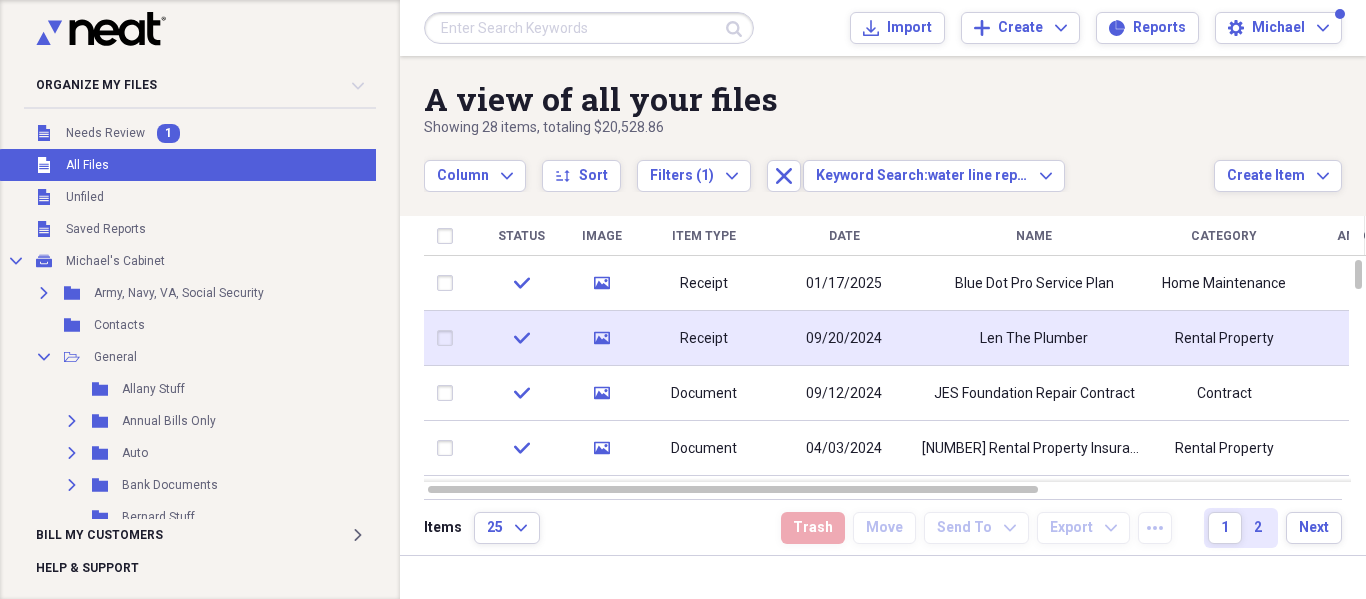 click on "Receipt" at bounding box center [704, 338] 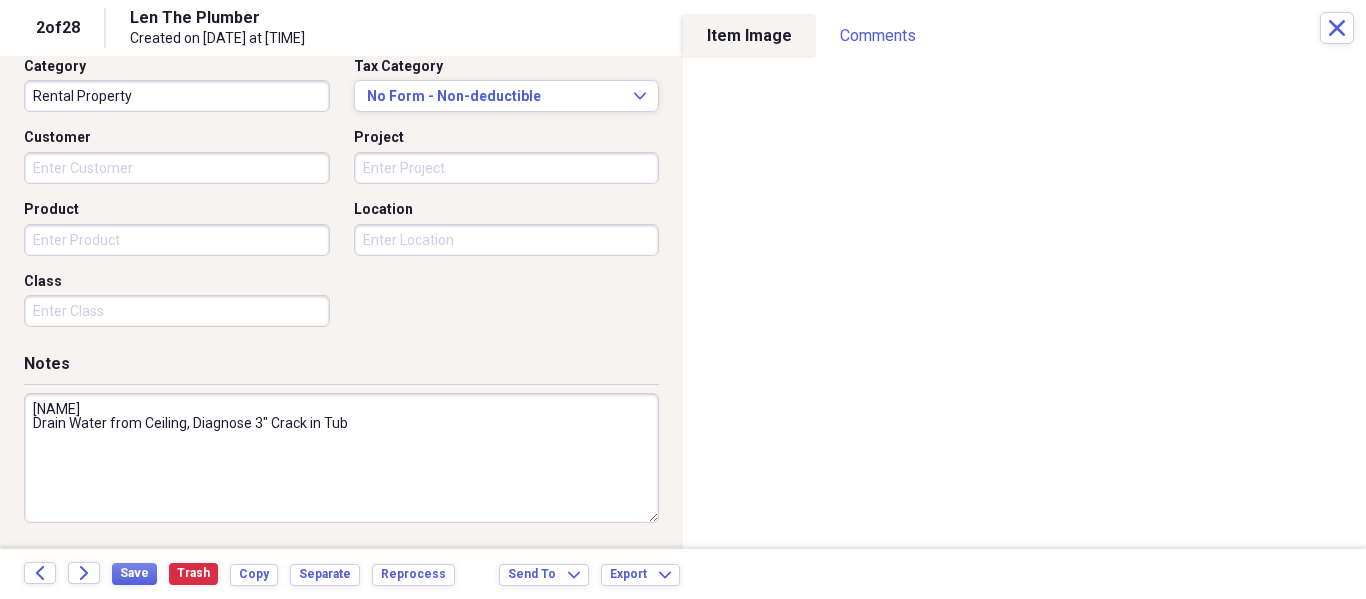 scroll, scrollTop: 0, scrollLeft: 0, axis: both 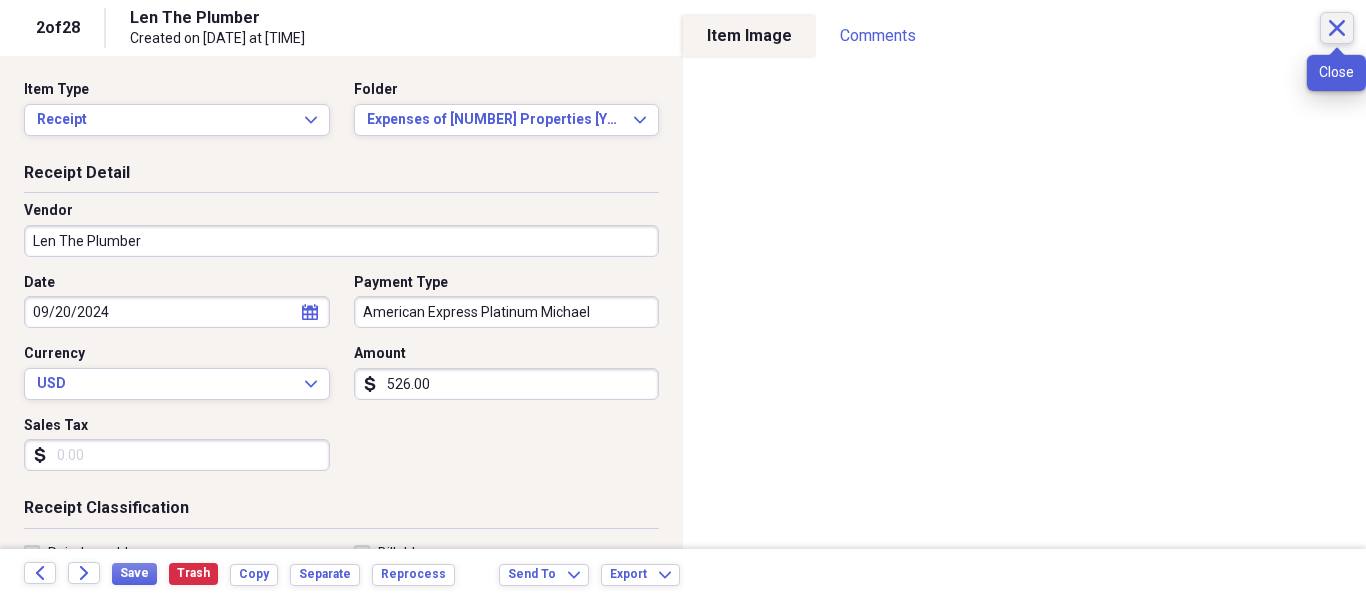 click on "Close" at bounding box center (1337, 28) 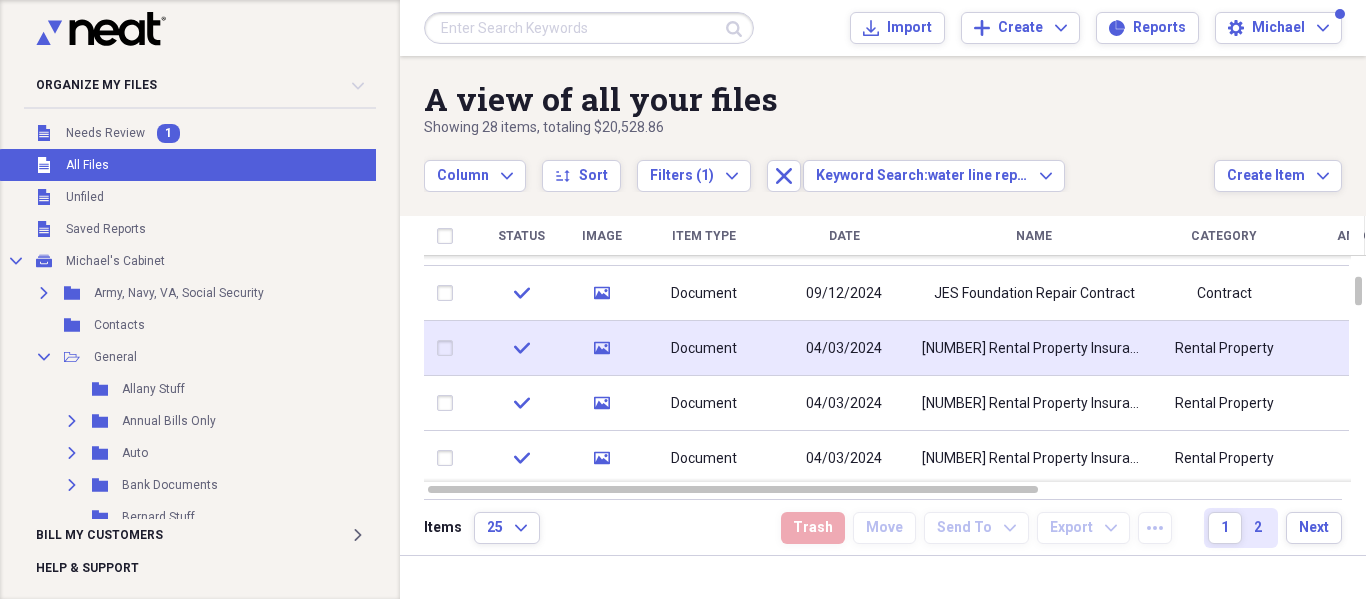 click on "[NUMBER] Rental Property Insurance Policy [DATE]-[DATE]" at bounding box center (1034, 349) 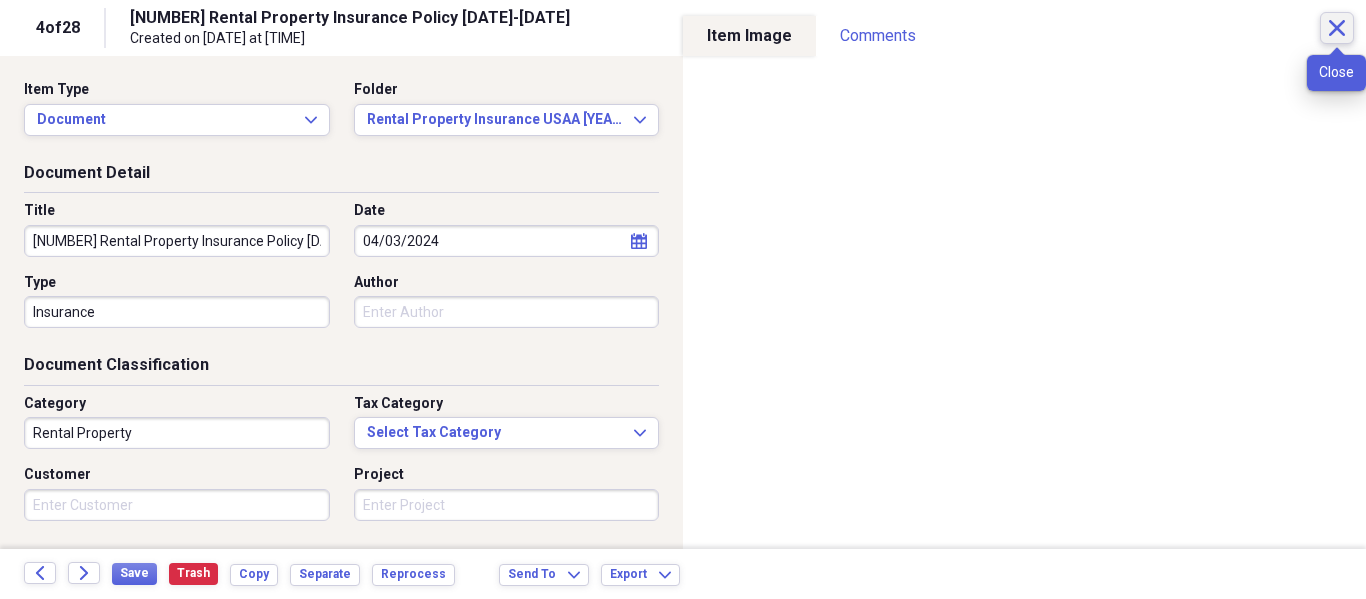 click on "Close" 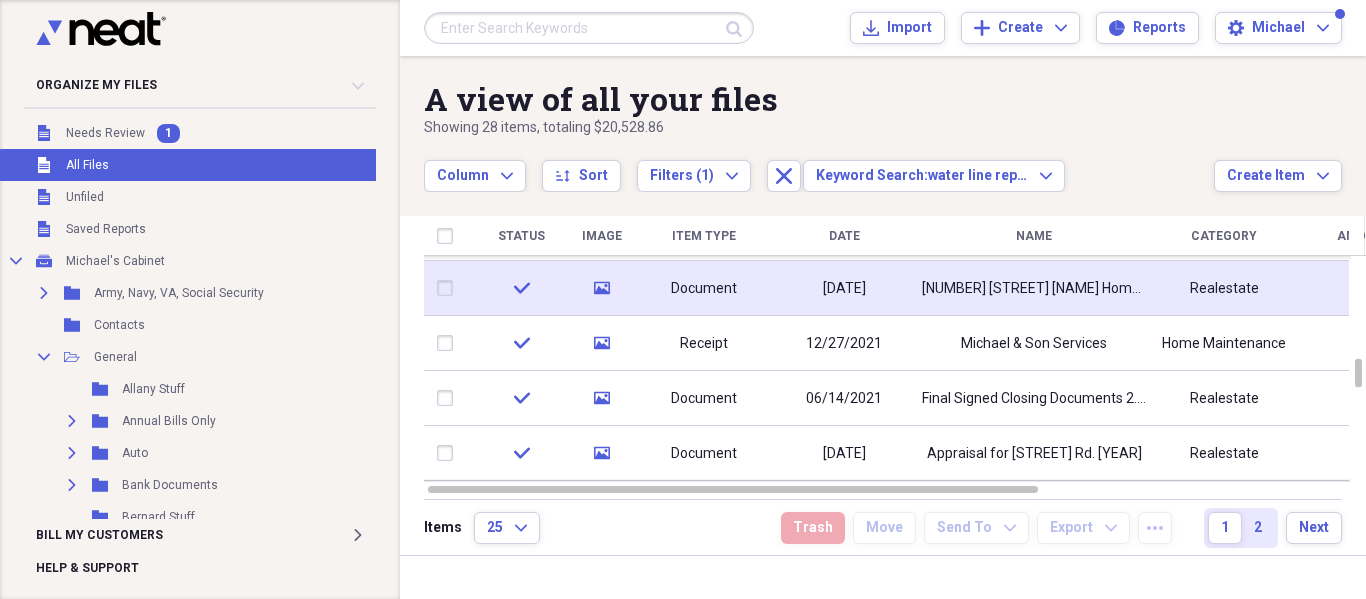 click on "[NUMBER] [STREET] [NAME] Home Owners Ins. Policy" at bounding box center [1034, 288] 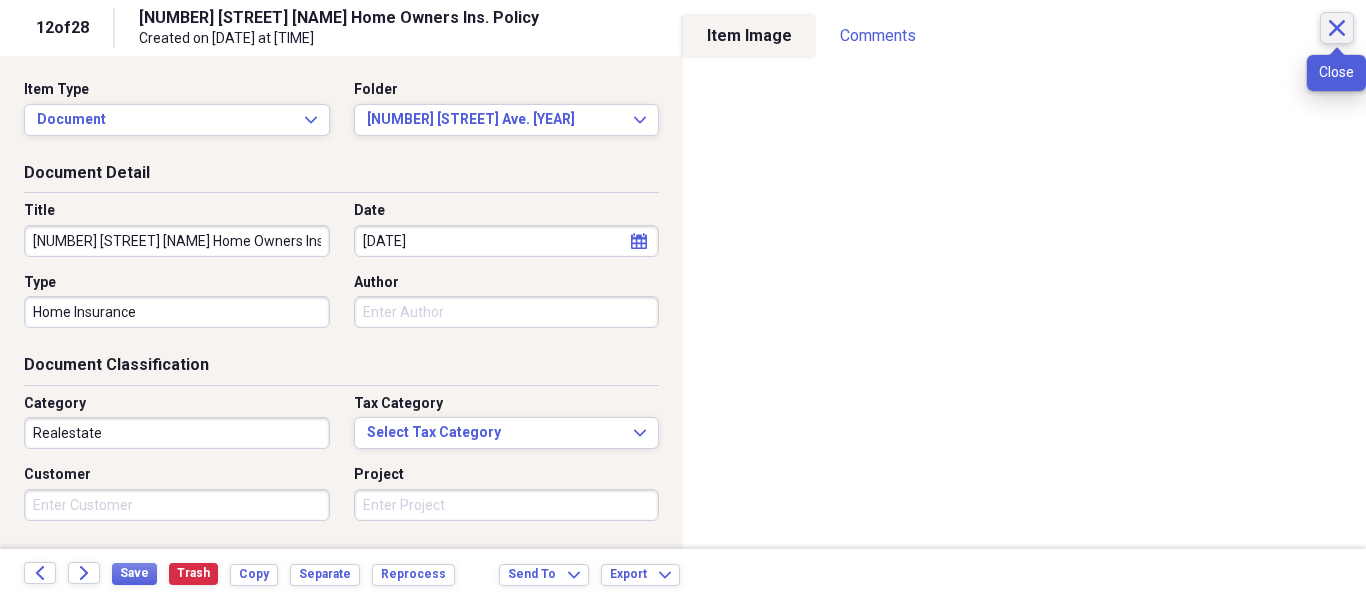 click on "Close" 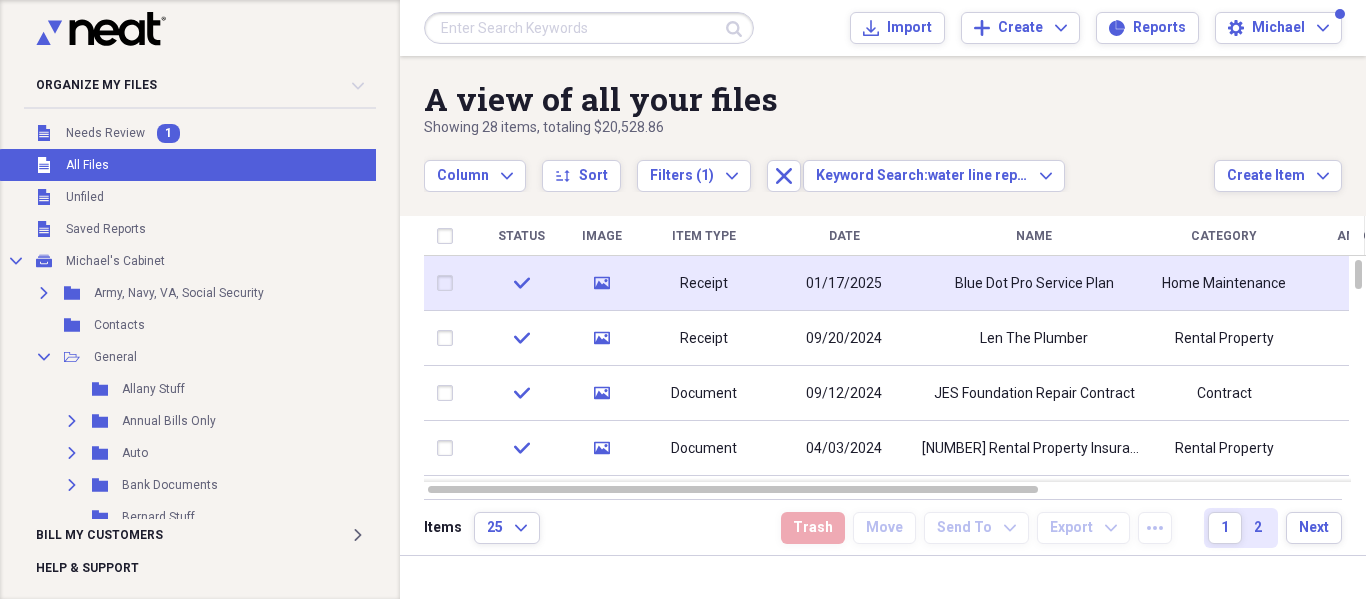 click on "Blue Dot Pro Service Plan" at bounding box center [1034, 284] 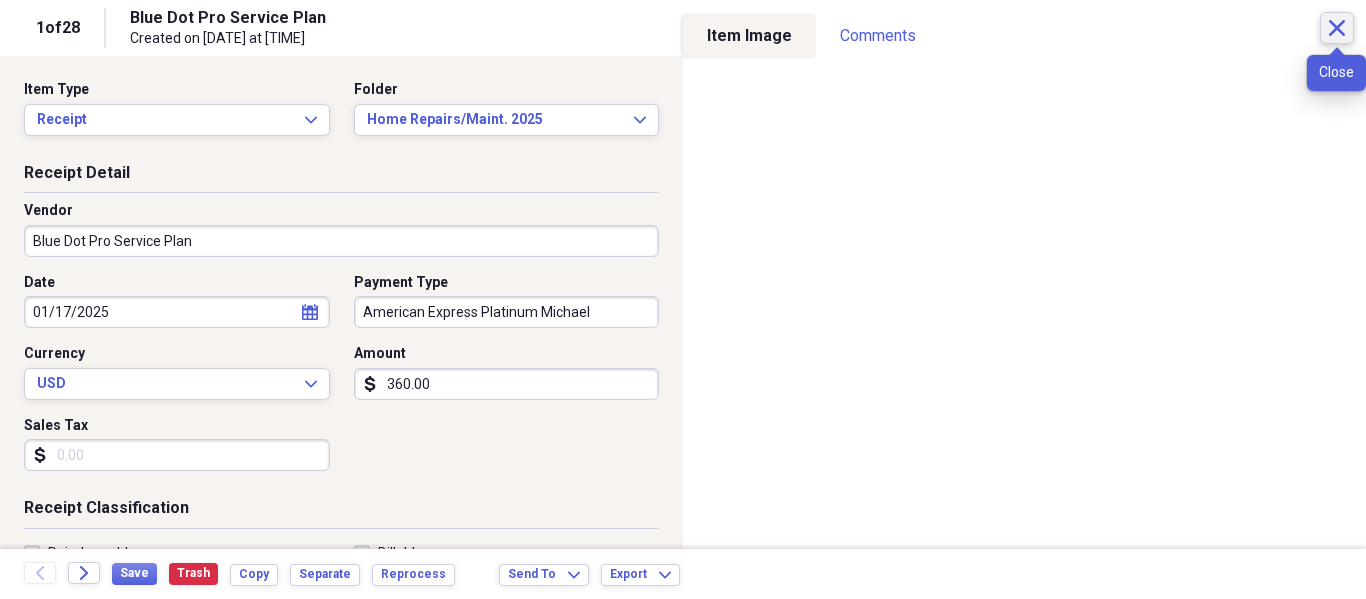 click on "Close" at bounding box center (1337, 28) 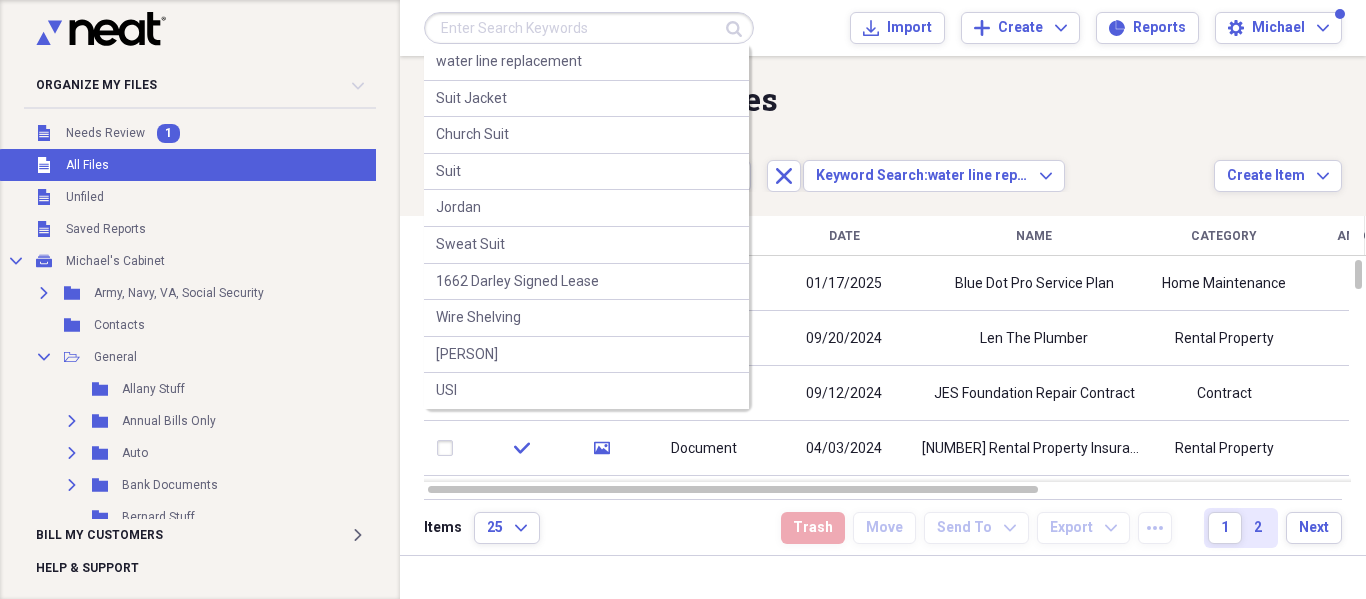 click at bounding box center [589, 28] 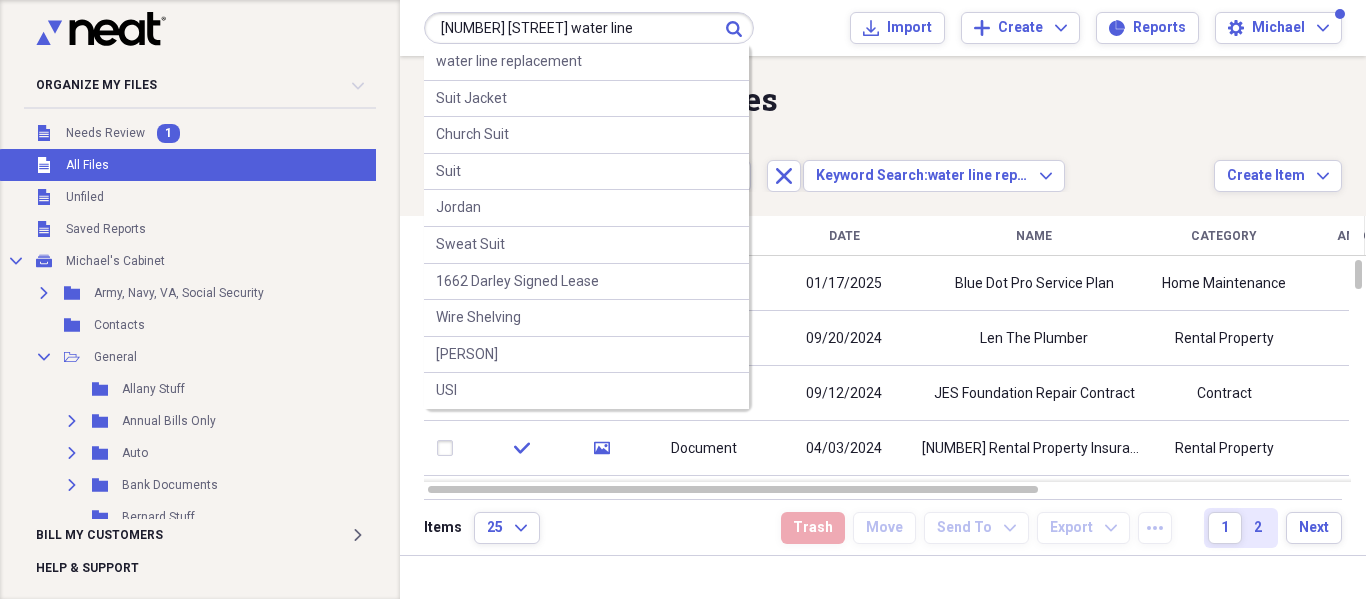 type on "[NUMBER] [STREET] water line" 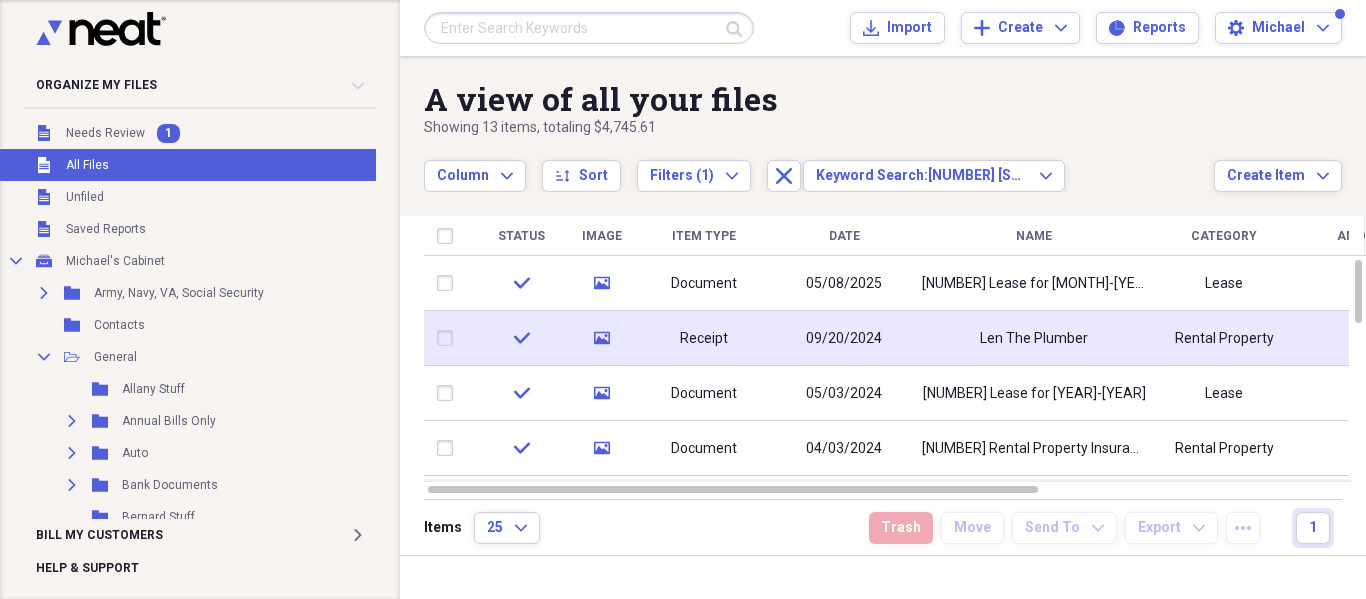 click on "09/20/2024" at bounding box center [844, 338] 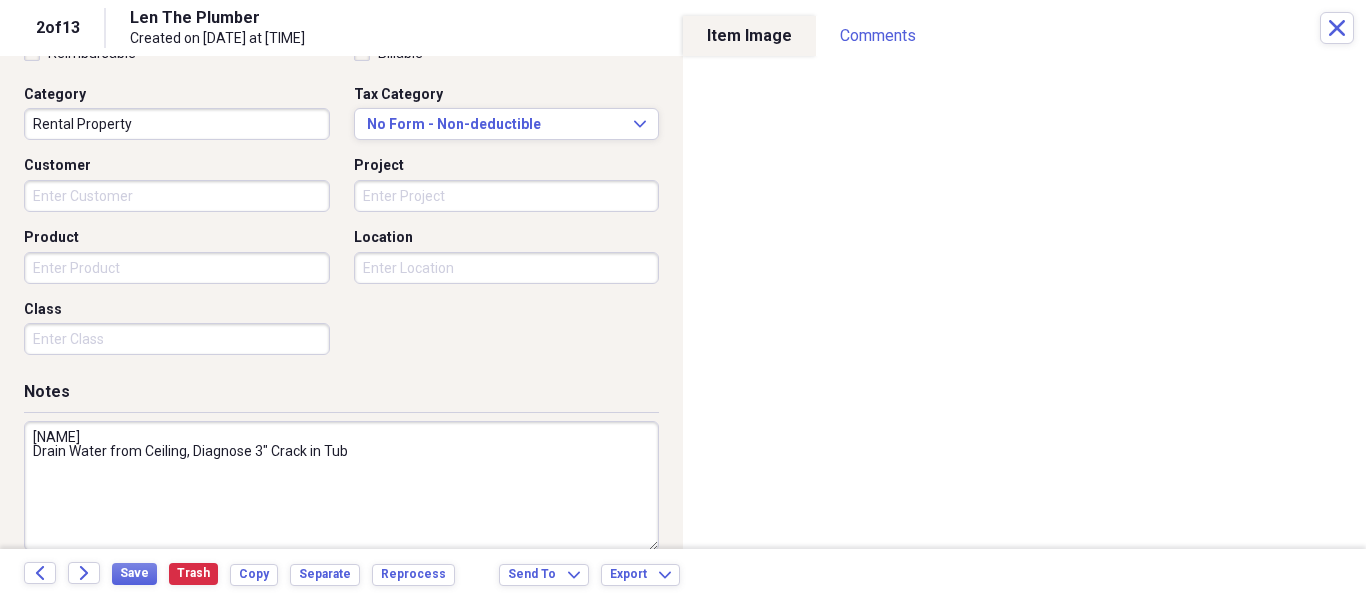 scroll, scrollTop: 0, scrollLeft: 0, axis: both 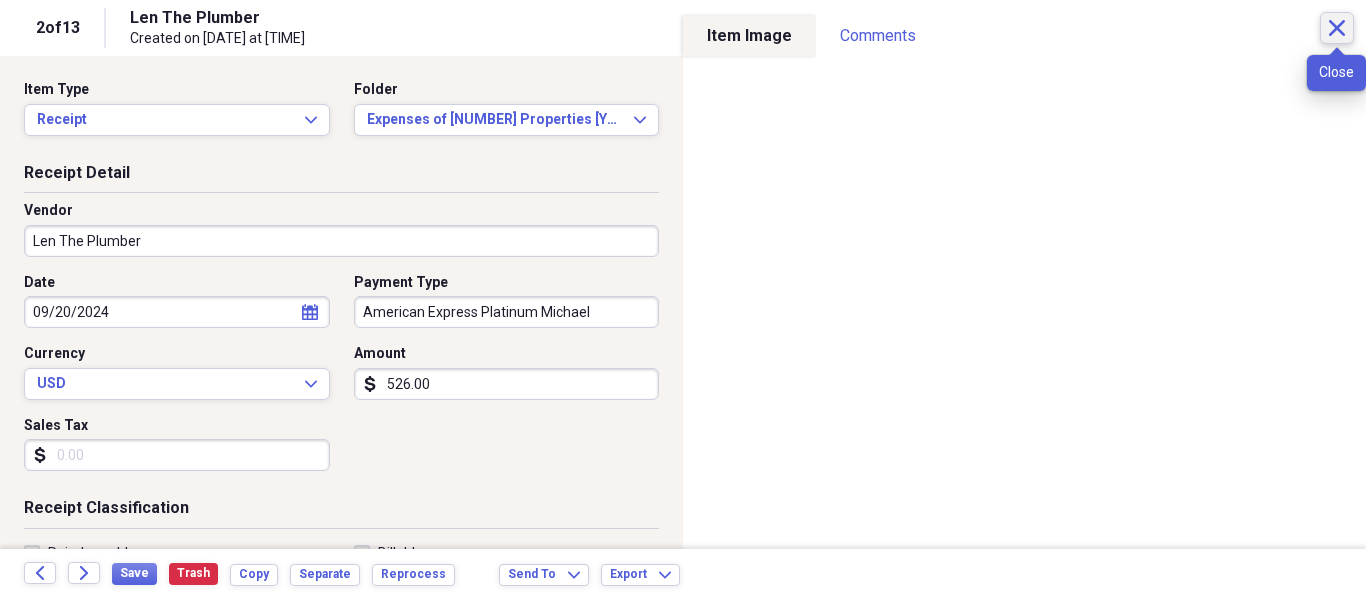 click on "Close" at bounding box center (1337, 28) 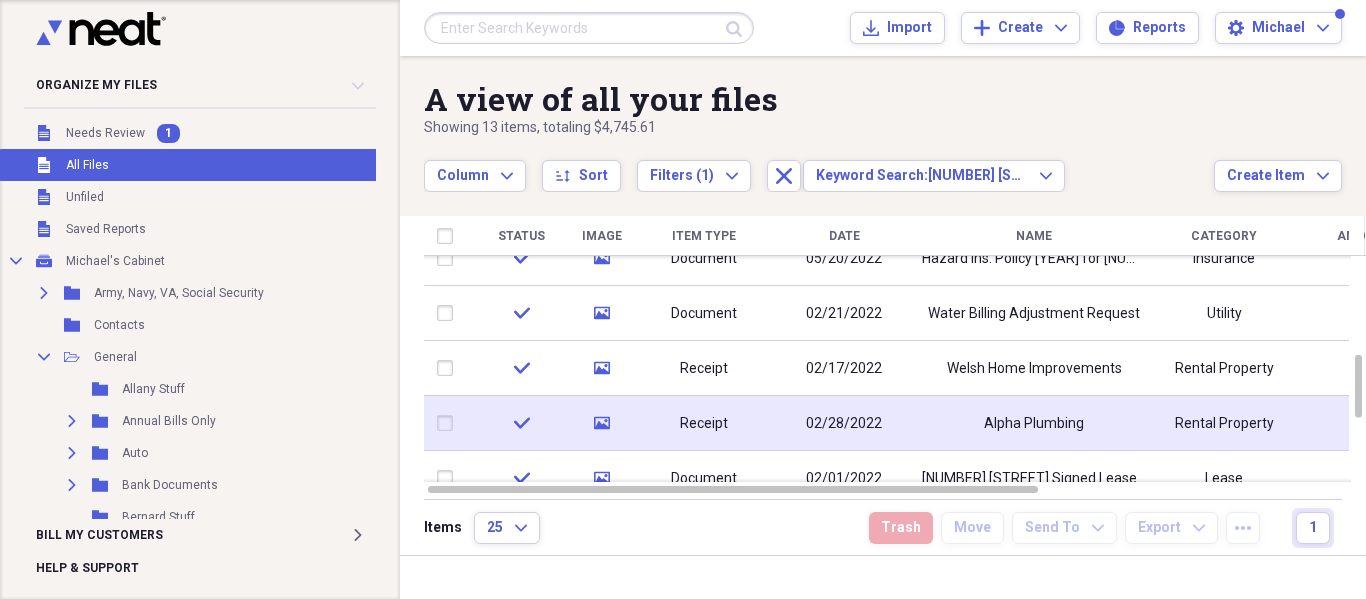 click on "Alpha Plumbing" at bounding box center (1034, 424) 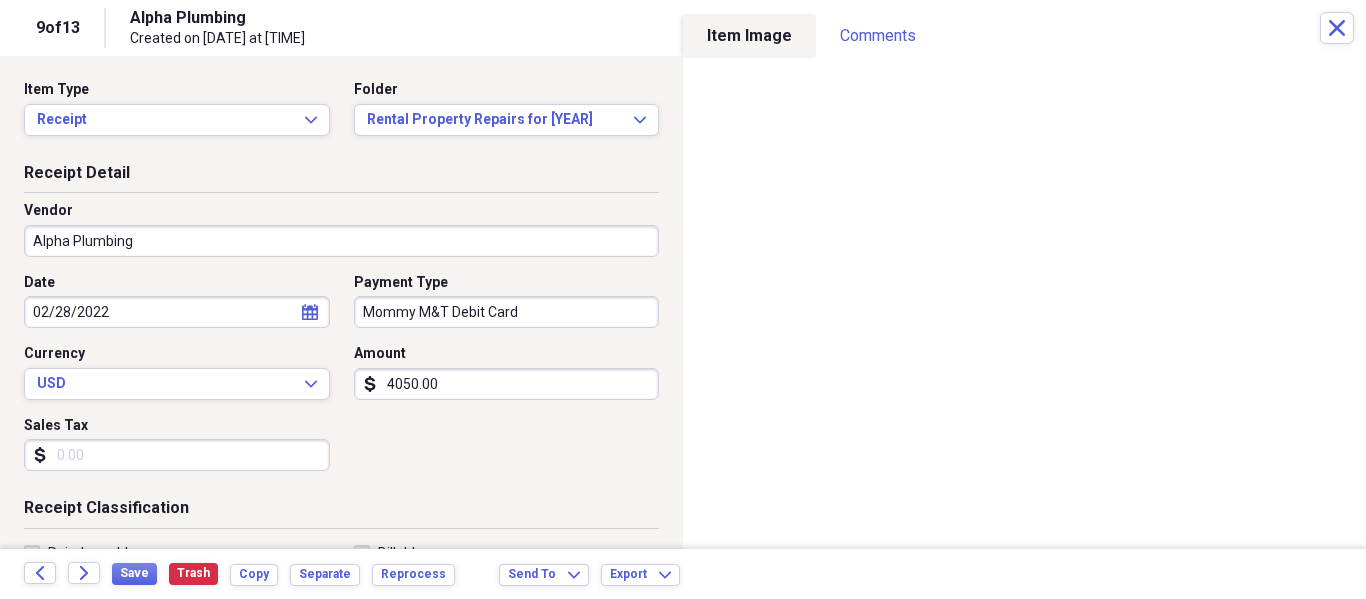 scroll, scrollTop: 528, scrollLeft: 0, axis: vertical 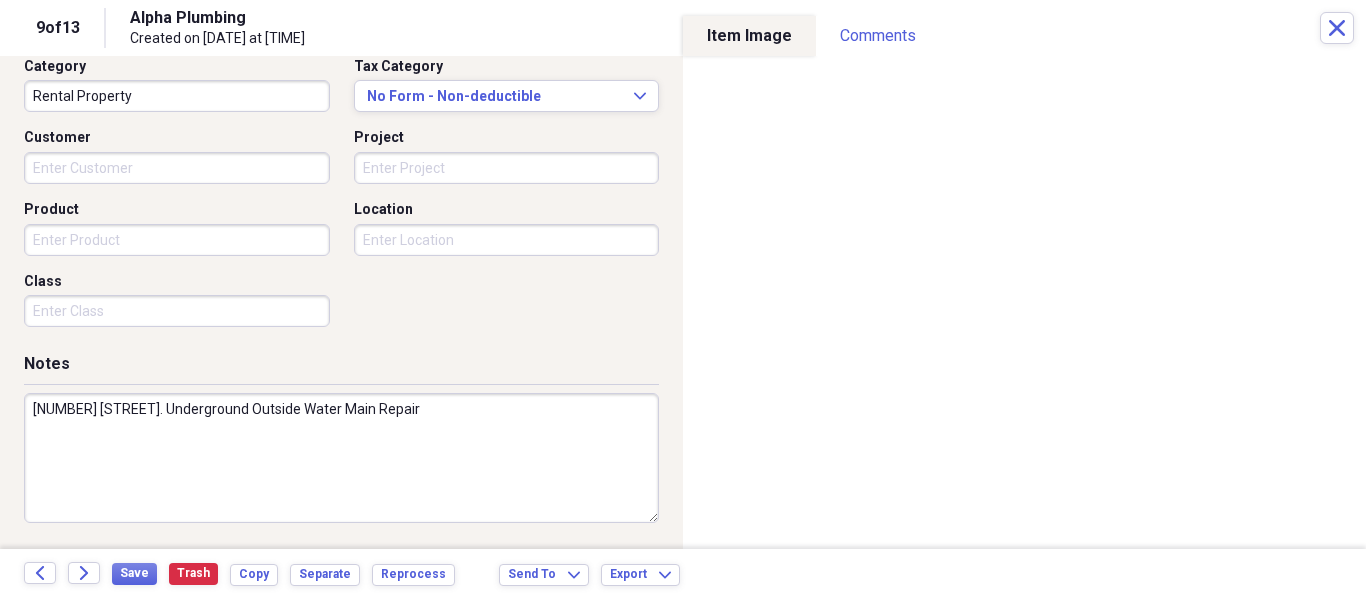 click on "[NUMBER] [STREET]. Underground Outside Water Main Repair" at bounding box center [341, 458] 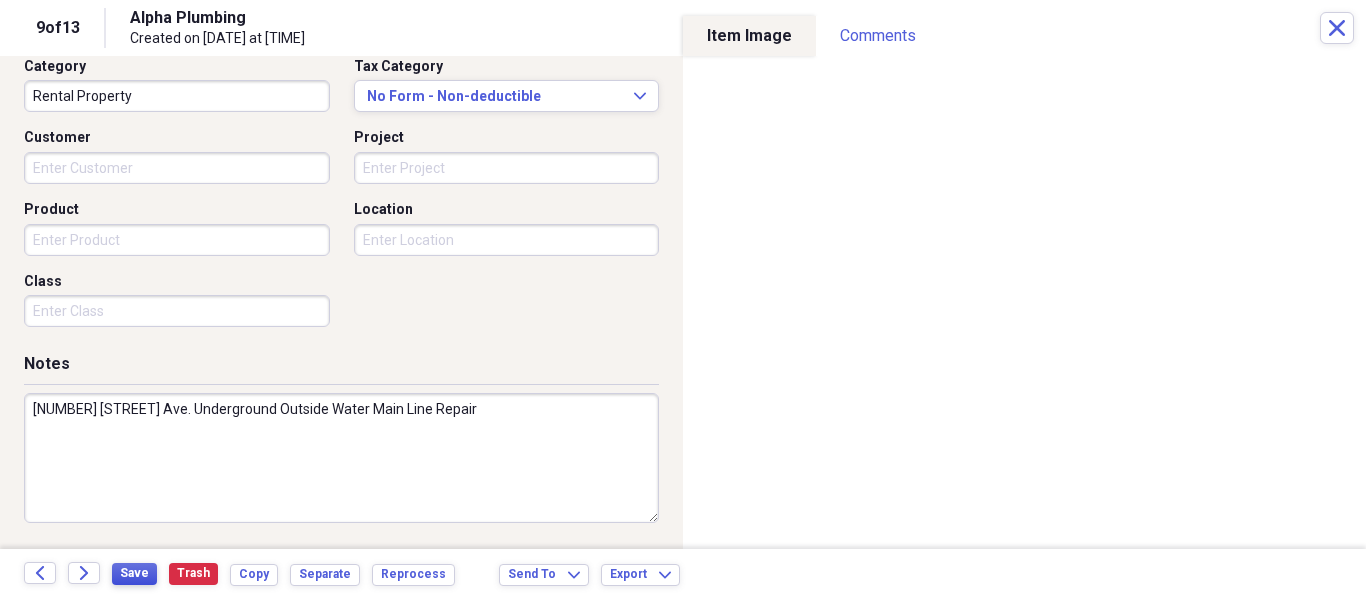 type on "[NUMBER] [STREET] Ave. Underground Outside Water Main Line Repair" 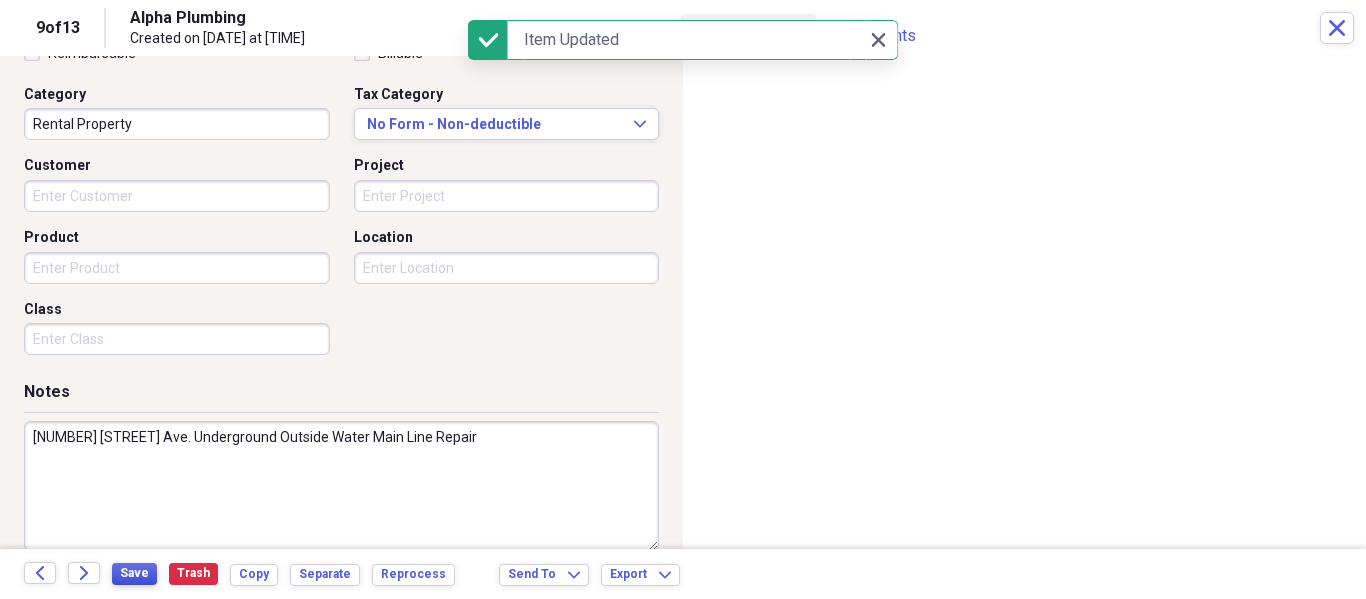 scroll, scrollTop: 528, scrollLeft: 0, axis: vertical 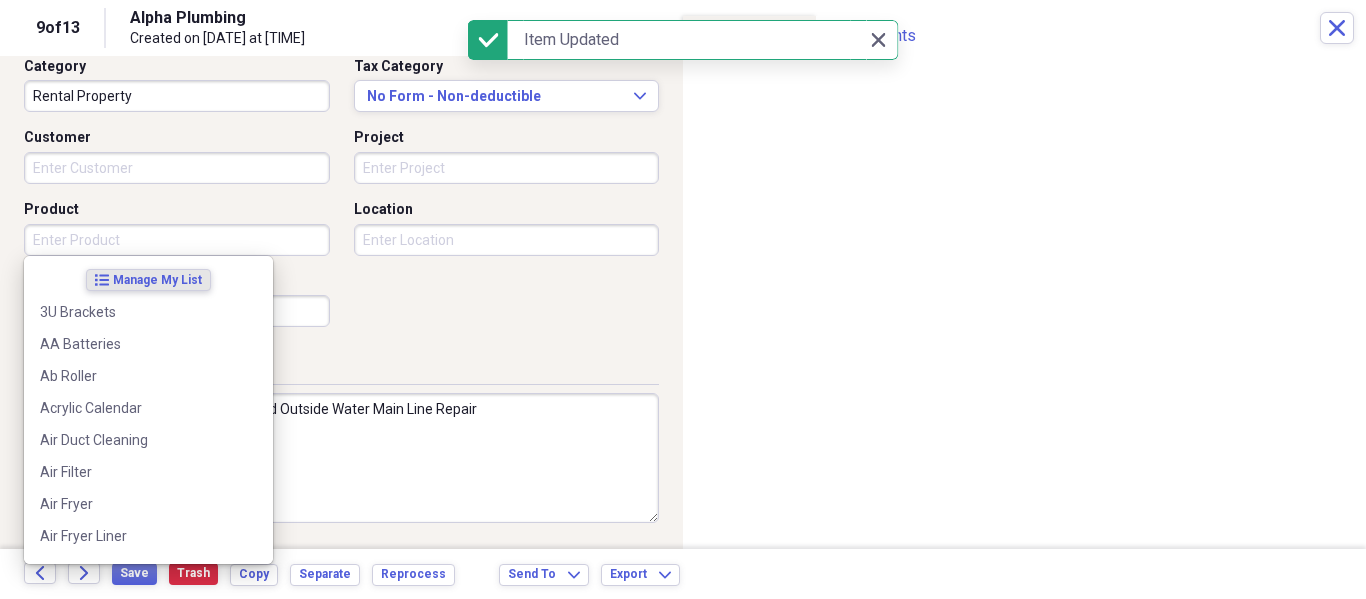 click on "Product" at bounding box center (177, 240) 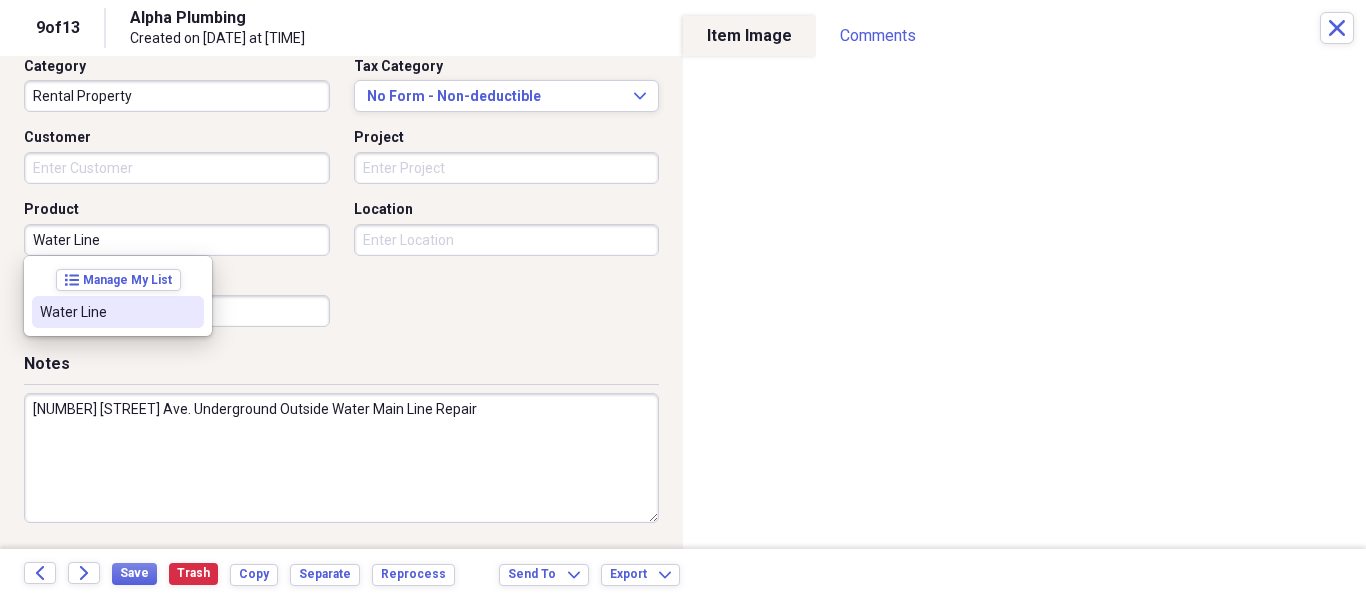 click on "Water Line" at bounding box center (106, 312) 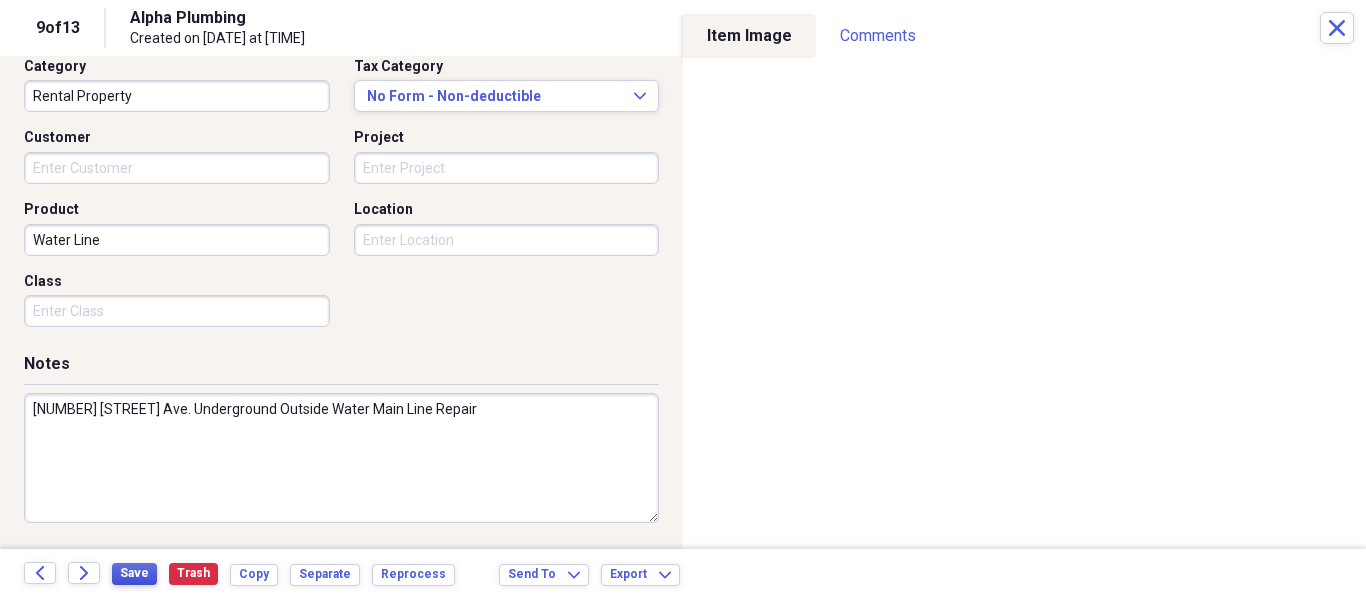 click on "Save" at bounding box center [134, 573] 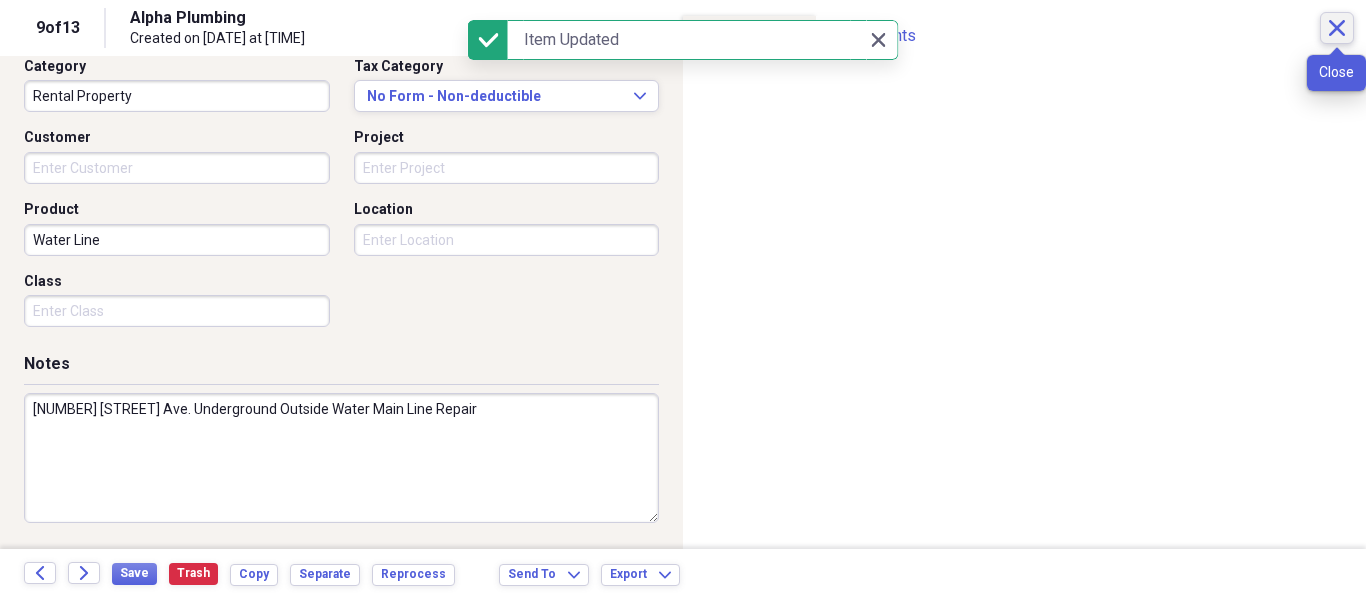 click on "Close" 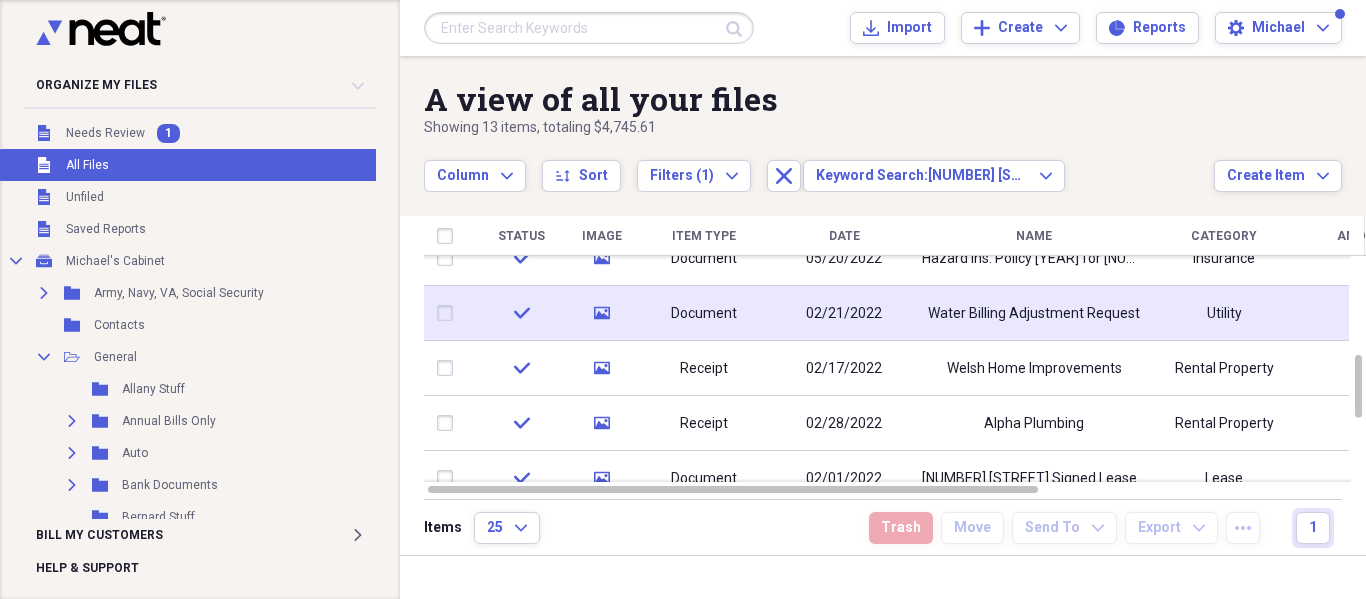 click on "Water Billing Adjustment Request" at bounding box center (1034, 314) 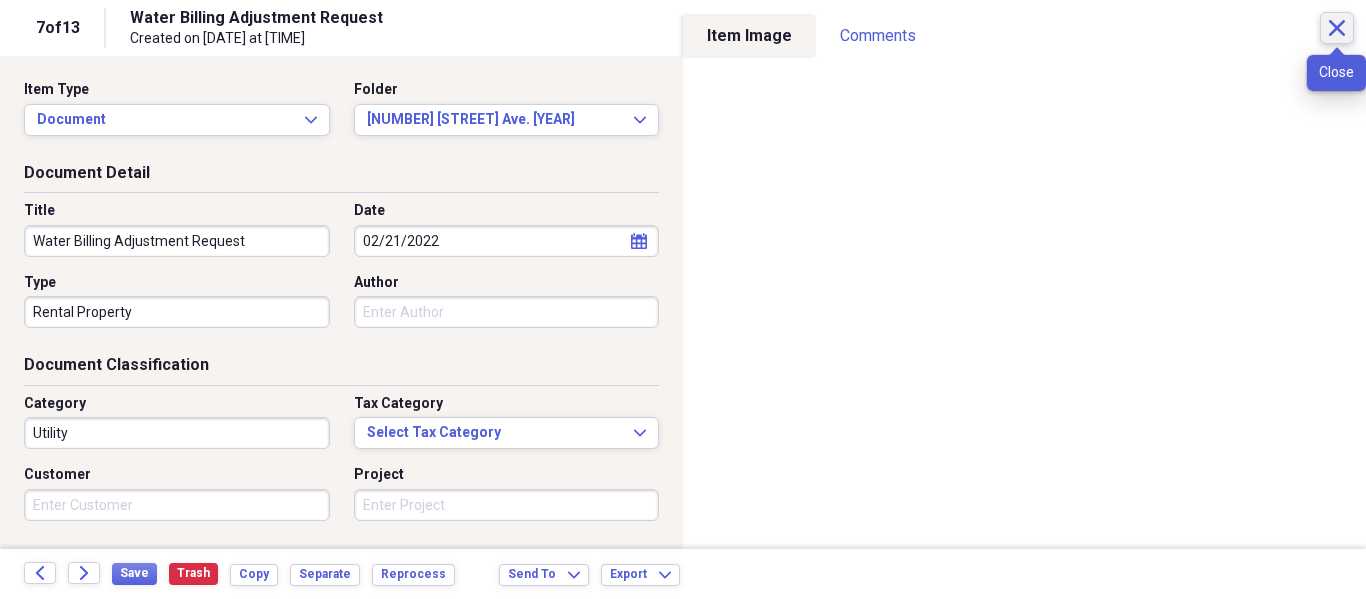 click 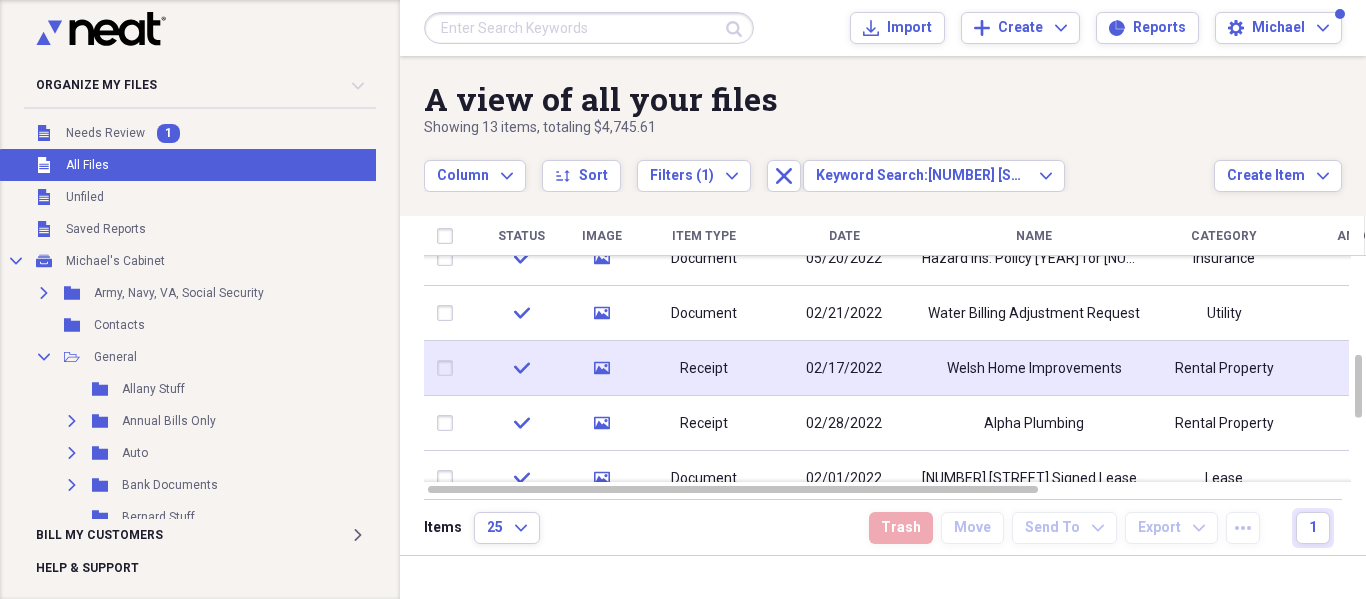 click on "Welsh Home Improvements" at bounding box center (1034, 369) 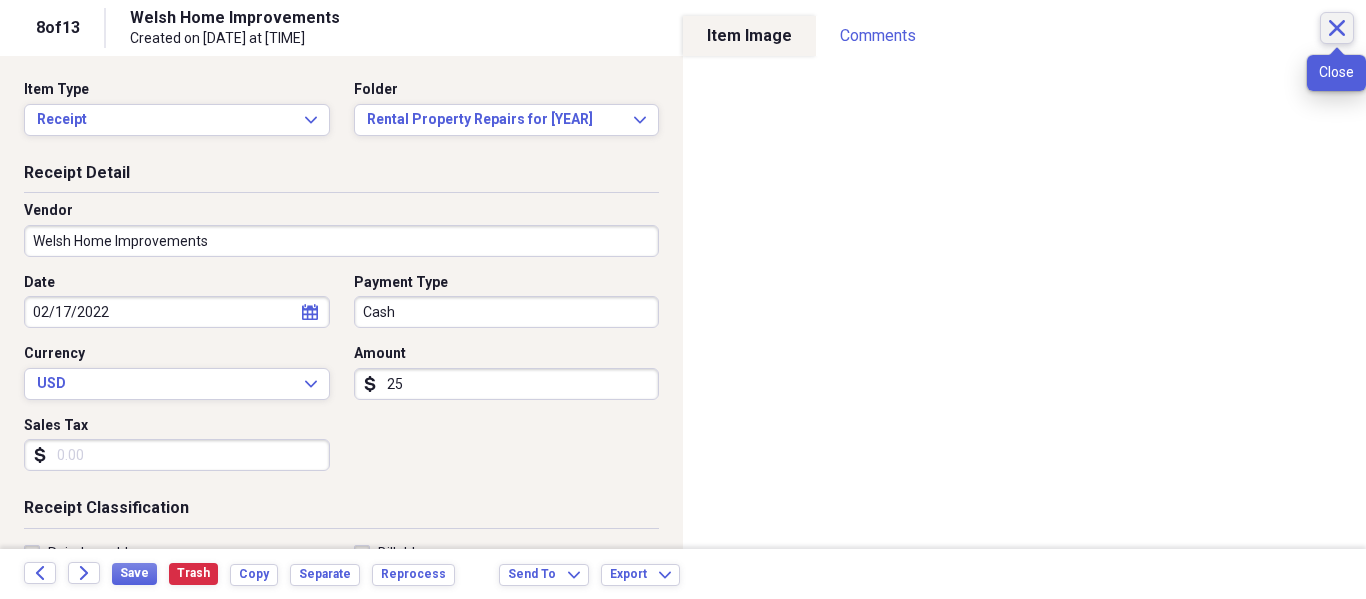 click on "Close" at bounding box center [1337, 28] 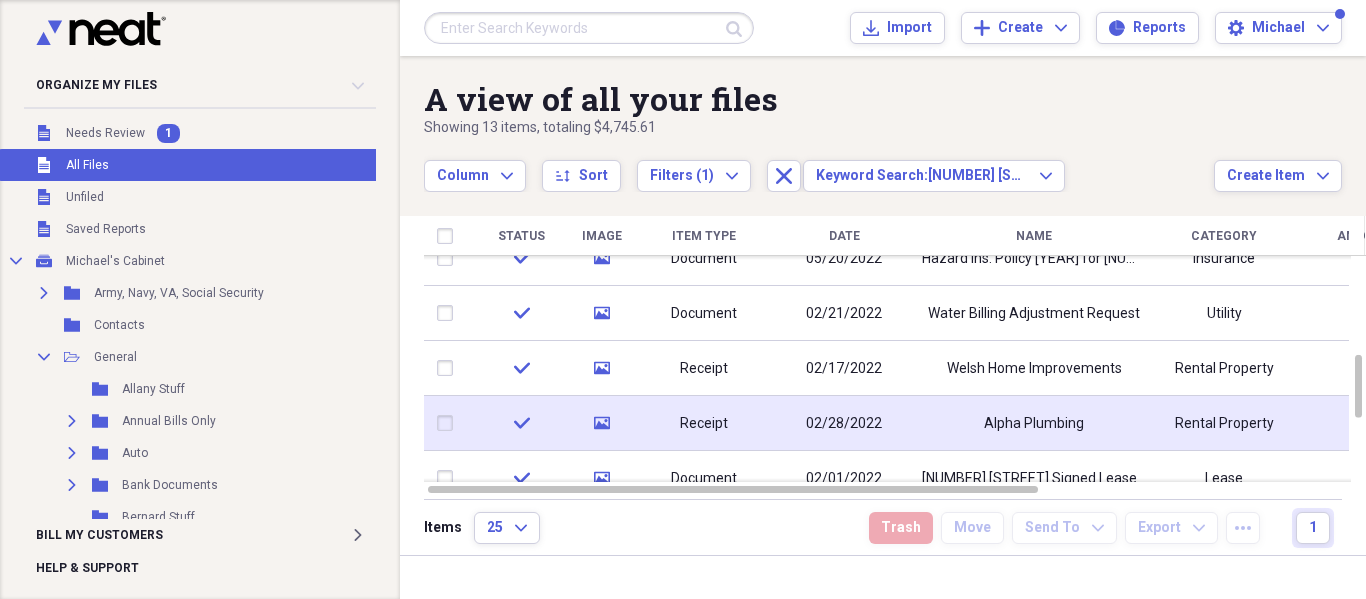 click on "Alpha Plumbing" at bounding box center [1034, 424] 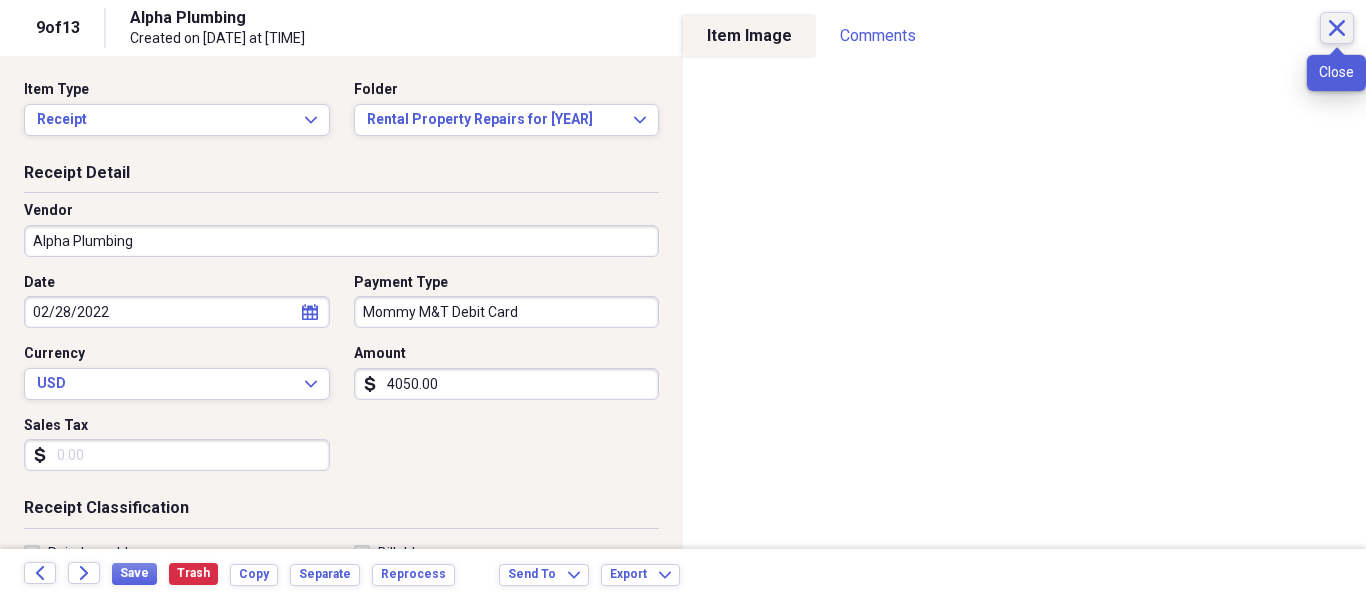 click on "Close" at bounding box center (1337, 28) 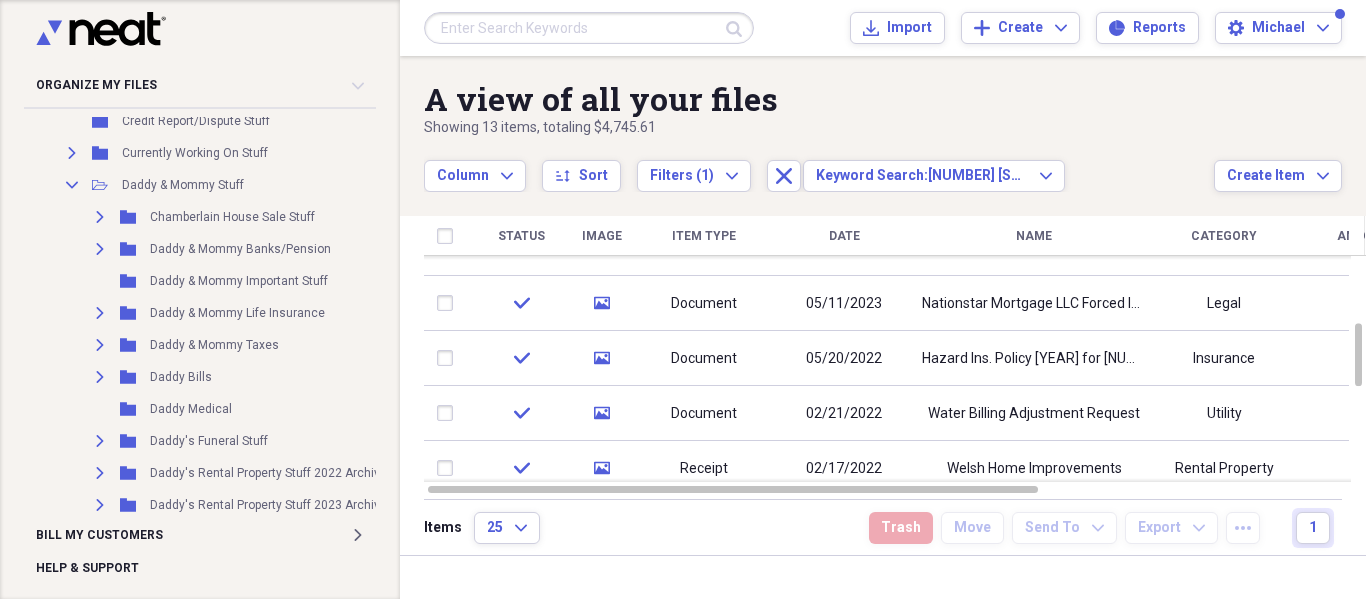 scroll, scrollTop: 1200, scrollLeft: 0, axis: vertical 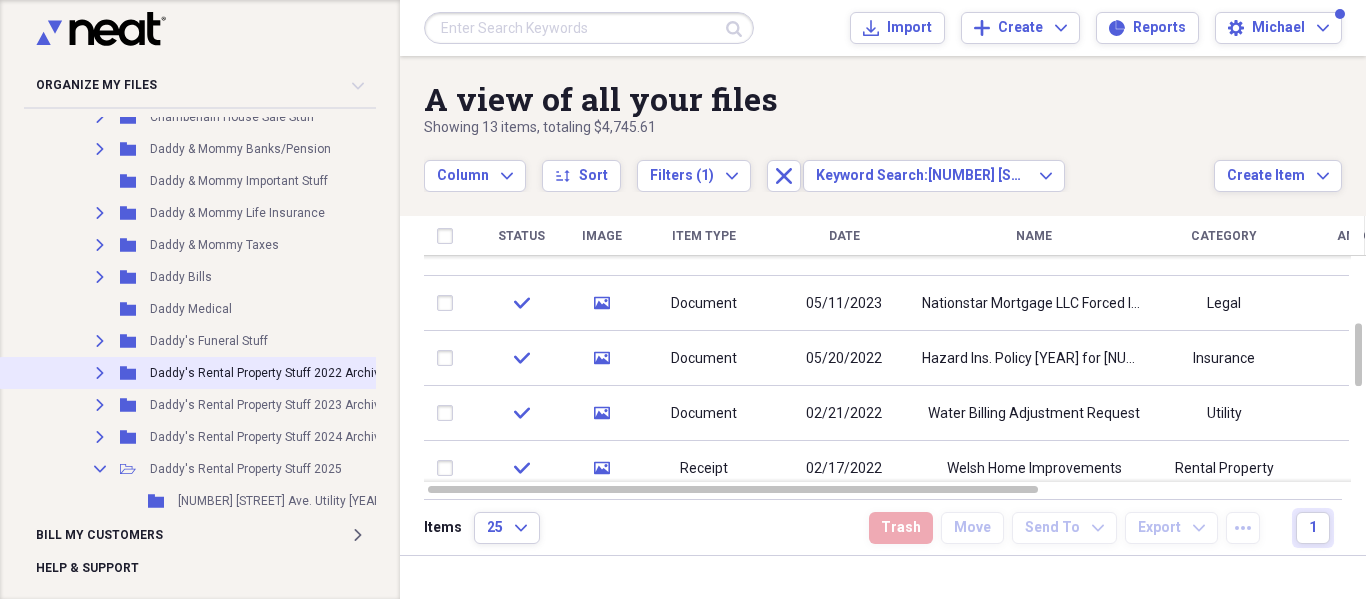 click 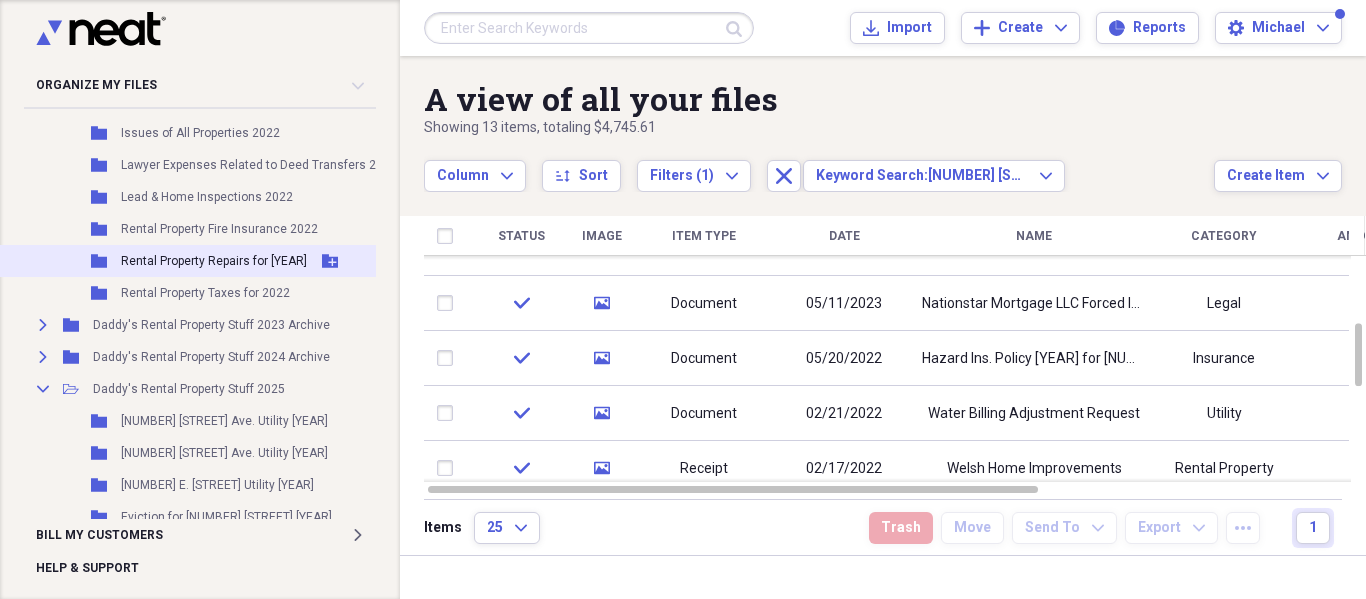 scroll, scrollTop: 1500, scrollLeft: 57, axis: both 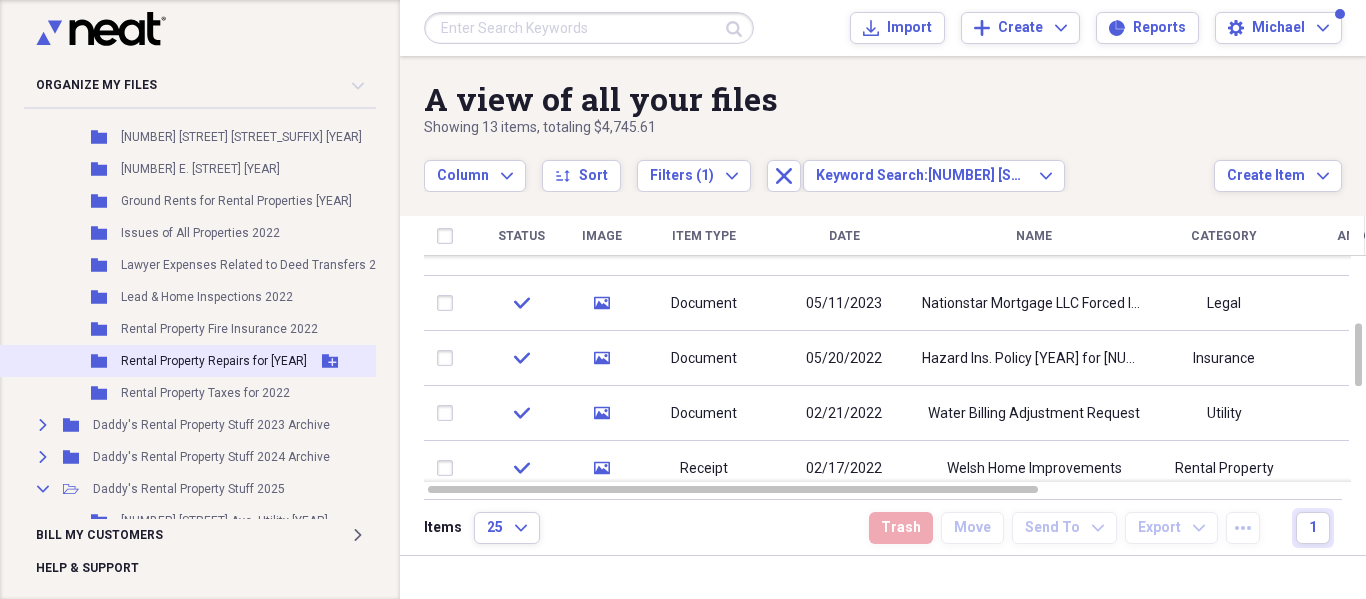 click on "Rental Property Repairs for [YEAR]" at bounding box center [214, 361] 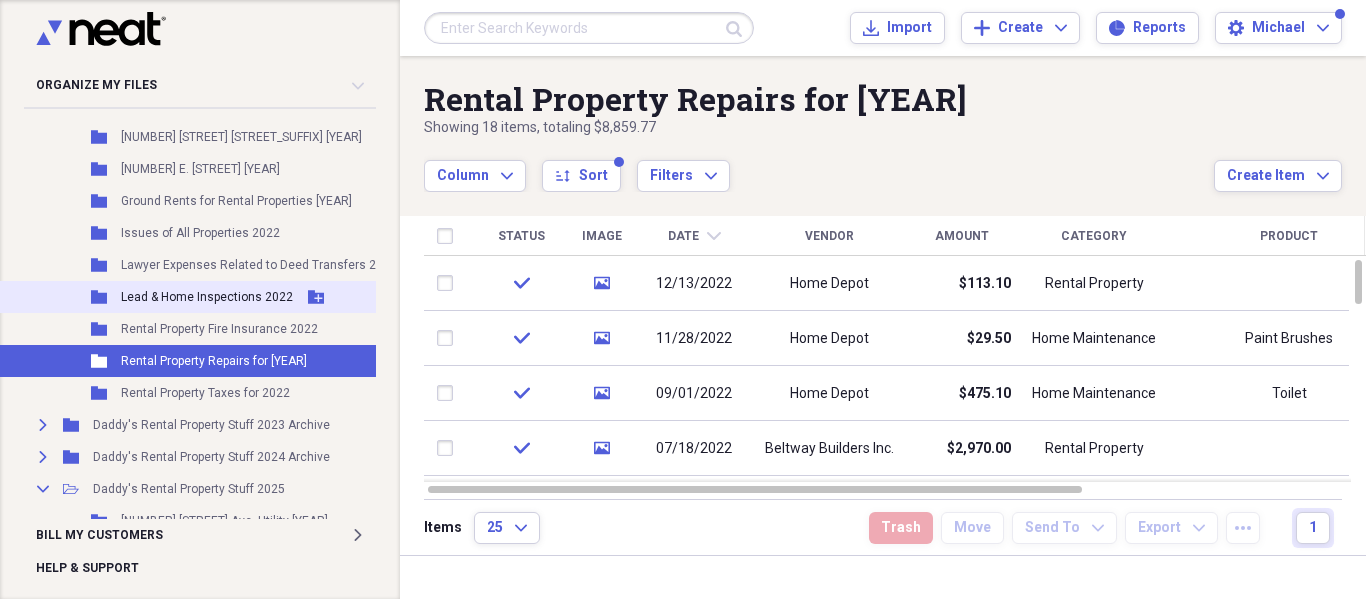 scroll, scrollTop: 1400, scrollLeft: 57, axis: both 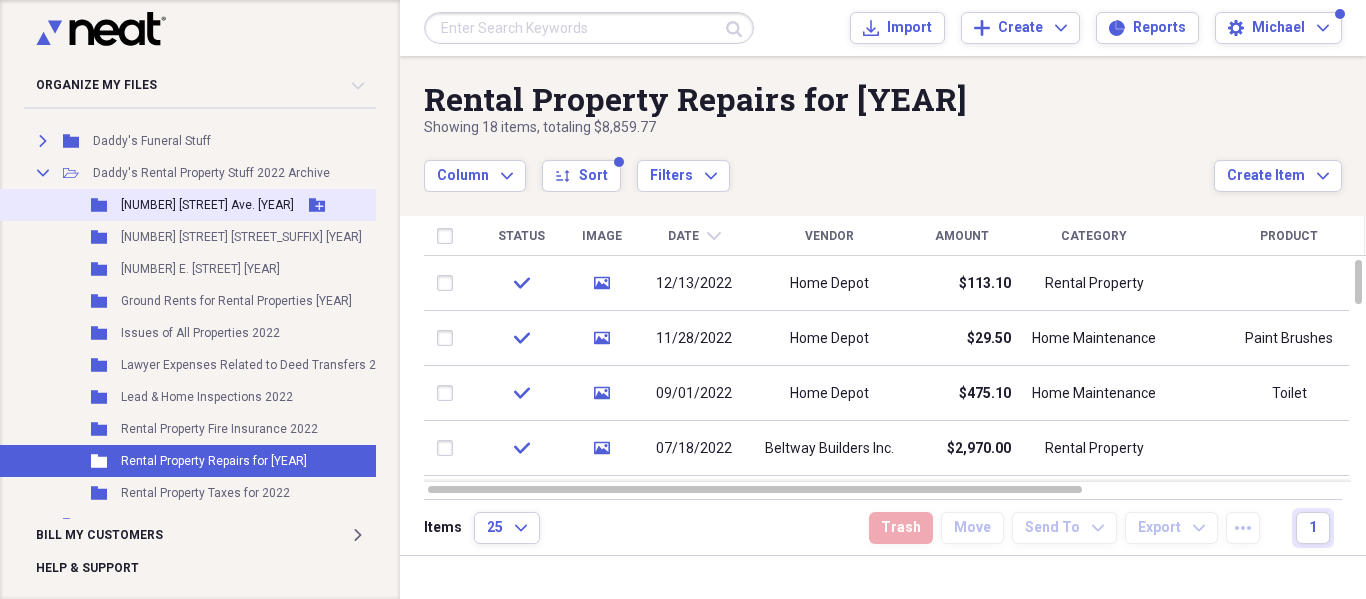 click on "[NUMBER] [STREET] Ave. [YEAR]" at bounding box center (207, 205) 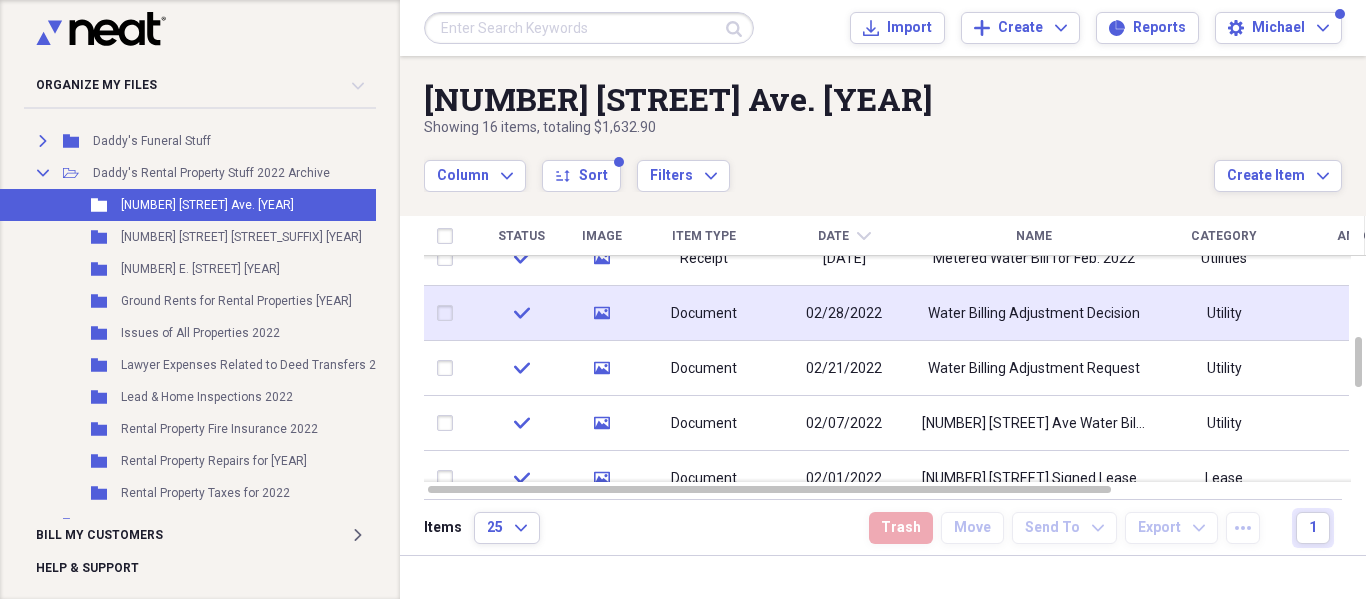 click on "Water Billing Adjustment Decision" at bounding box center [1034, 314] 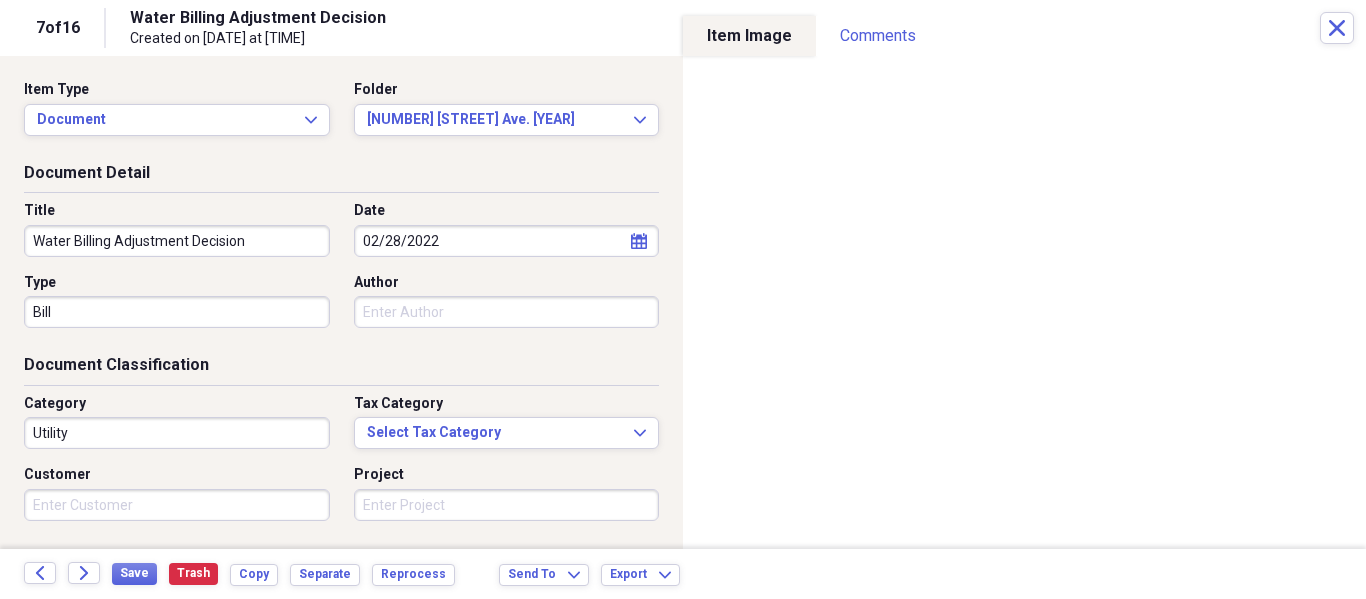 drag, startPoint x: 253, startPoint y: 238, endPoint x: 0, endPoint y: 271, distance: 255.1431 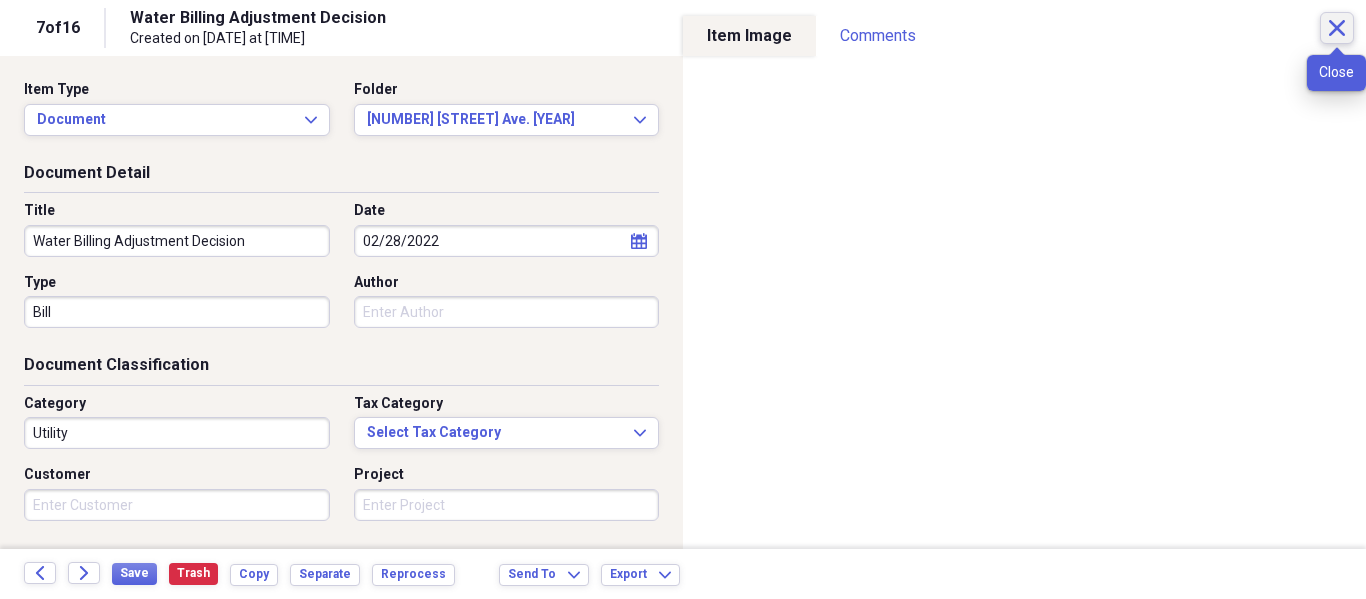 click on "Close" 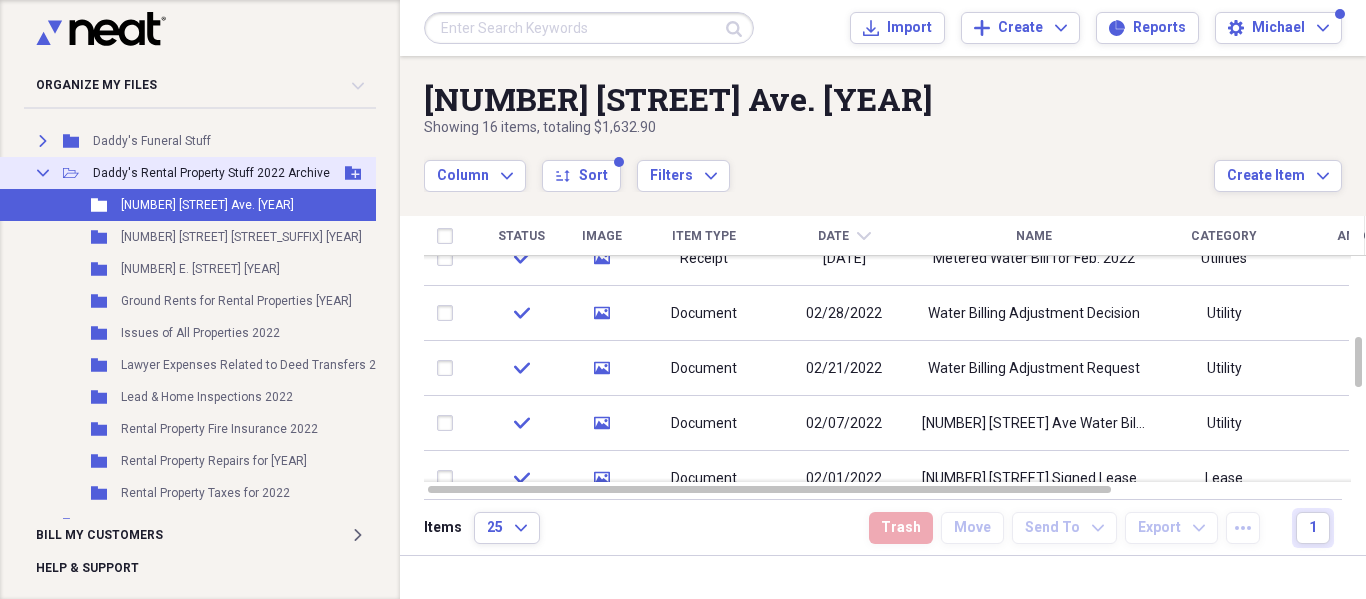 click on "Collapse" 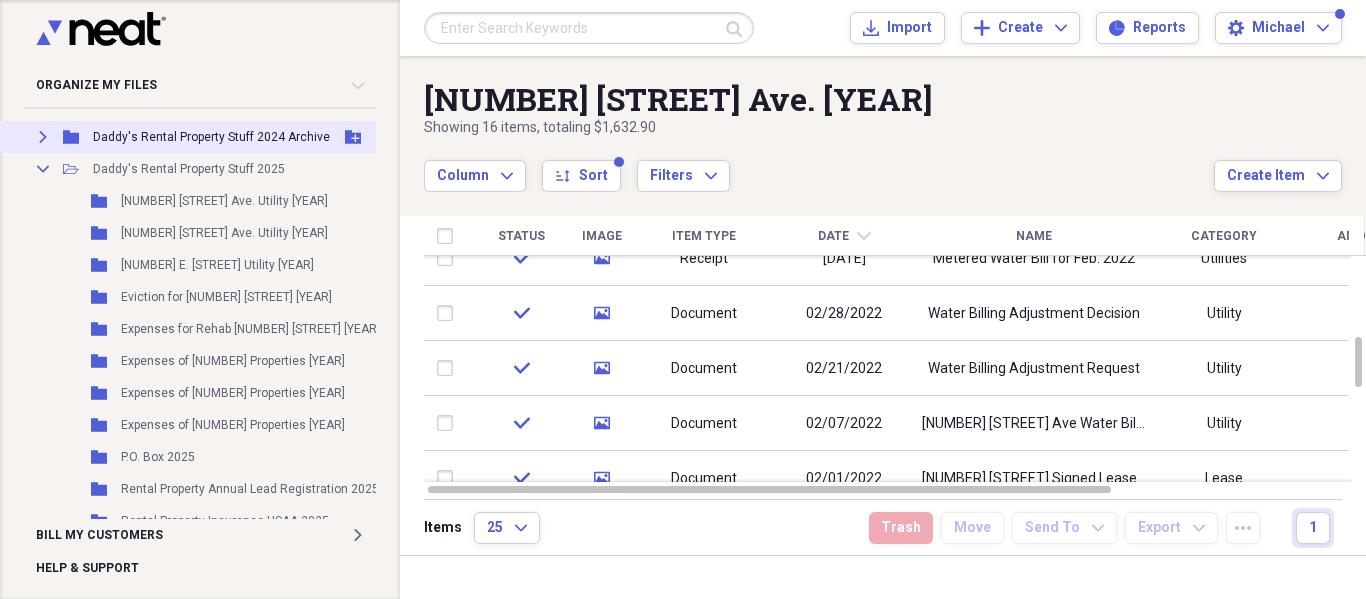 scroll, scrollTop: 1600, scrollLeft: 57, axis: both 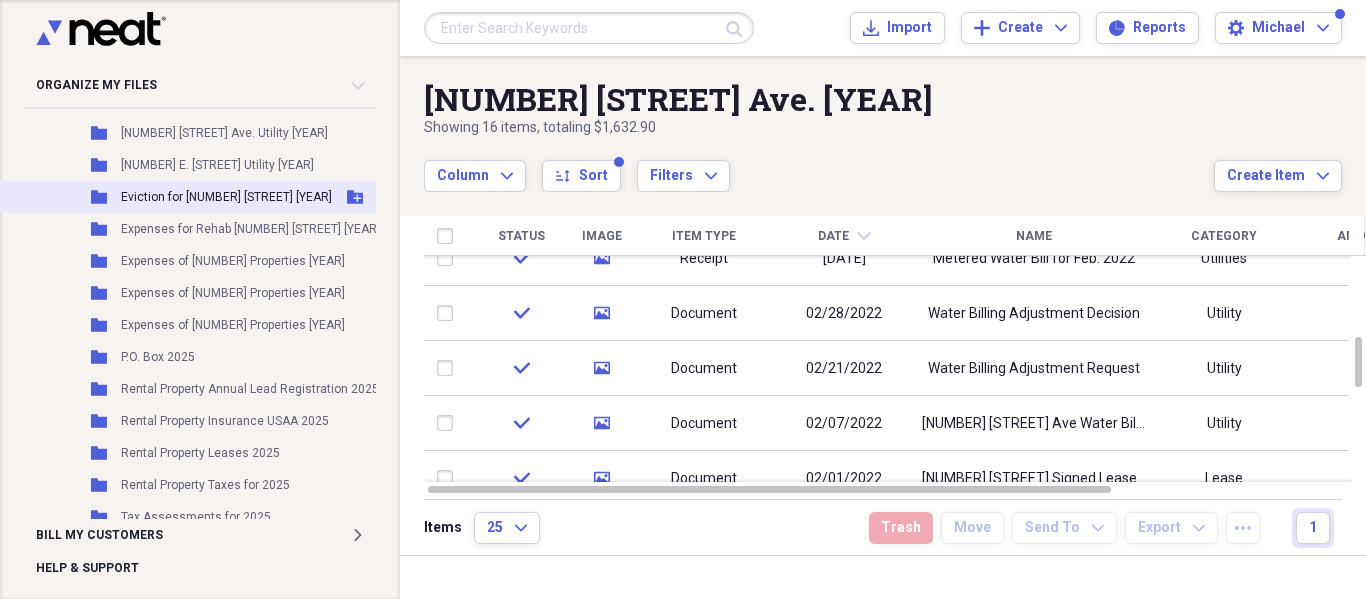 click on "Eviction for [NUMBER] [STREET] [YEAR]" at bounding box center (226, 197) 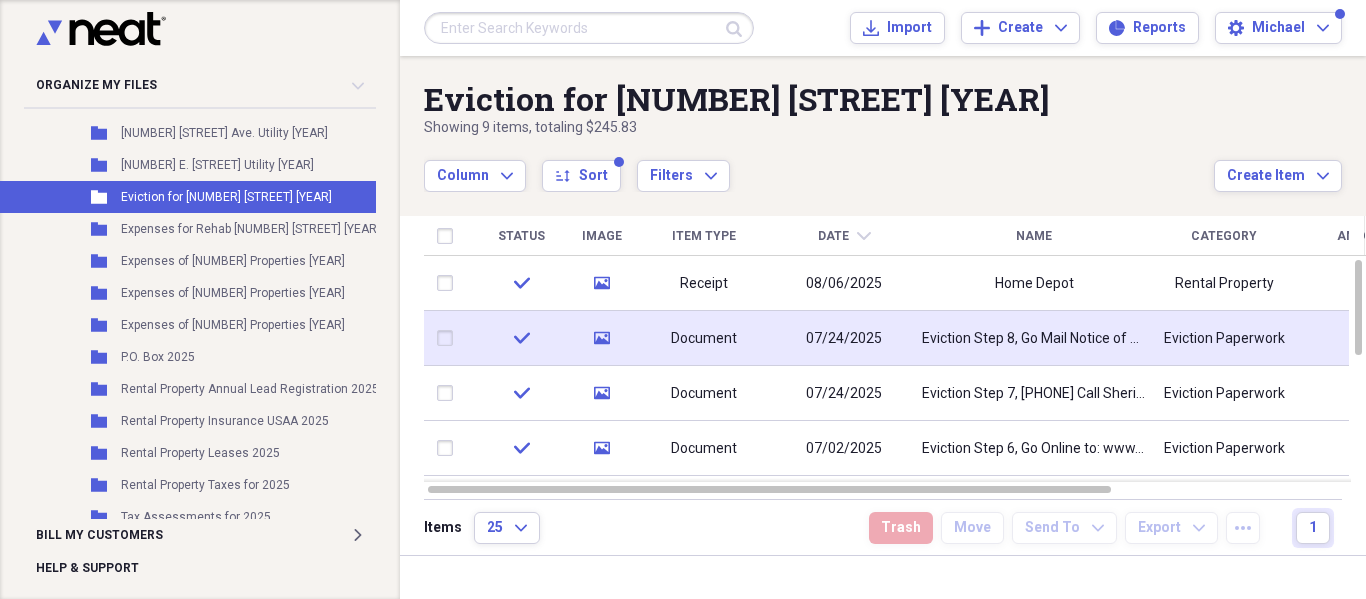 click on "Document" at bounding box center (704, 339) 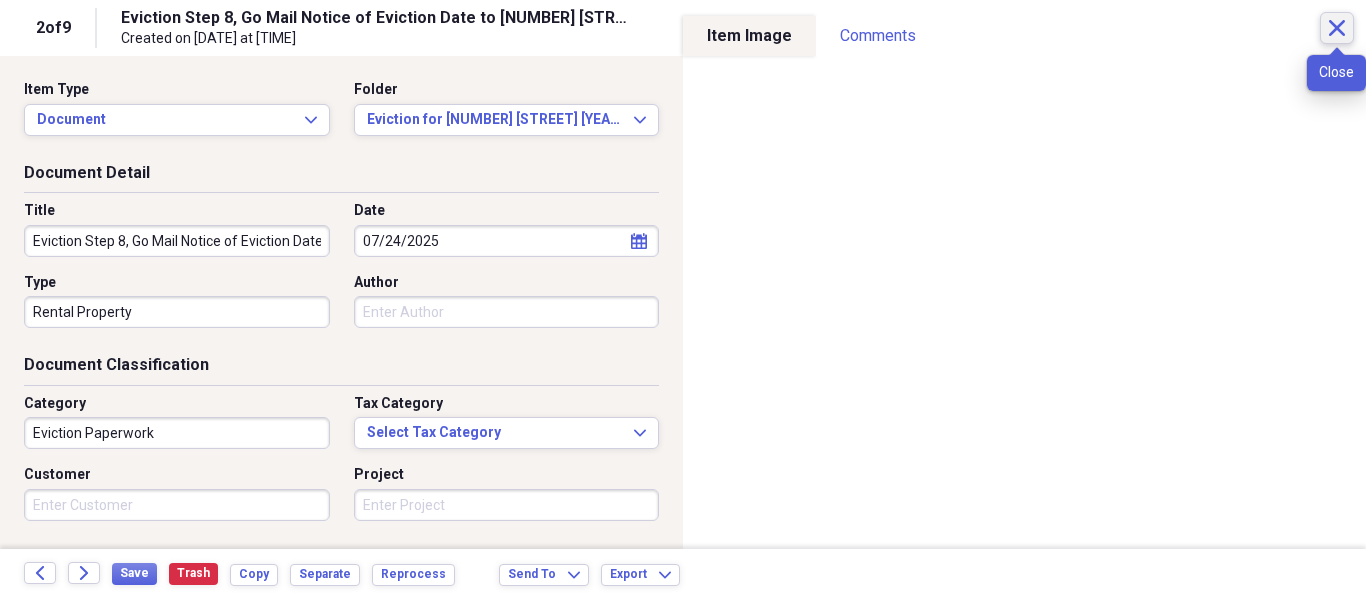click on "Close" at bounding box center (1337, 28) 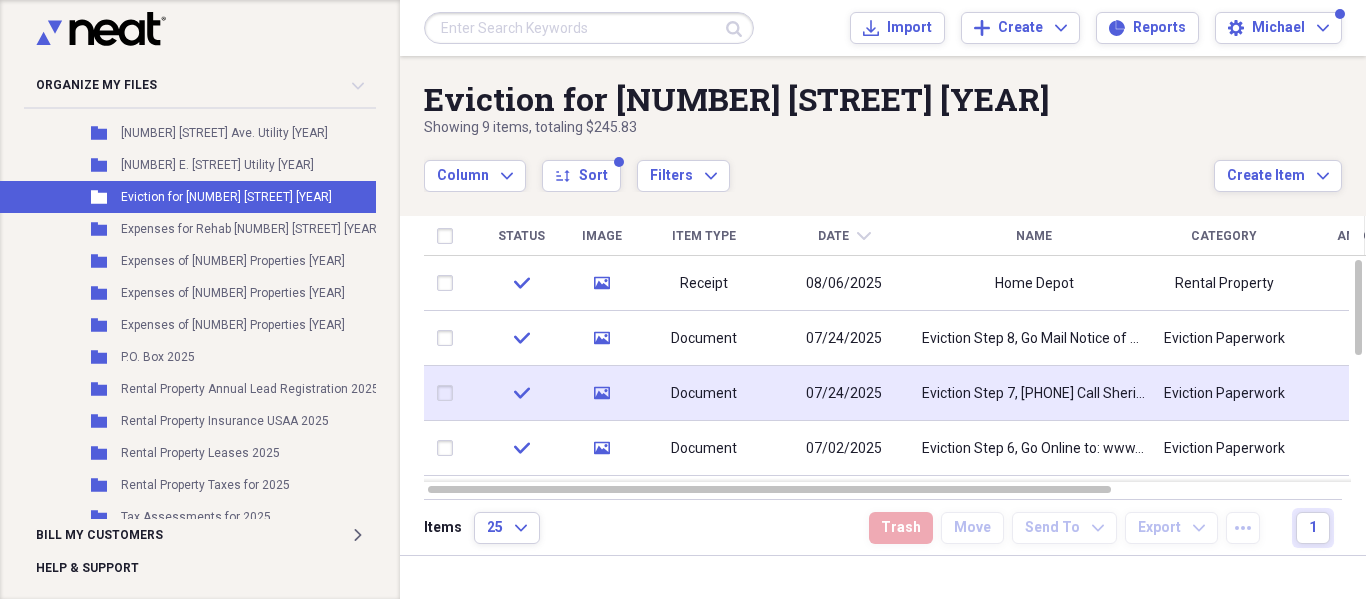 click on "07/24/2025" at bounding box center [844, 393] 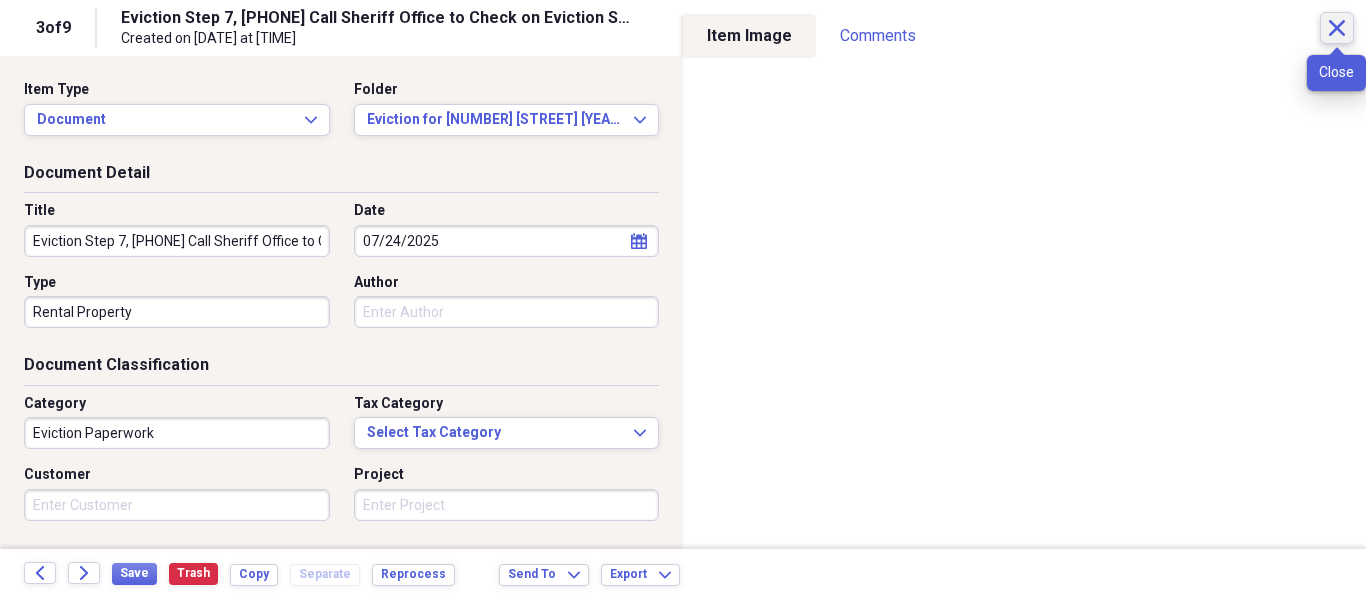 click on "Close" at bounding box center (1337, 28) 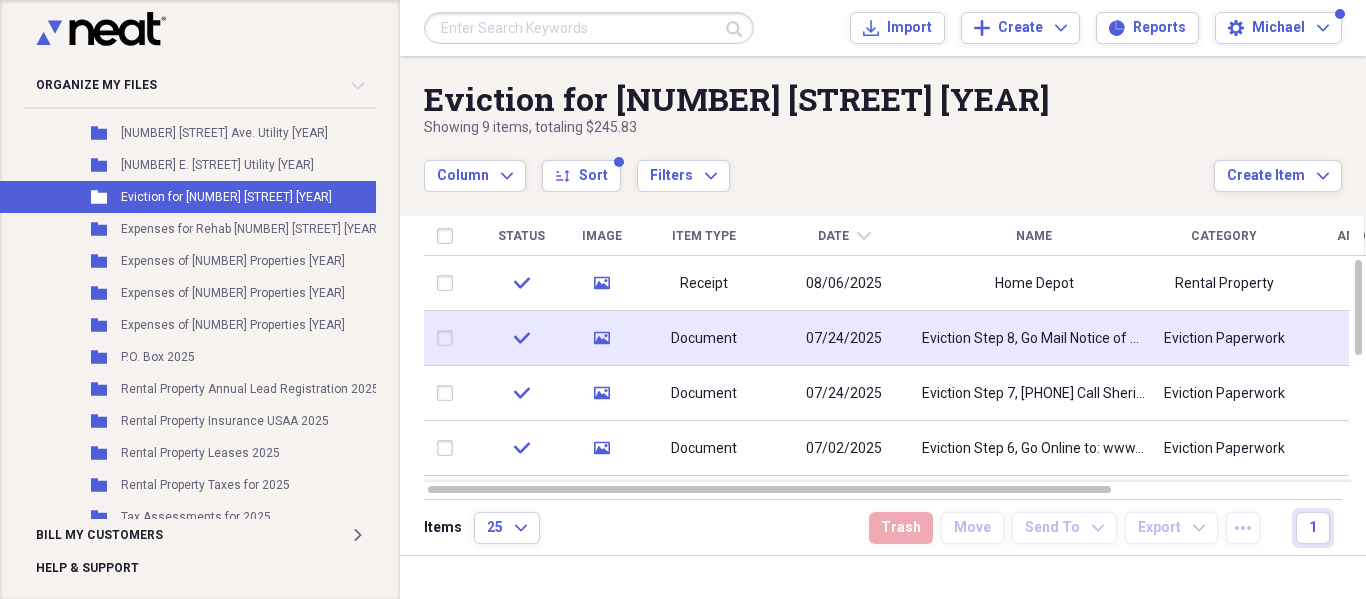 click on "07/24/2025" at bounding box center (844, 338) 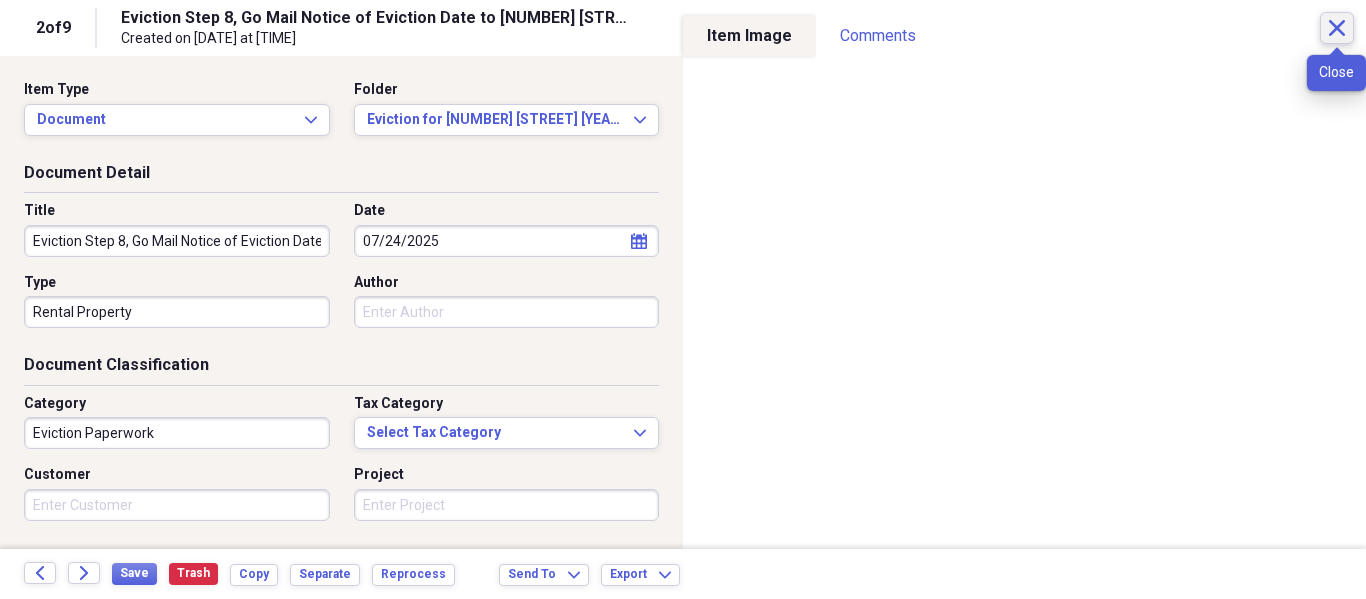 click 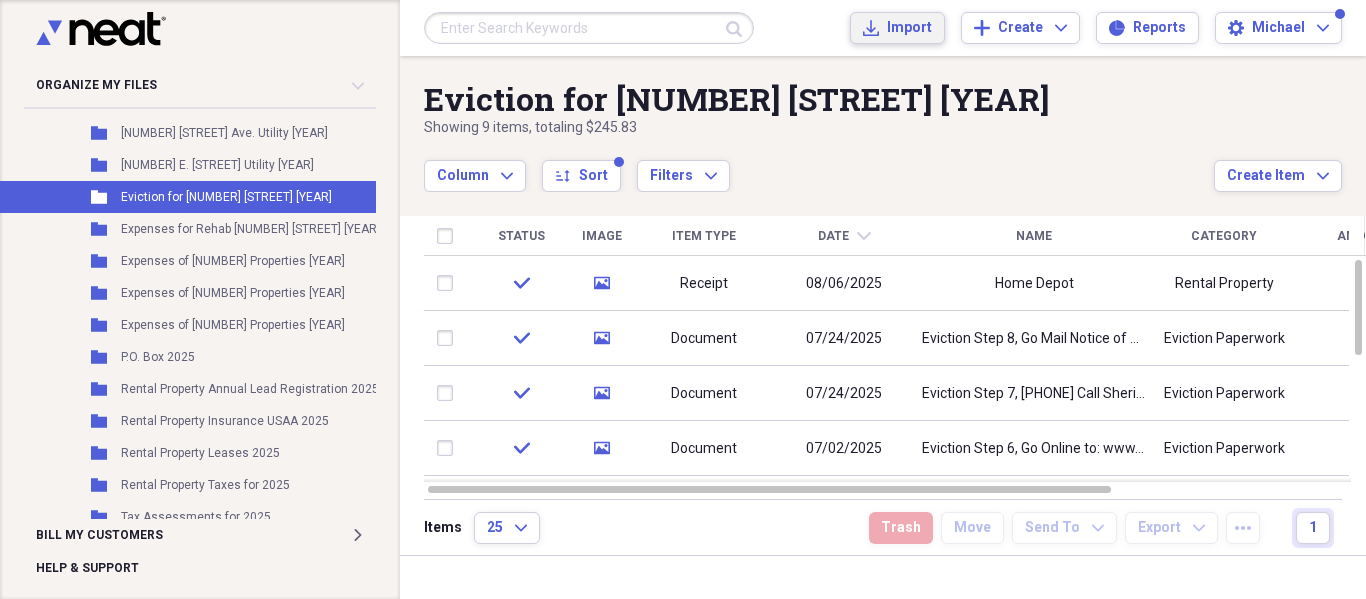 click on "Import" at bounding box center [909, 28] 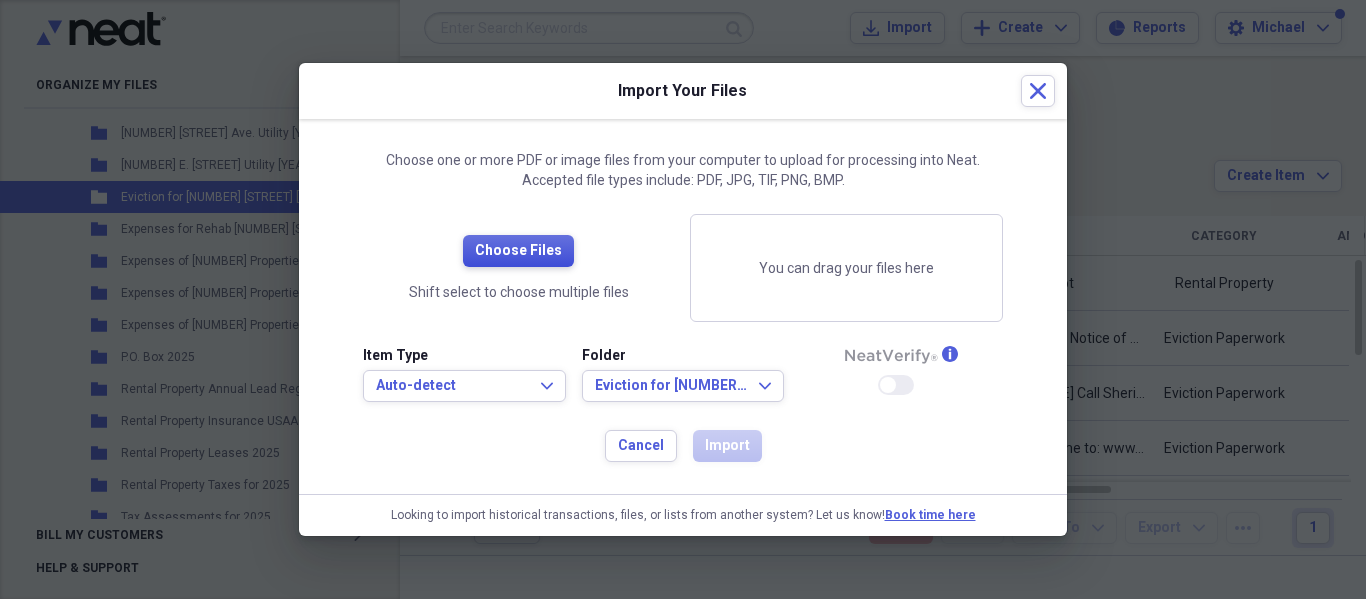 click on "Choose Files" at bounding box center (518, 251) 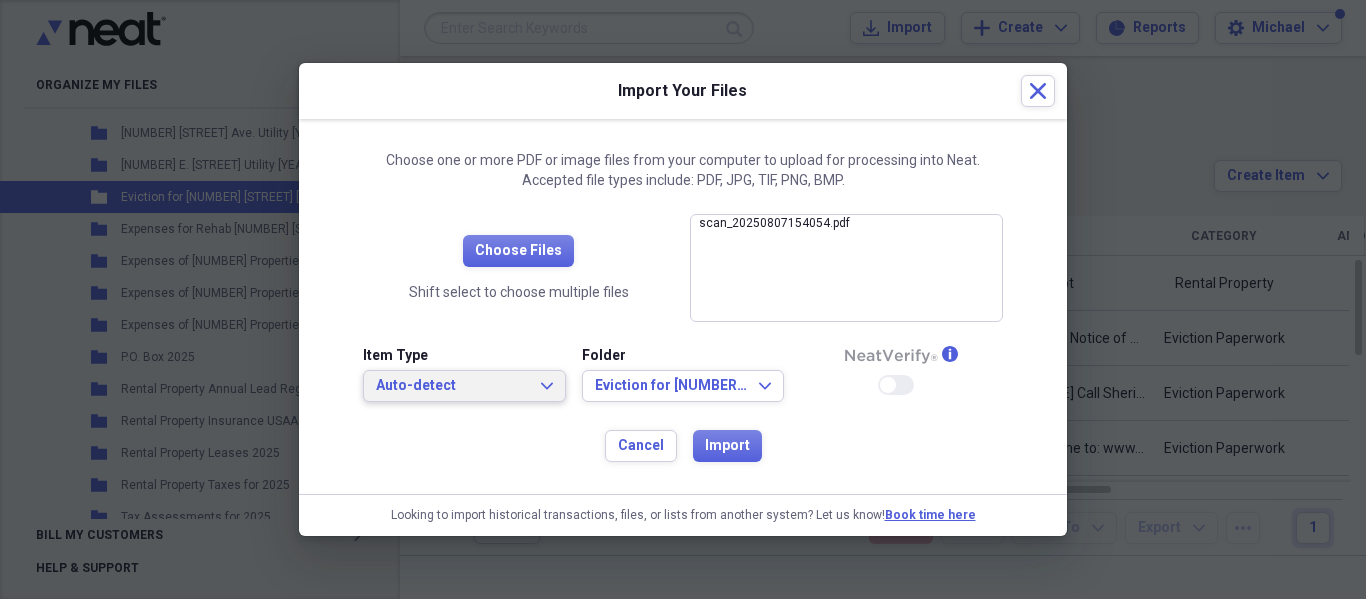 click on "Auto-detect Expand" at bounding box center (464, 386) 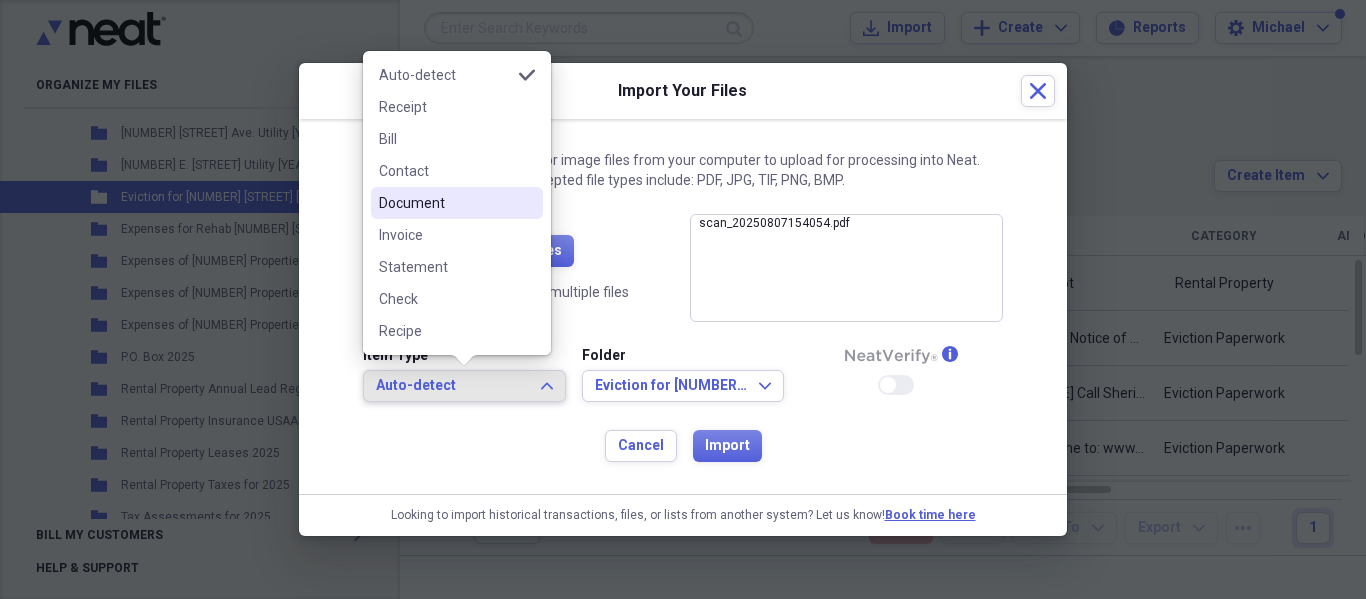 click on "Document" at bounding box center (445, 203) 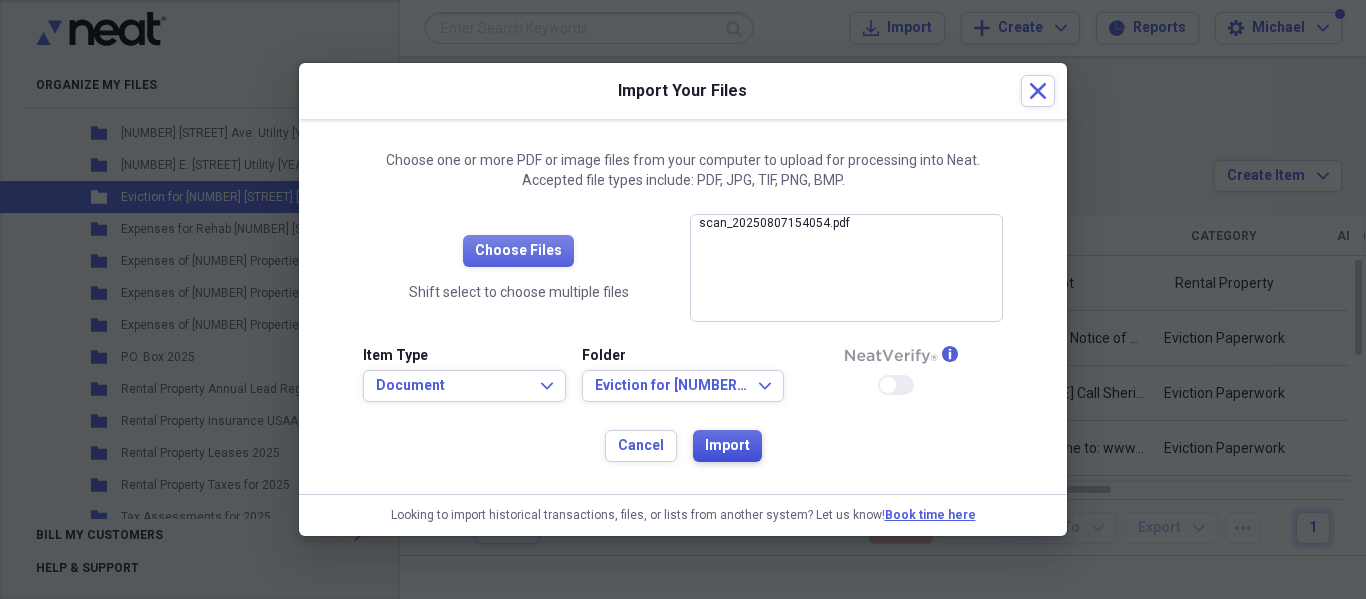click on "Import" at bounding box center [727, 446] 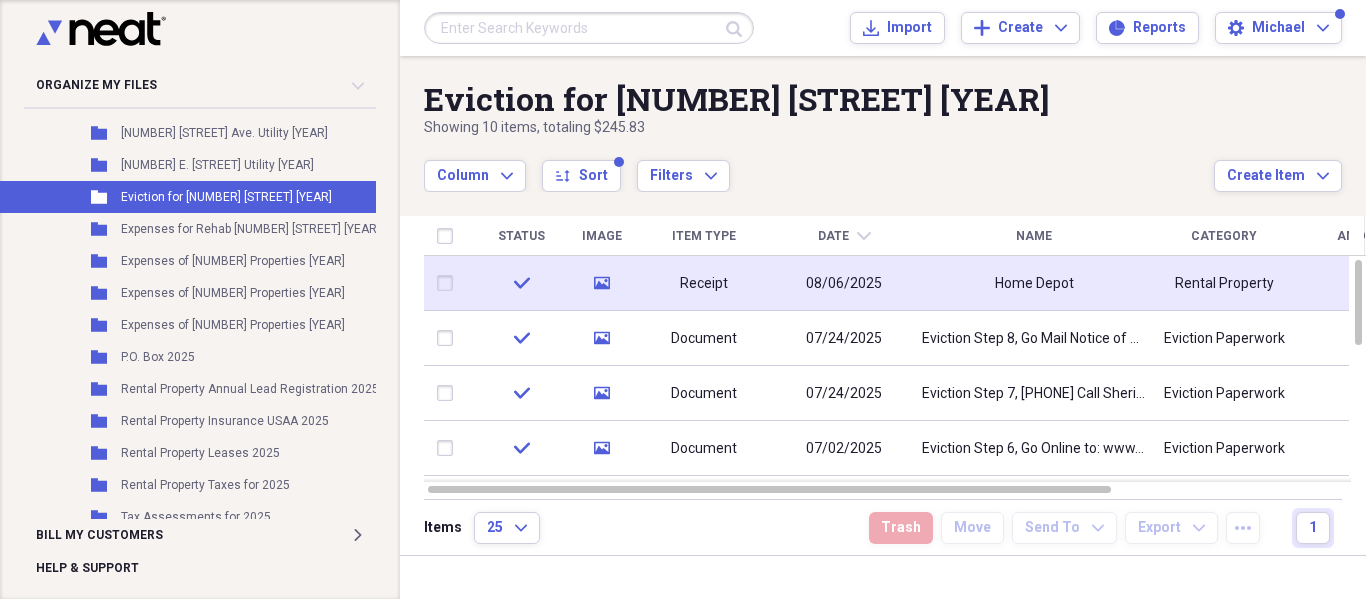 click on "Receipt" at bounding box center [704, 283] 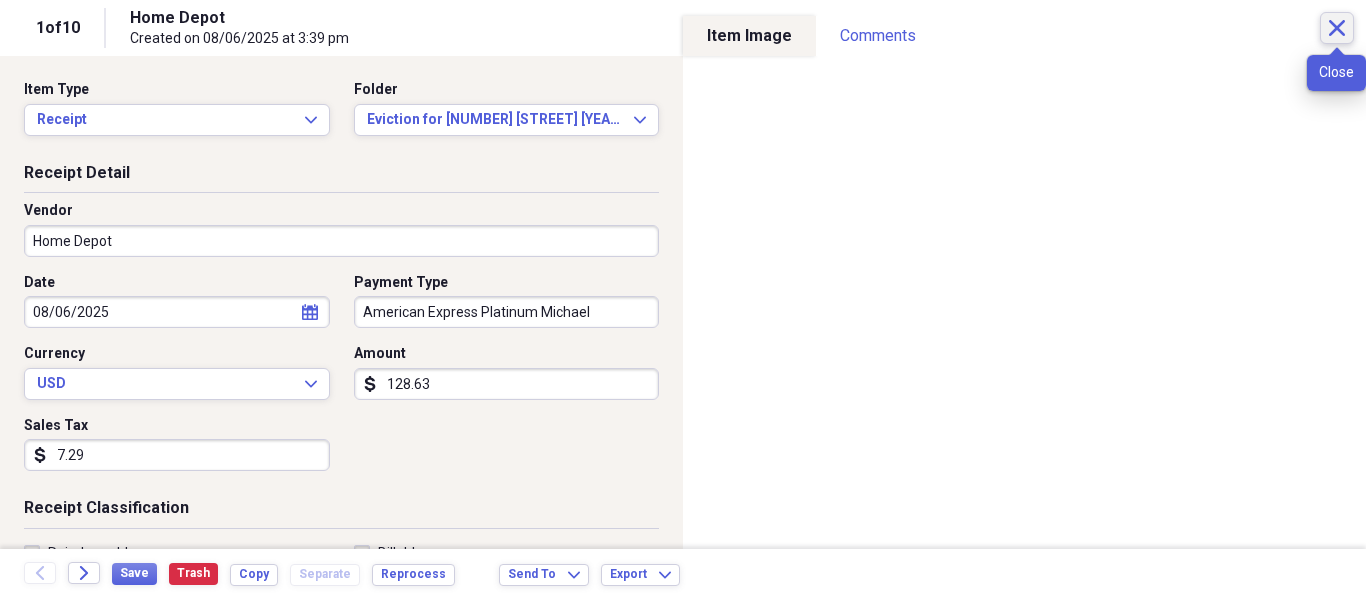 click on "Close" 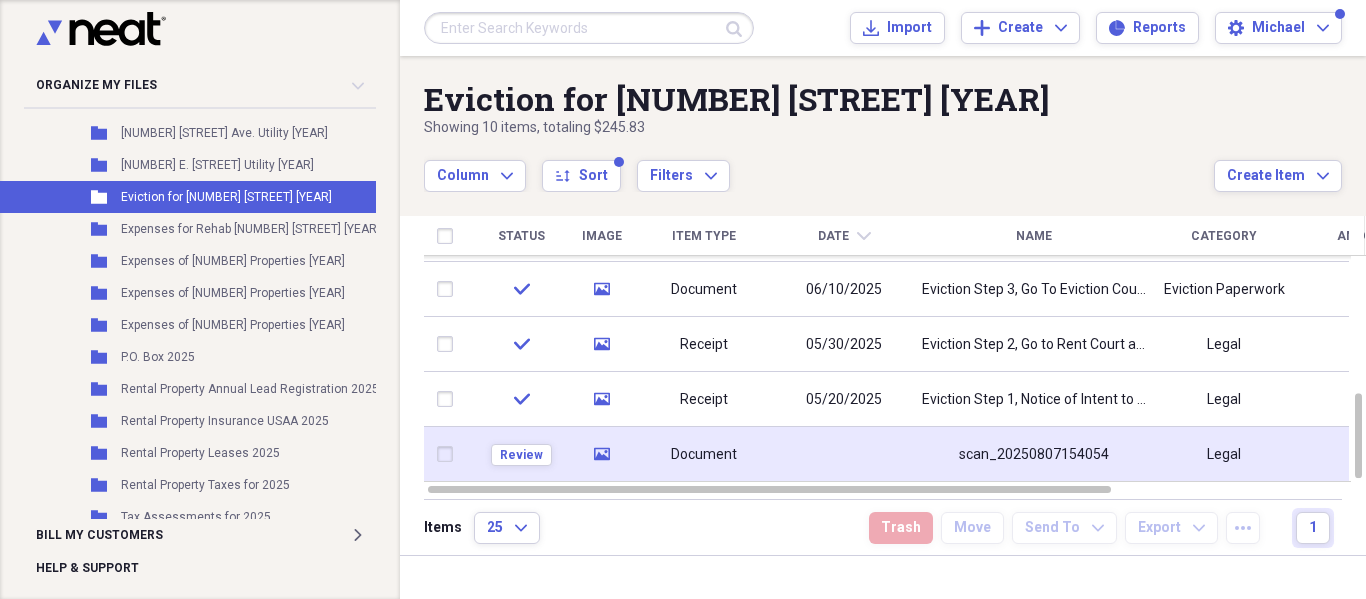 click on "scan_20250807154054" at bounding box center [1034, 454] 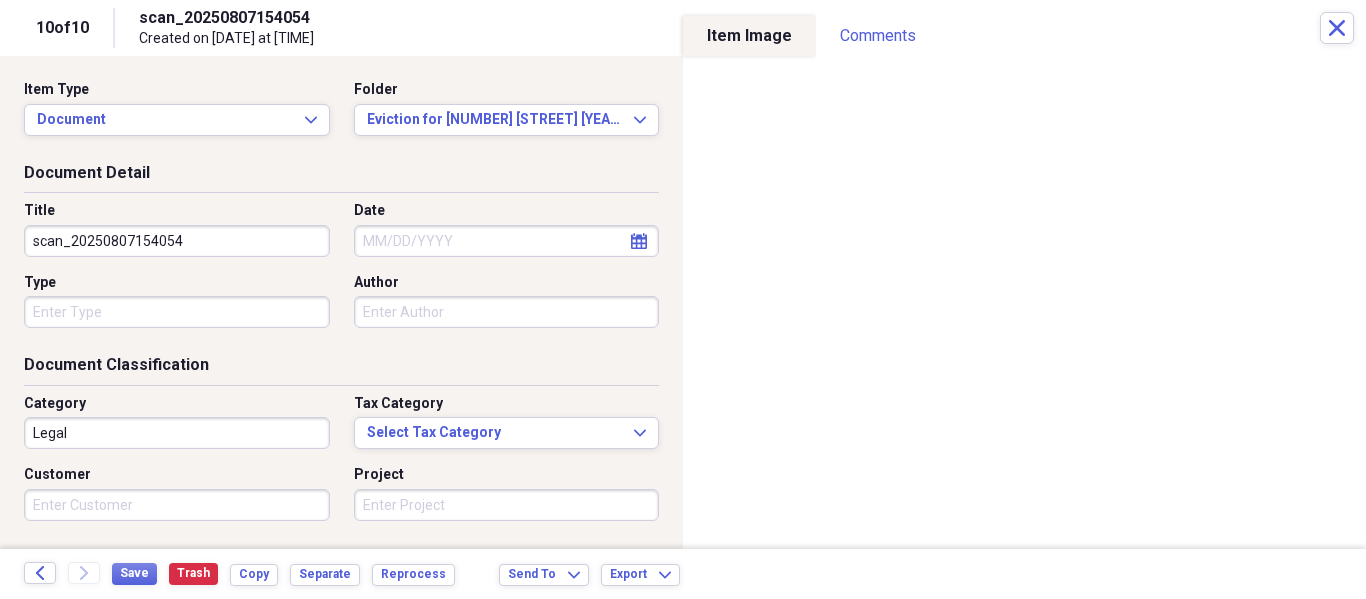 click on "scan_20250807154054" at bounding box center (177, 241) 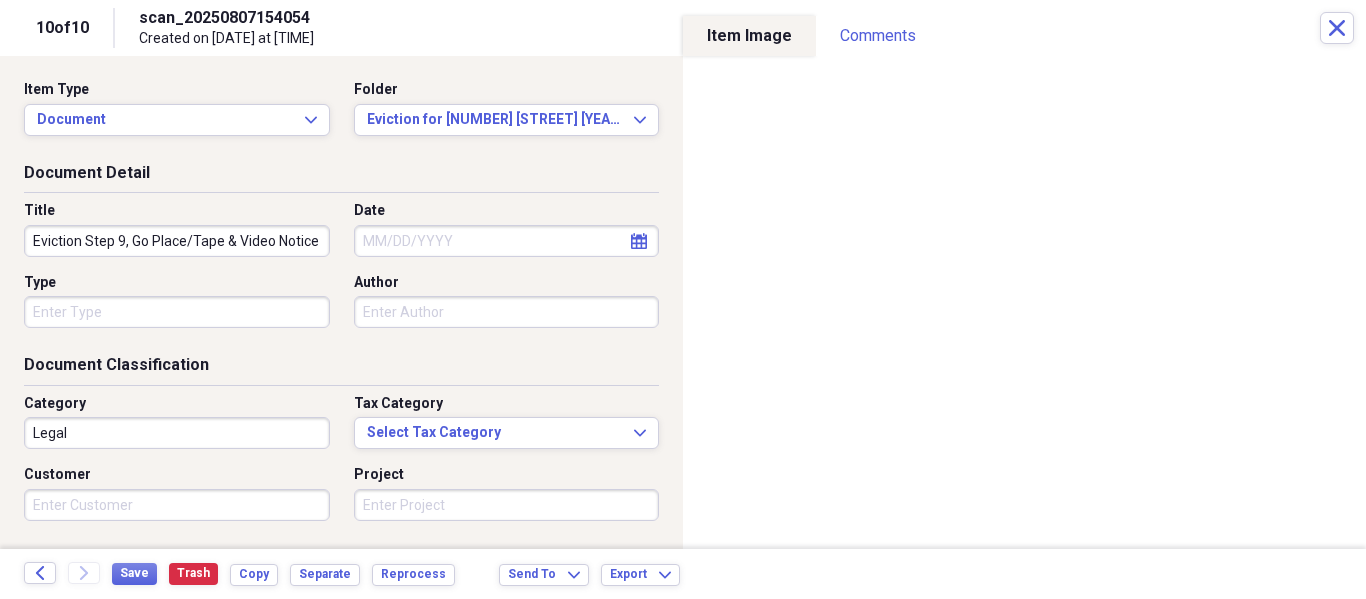 scroll, scrollTop: 0, scrollLeft: 539, axis: horizontal 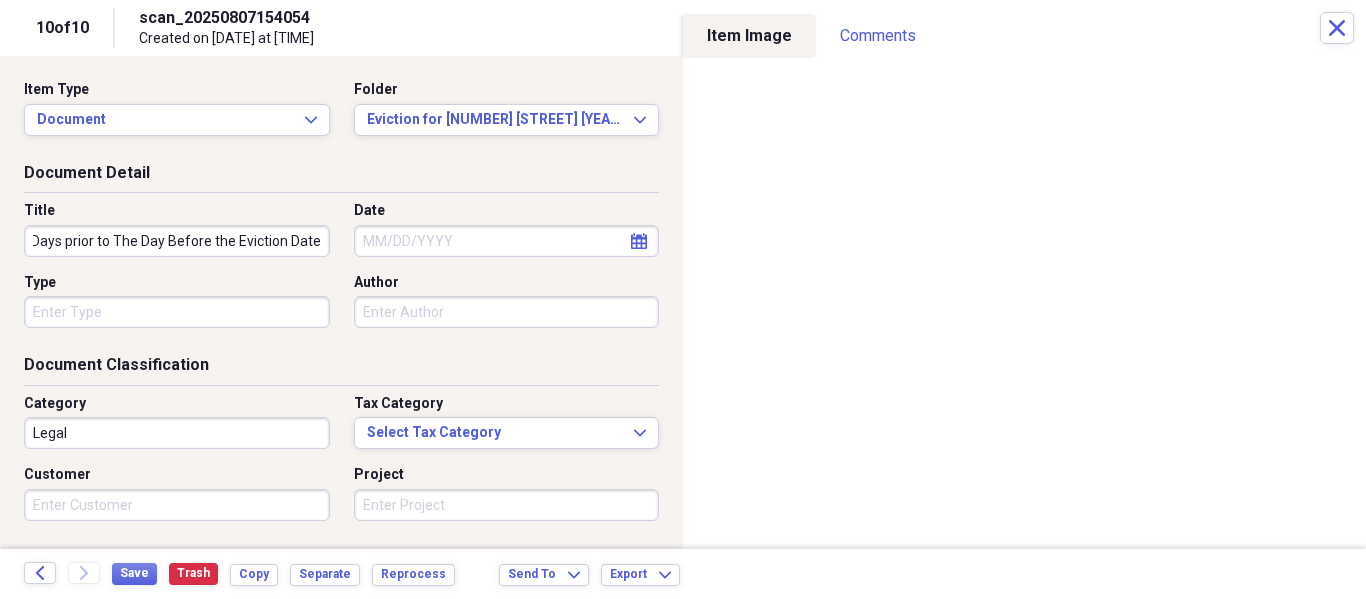 type on "Eviction Step 9, Go Place/Tape & Video Notice of Eviction Date to Property Door 7 Days prior to The Day Before the Eviction Date" 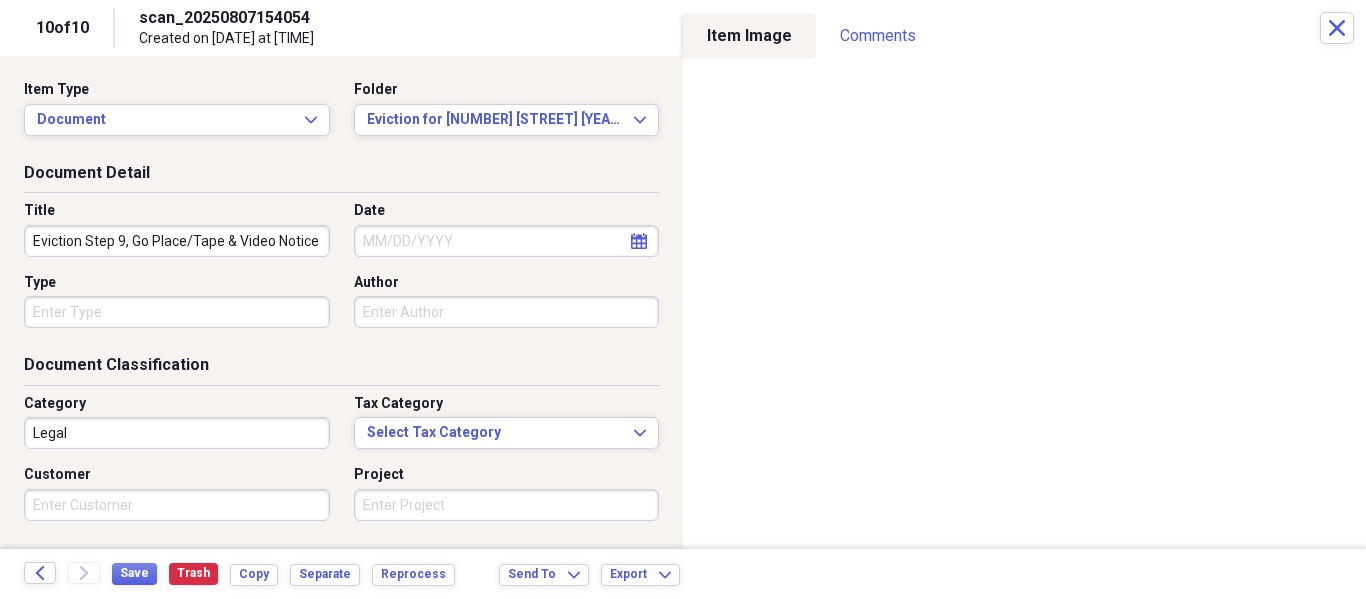 click on "calendar" 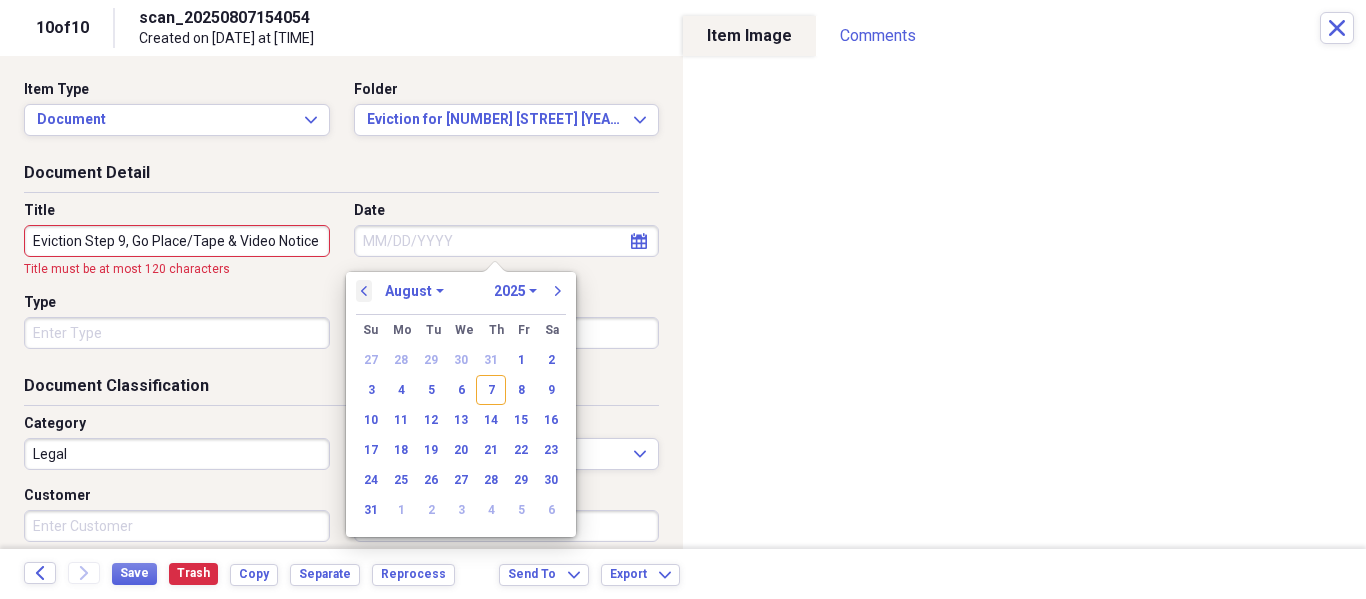 click on "previous" at bounding box center [364, 291] 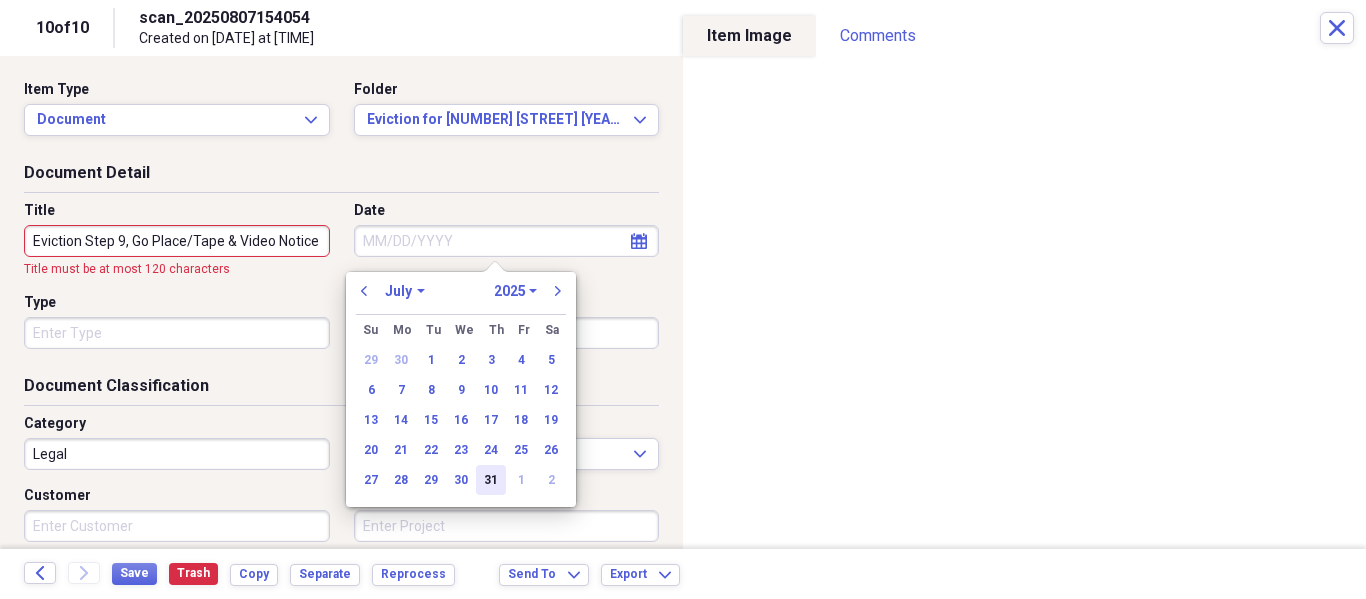 click on "31" at bounding box center [491, 480] 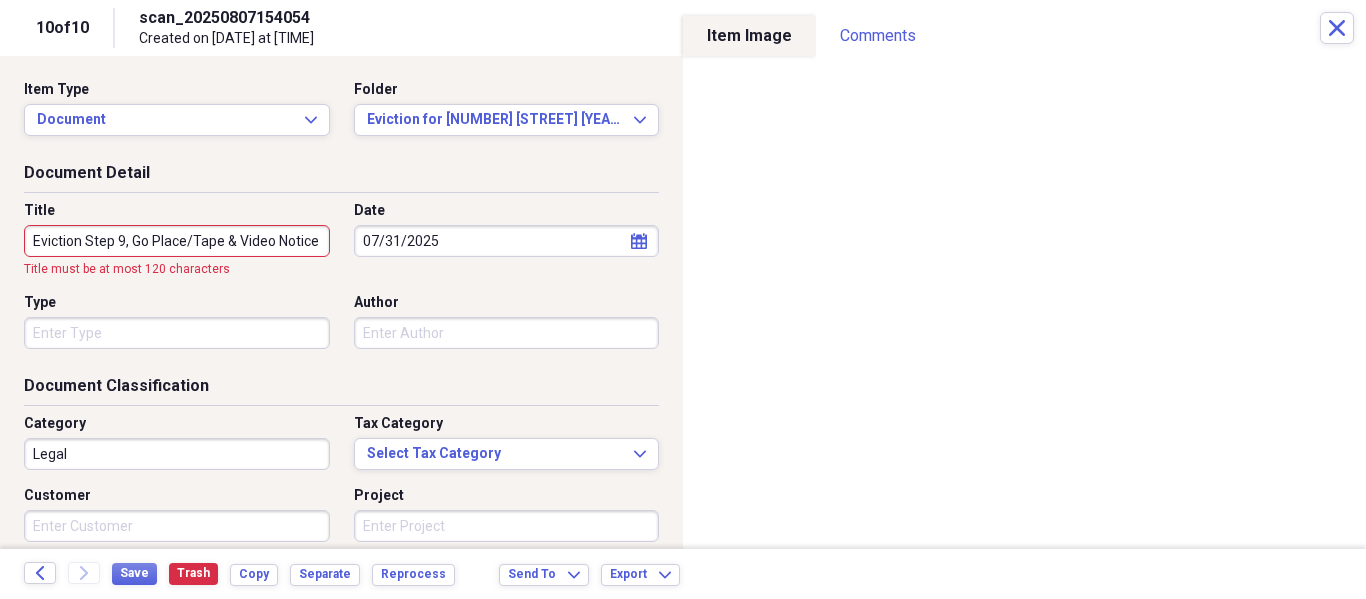 drag, startPoint x: 61, startPoint y: 238, endPoint x: 0, endPoint y: 280, distance: 74.06078 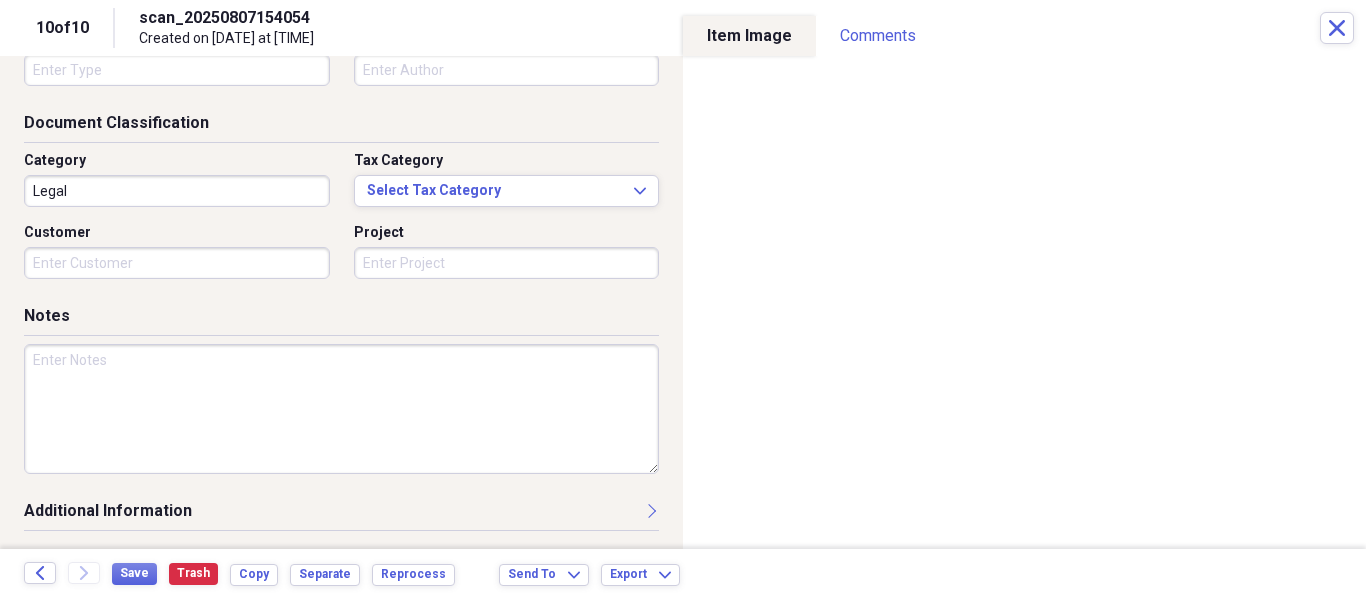 click at bounding box center (341, 409) 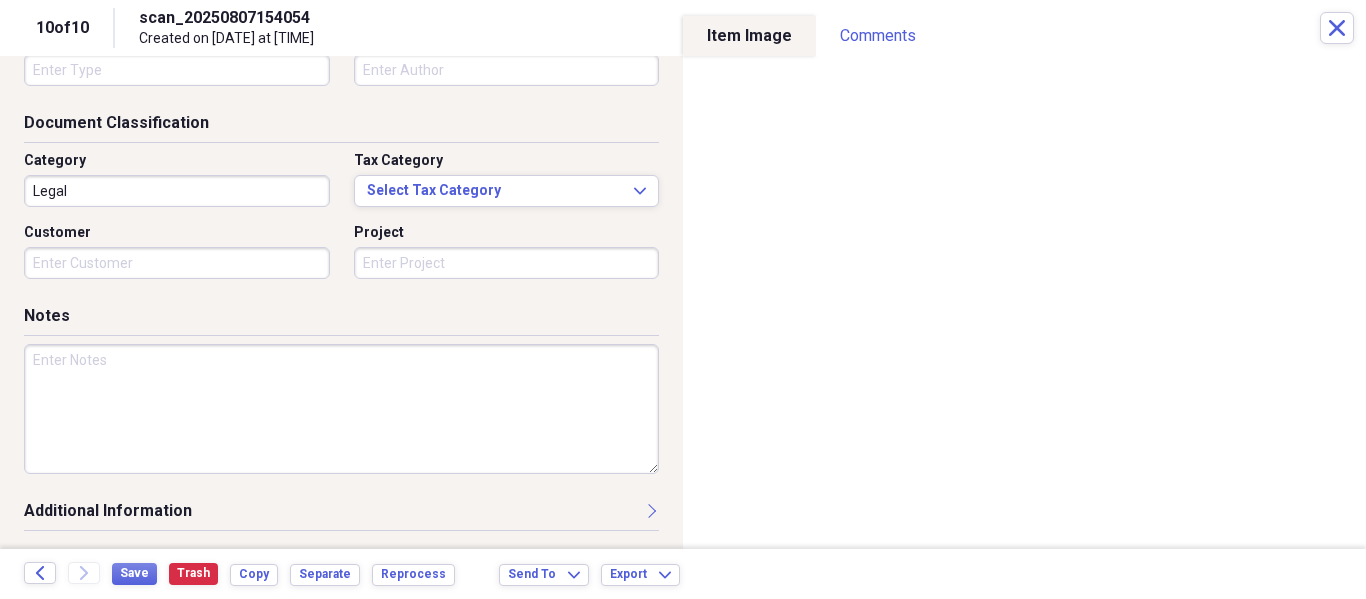paste on "Eviction Step 9, Go Place/Tape & Video Notice of Eviction Date to Property Door 7 Days prior to The Day Before the Eviction Date" 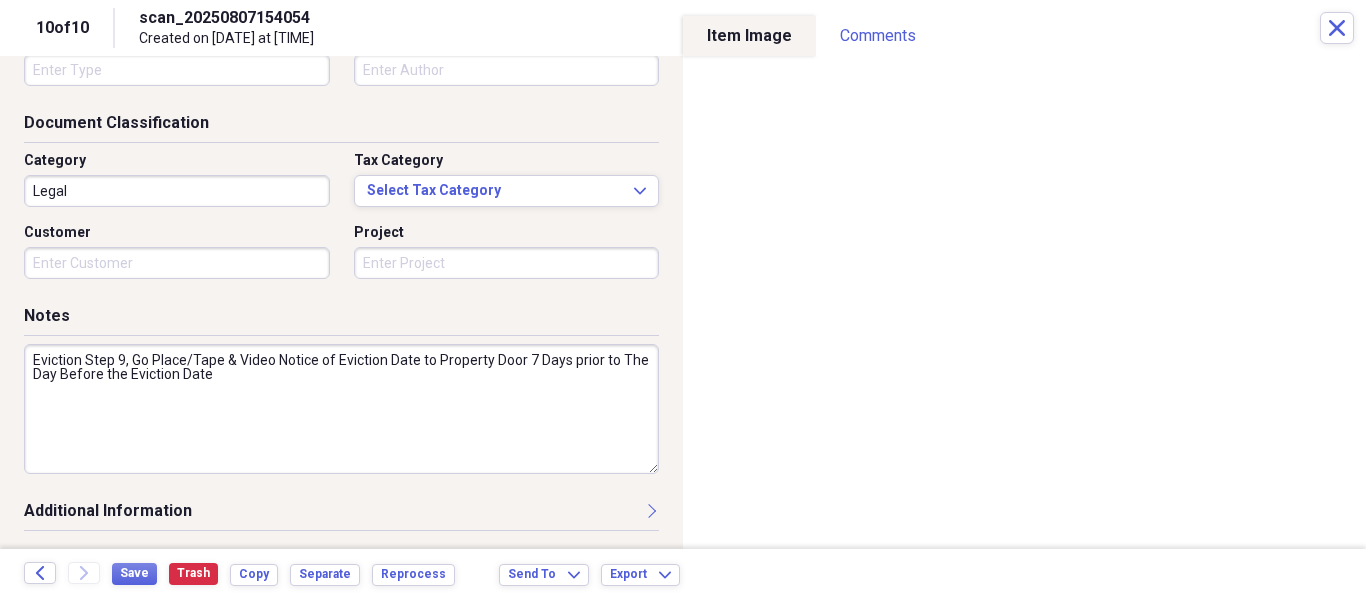 drag, startPoint x: 62, startPoint y: 359, endPoint x: 0, endPoint y: 398, distance: 73.24616 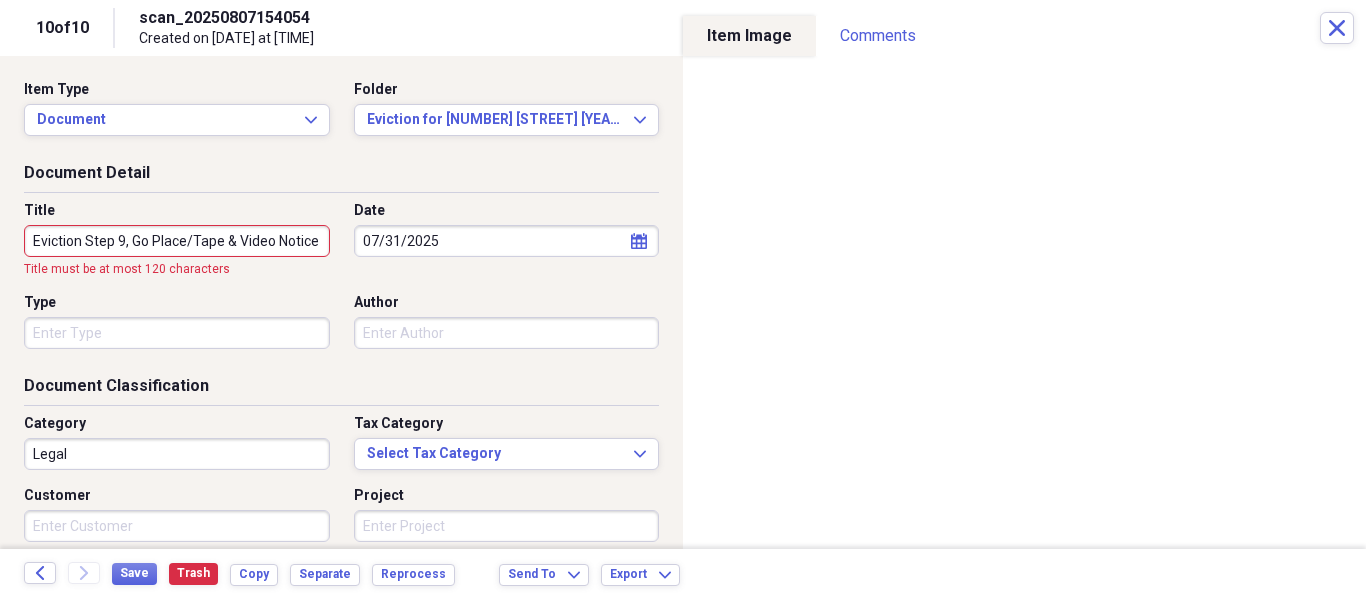 scroll, scrollTop: 263, scrollLeft: 0, axis: vertical 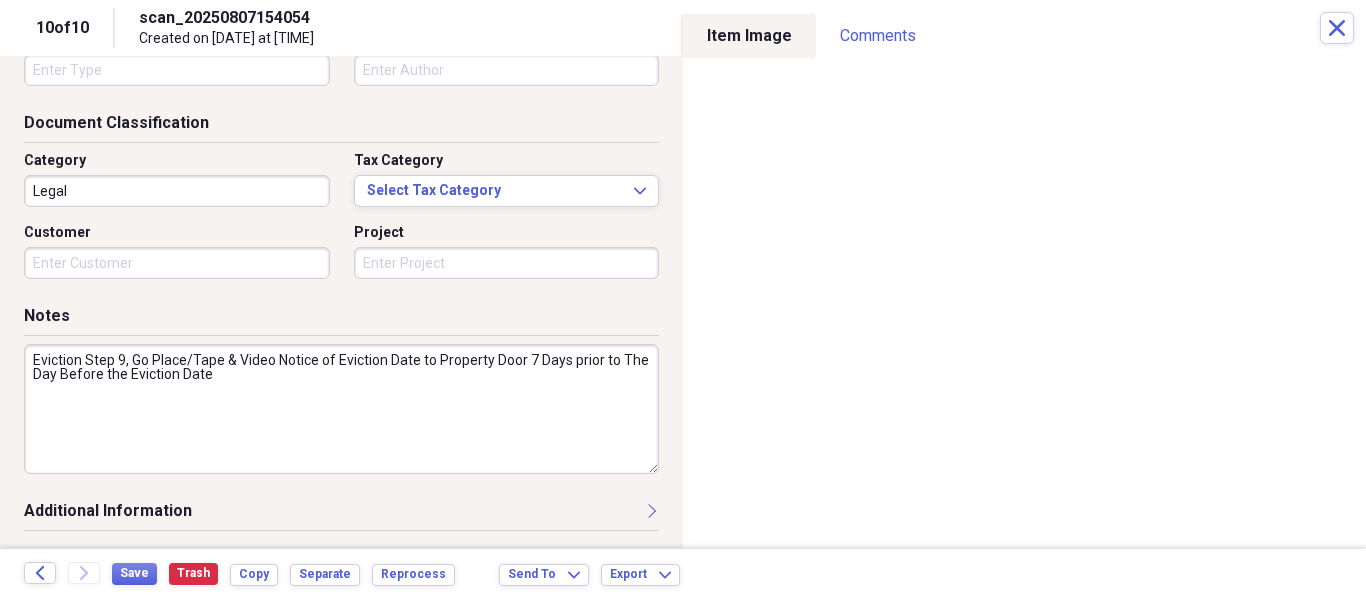drag, startPoint x: 265, startPoint y: 382, endPoint x: 19, endPoint y: 352, distance: 247.82251 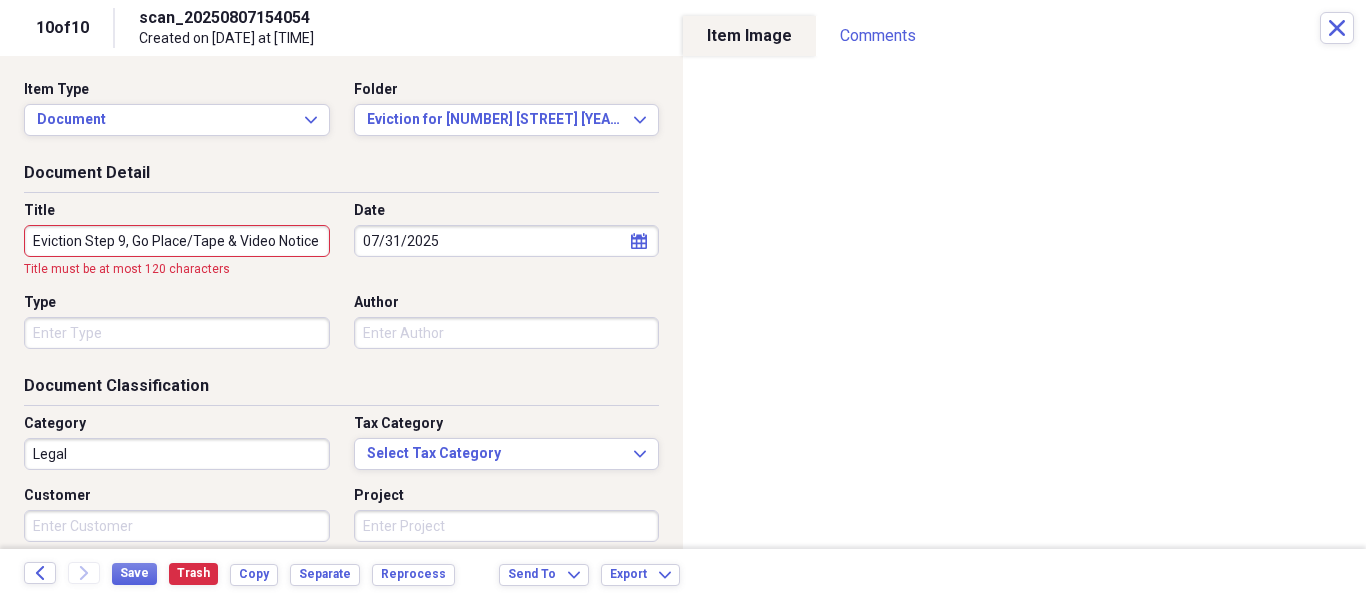 click on "Eviction Step 9, Go Place/Tape & Video Notice of Eviction Date to Property Door 7 Days prior to The Day Before the Eviction Date" at bounding box center (177, 241) 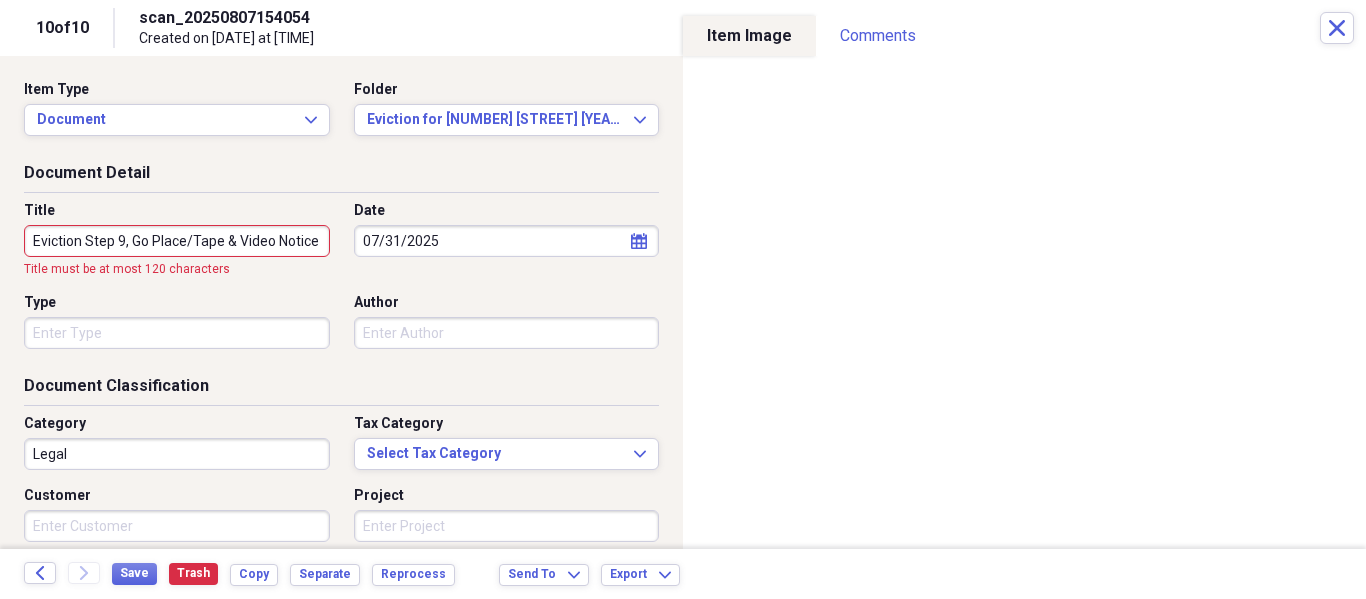 scroll, scrollTop: 0, scrollLeft: 512, axis: horizontal 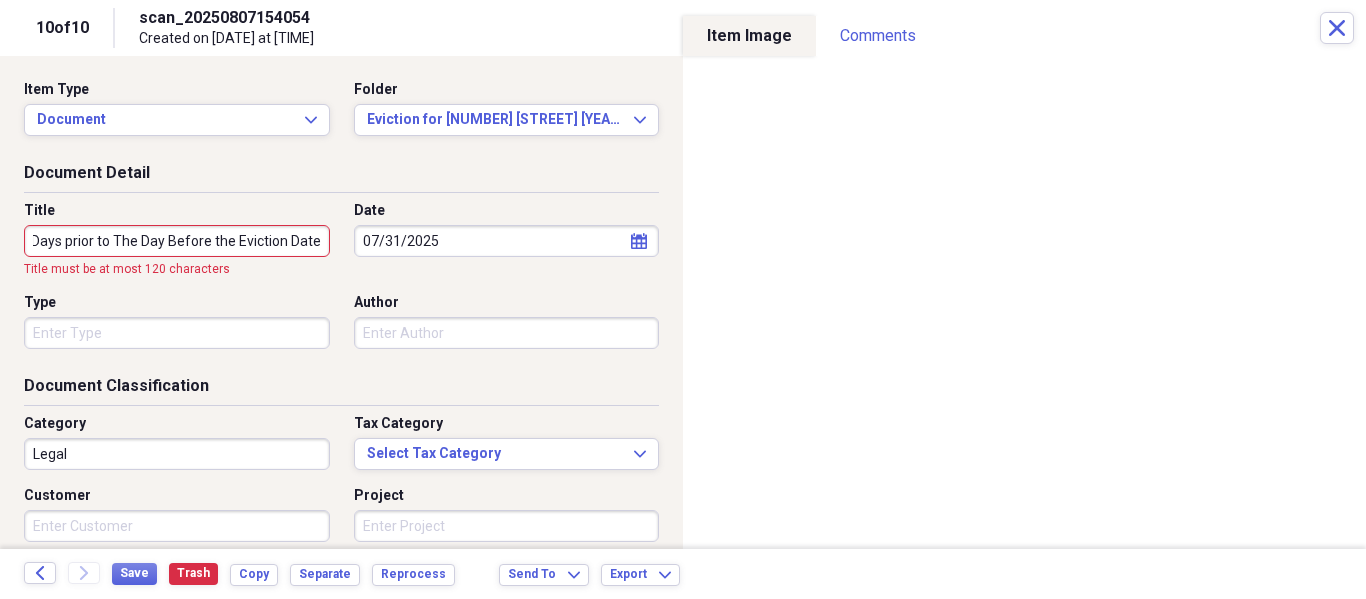 drag, startPoint x: 28, startPoint y: 235, endPoint x: 610, endPoint y: 295, distance: 585.0846 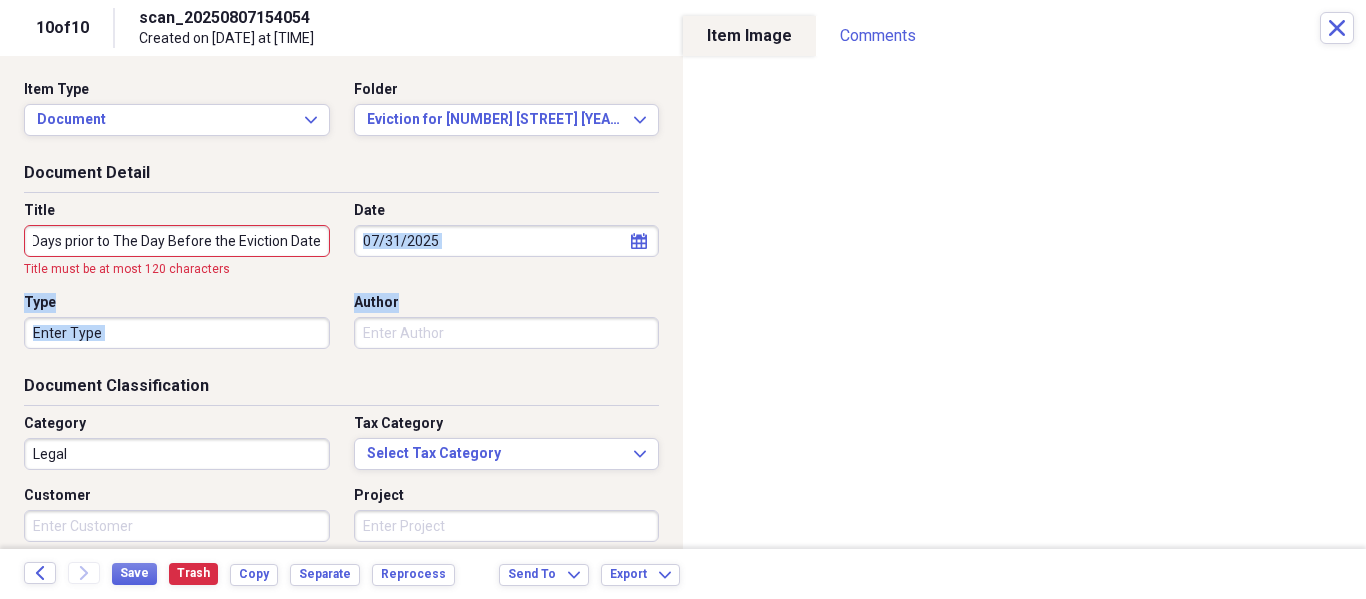 scroll, scrollTop: 0, scrollLeft: 0, axis: both 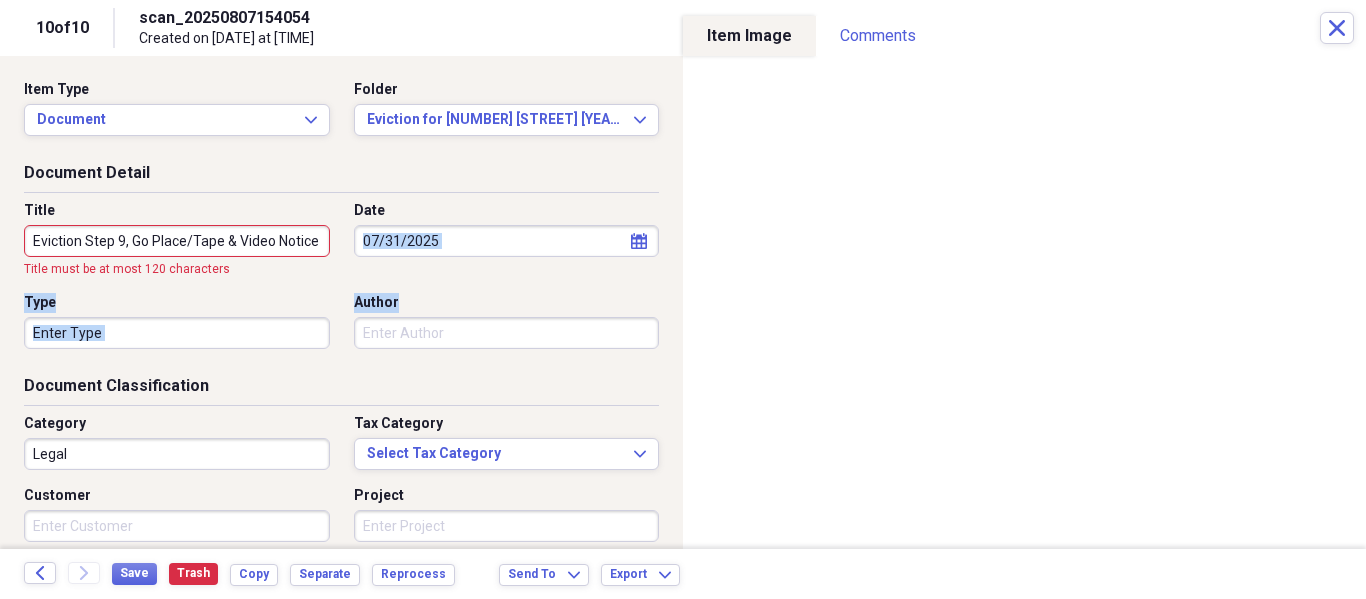 click on "Title Eviction Step 9, Go Place/Tape & Video Notice of Eviction Date to Property Door 7 Days prior to The Day Before the Eviction Date Title must be at most 120 characters Date [DATE] calendar Calendar Type Author" at bounding box center (341, 283) 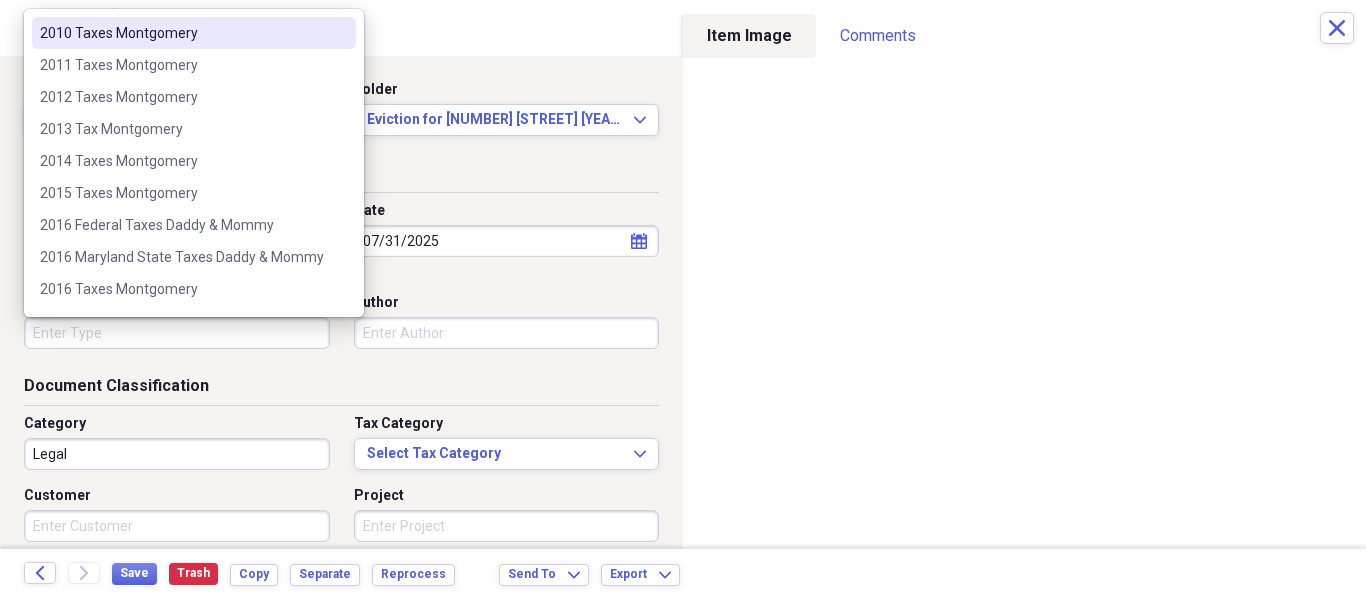 click on "Type" at bounding box center (177, 333) 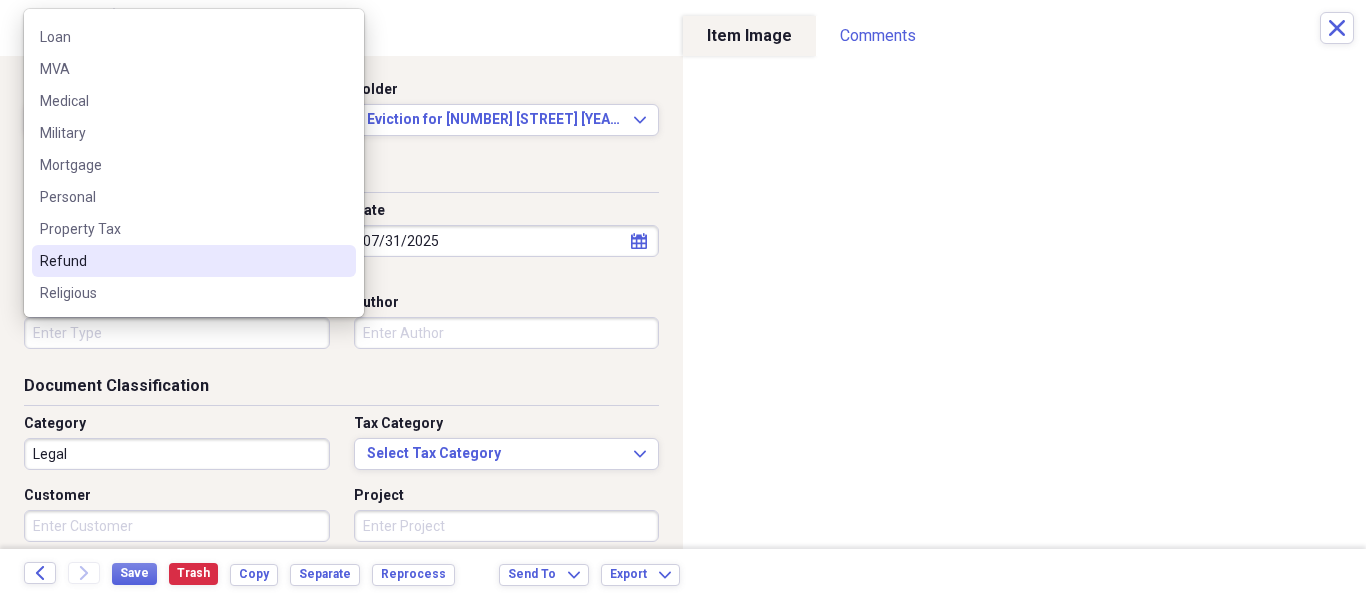 scroll, scrollTop: 1600, scrollLeft: 0, axis: vertical 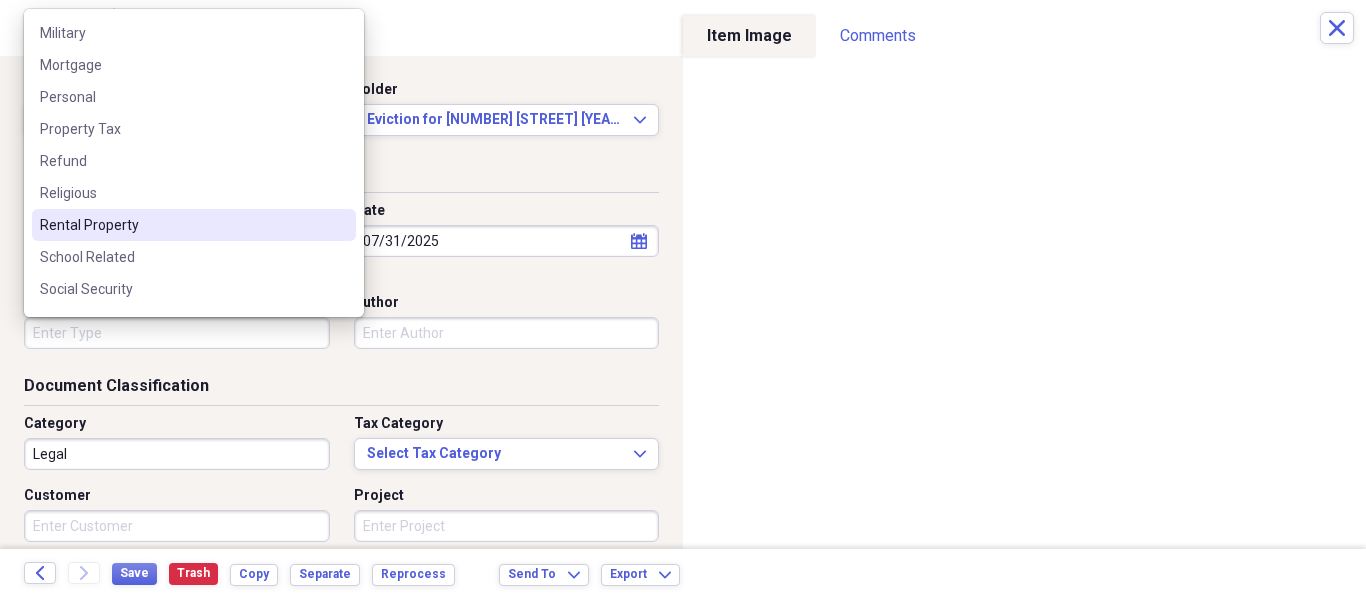 click on "Rental Property" at bounding box center [182, 225] 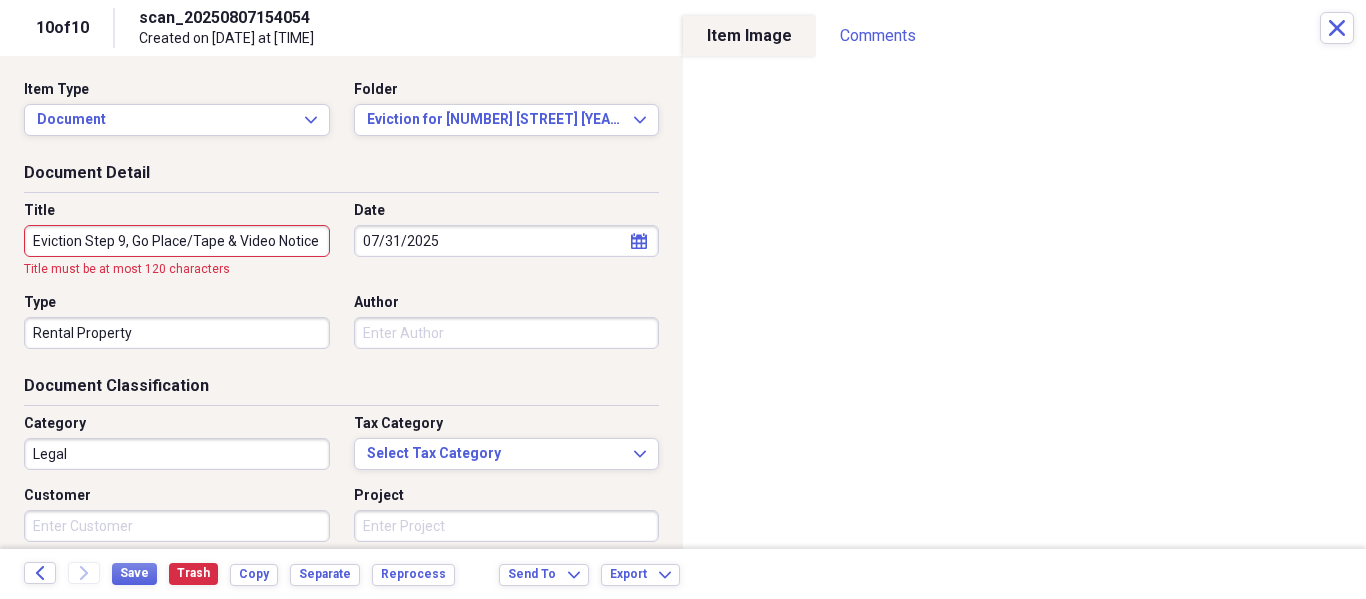 click on "Eviction Step 9, Go Place/Tape & Video Notice of Eviction Date to Property Door 7 Days prior to The Day Before the Eviction Date" at bounding box center (177, 241) 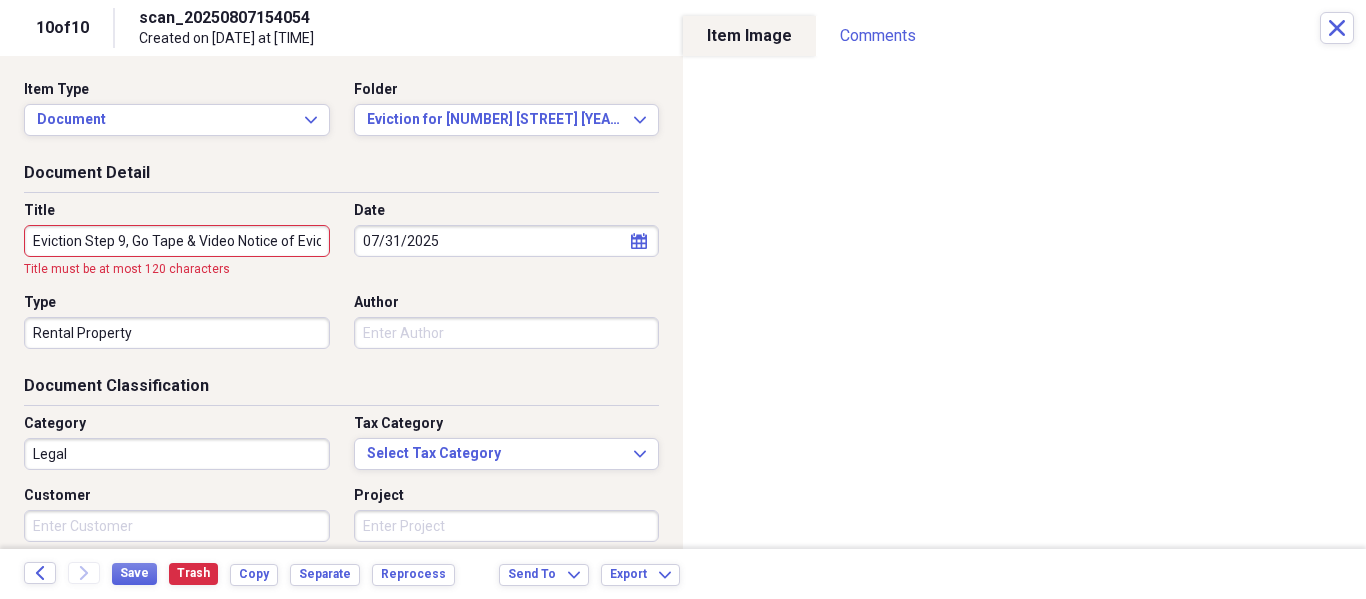 click on "Eviction Step 9, Go Tape & Video Notice of Eviction Date to Property Door 7 Days prior to The Day Before the Eviction Date" at bounding box center [177, 241] 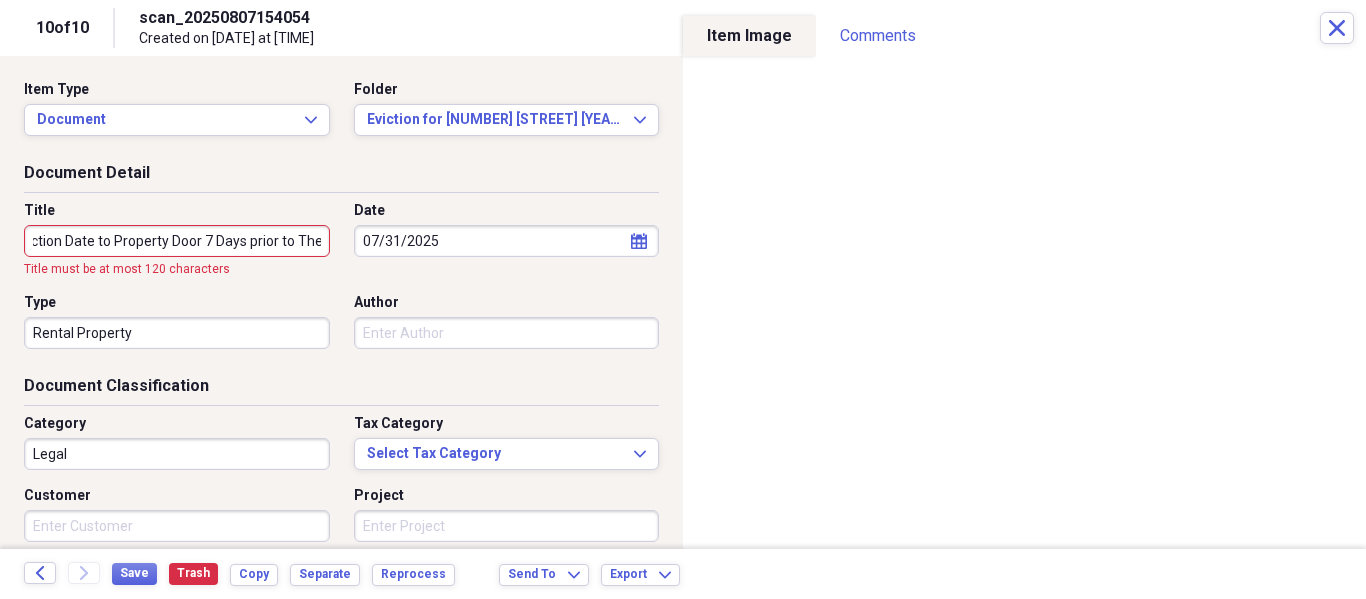 scroll, scrollTop: 0, scrollLeft: 296, axis: horizontal 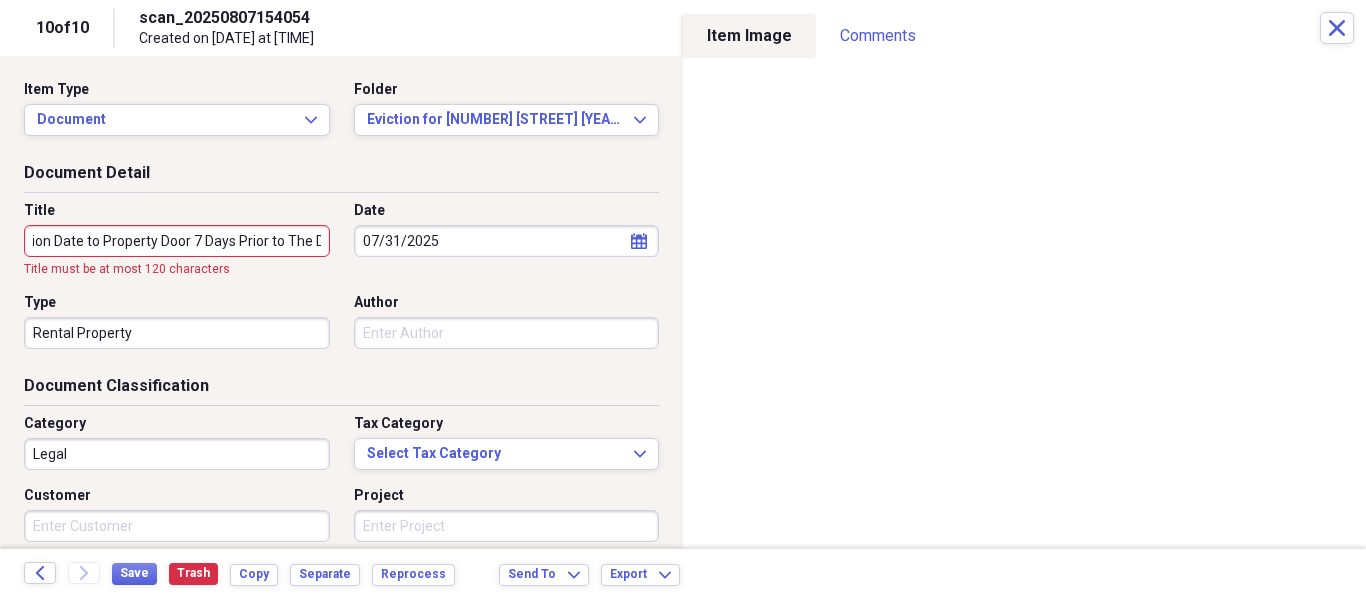 click on "Eviction Step 9, Go Tape & Video Notice of Eviction Date to Property Door 7 Days Prior to The Day Before the Eviction Date" at bounding box center (177, 241) 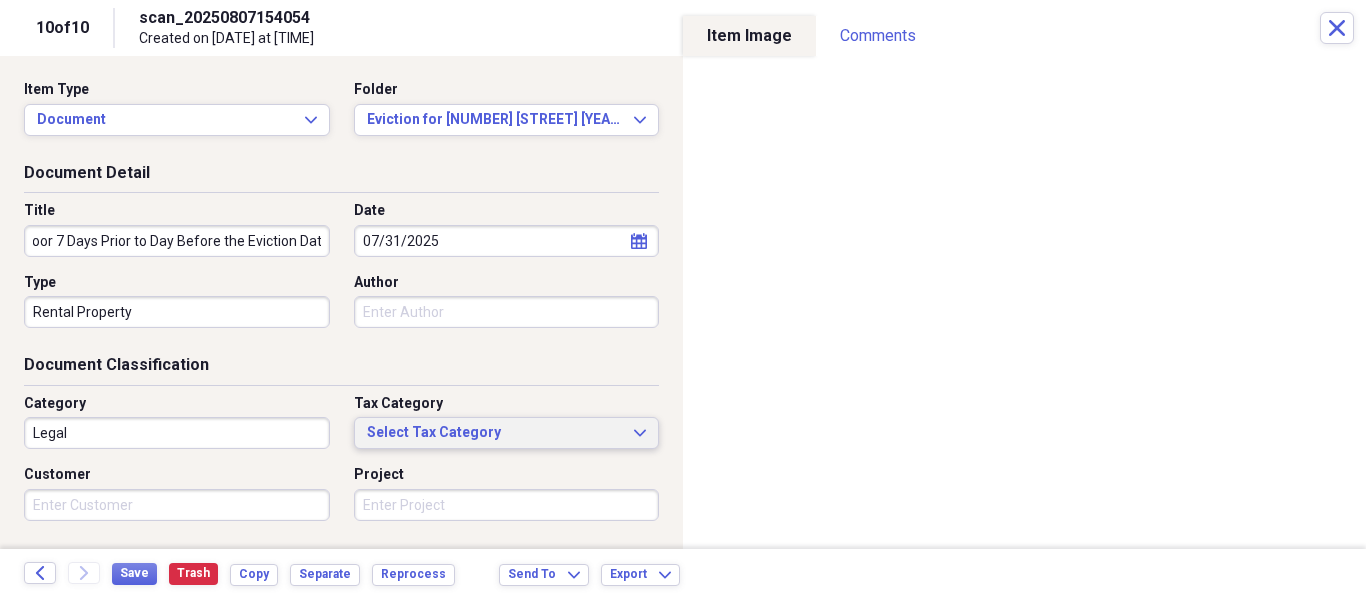 scroll, scrollTop: 0, scrollLeft: 445, axis: horizontal 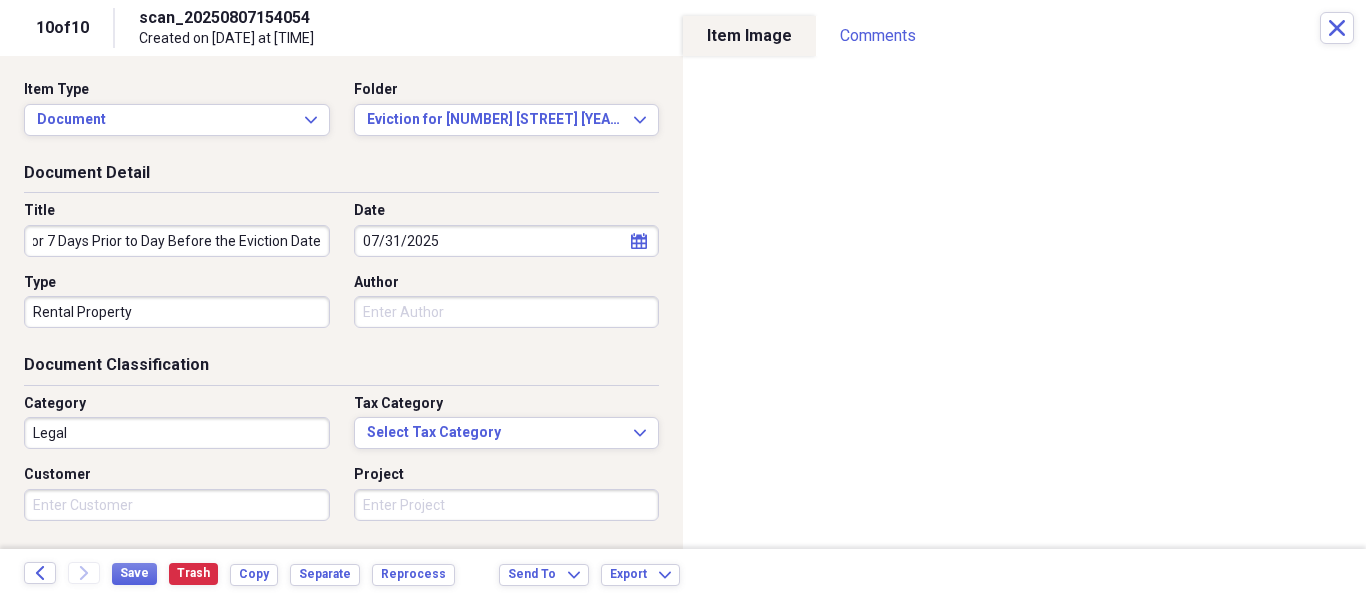 type on "Eviction Step 9, Go Tape & Video Notice of Eviction Date to Property Door 7 Days Prior to Day Before the Eviction Date" 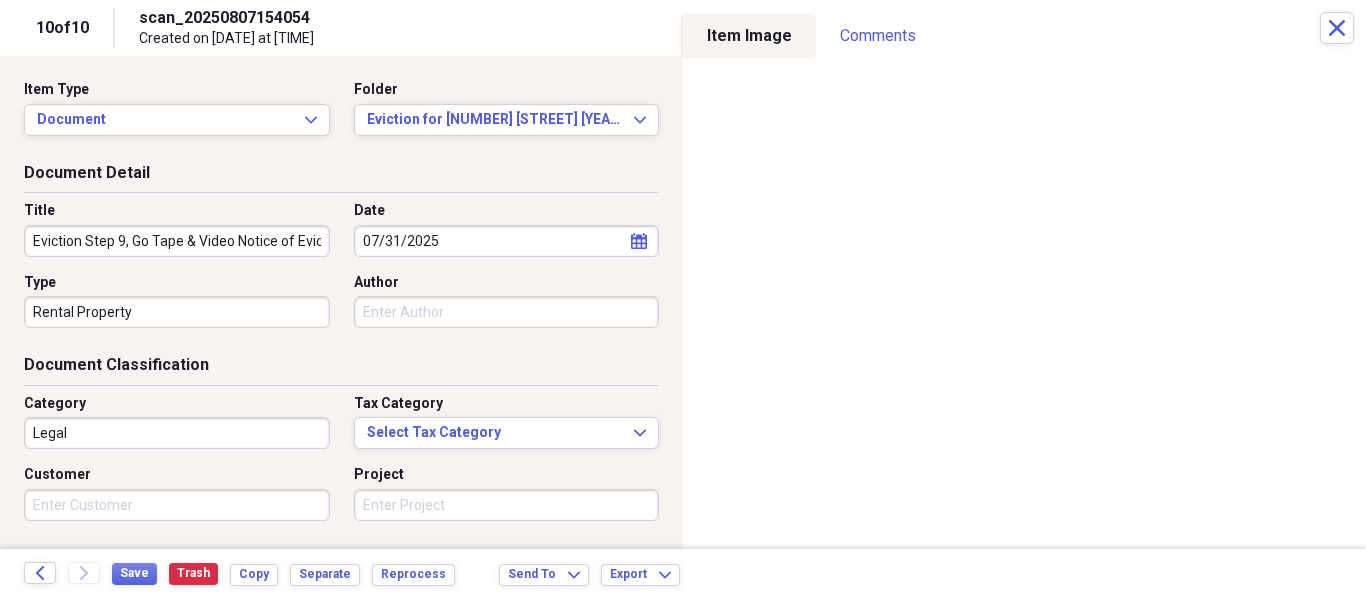 click on "Document Detail" at bounding box center [341, 177] 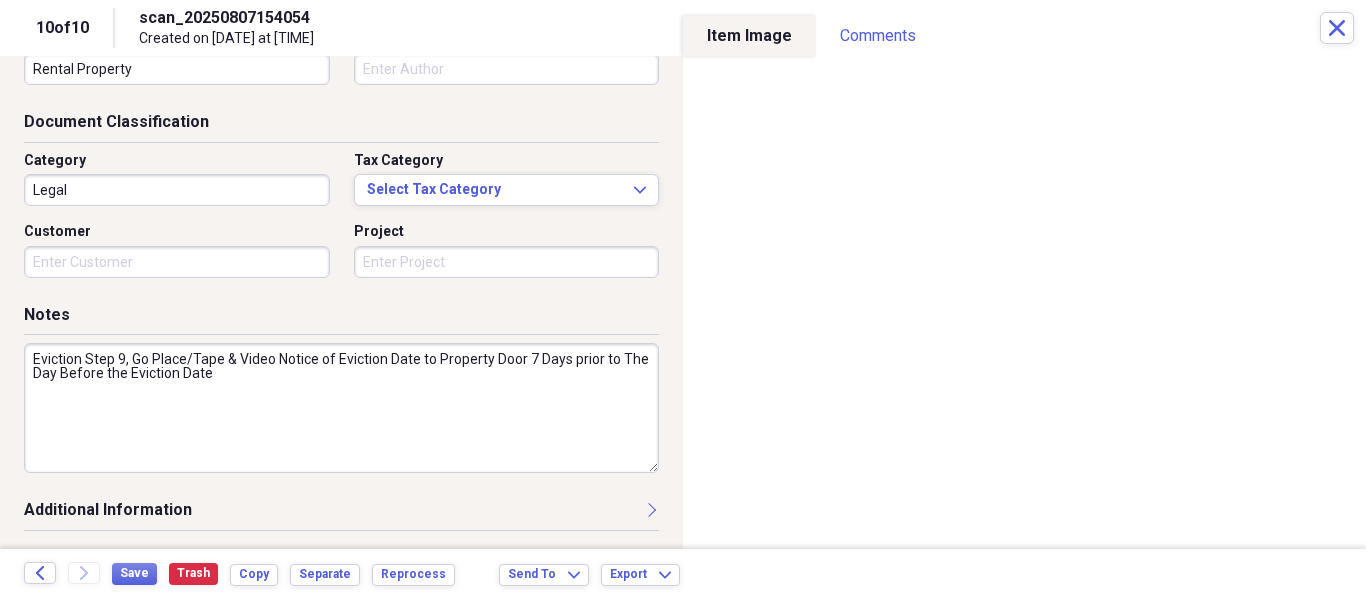 drag, startPoint x: 276, startPoint y: 377, endPoint x: 0, endPoint y: 320, distance: 281.8244 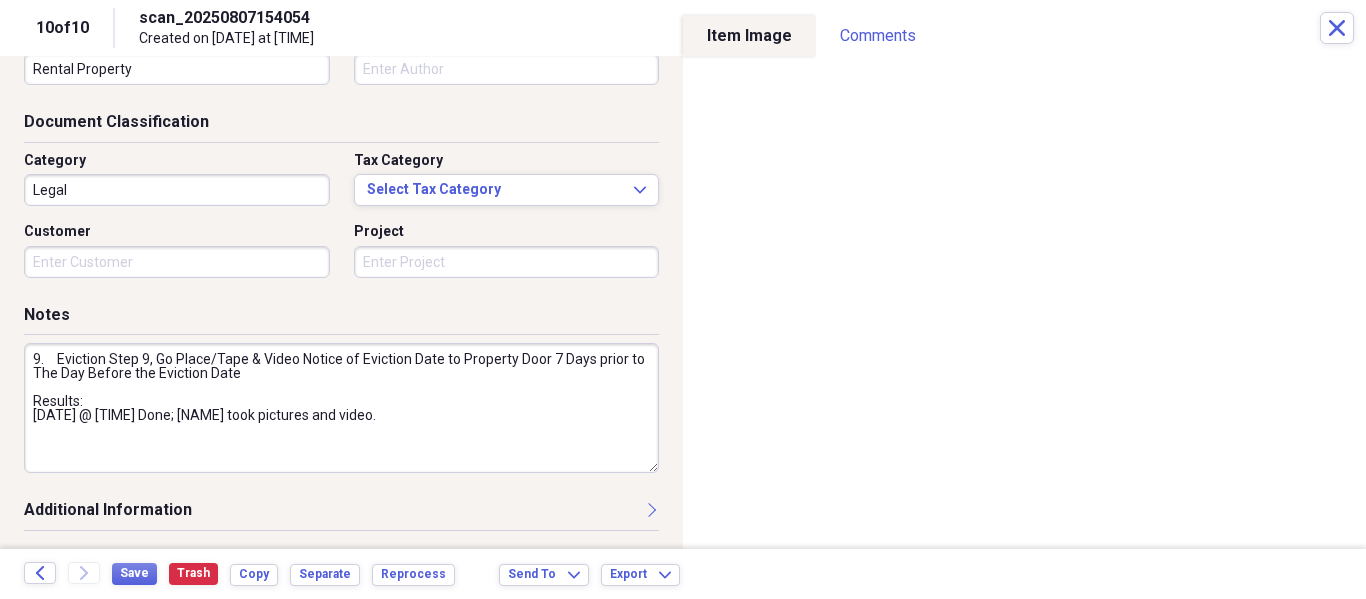 click on "9.	Eviction Step 9, Go Place/Tape & Video Notice of Eviction Date to Property Door 7 Days prior to The Day Before the Eviction Date
Results:
[DATE] @ [TIME] Done; [NAME] took pictures and video." at bounding box center [341, 408] 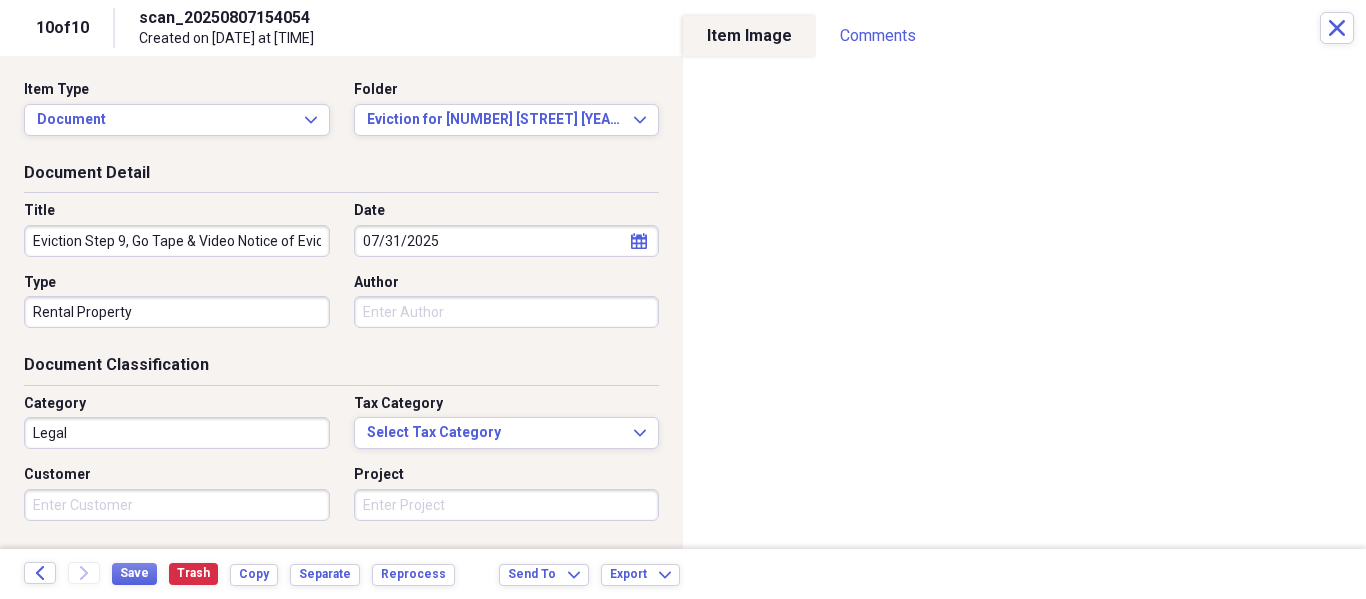 scroll, scrollTop: 243, scrollLeft: 0, axis: vertical 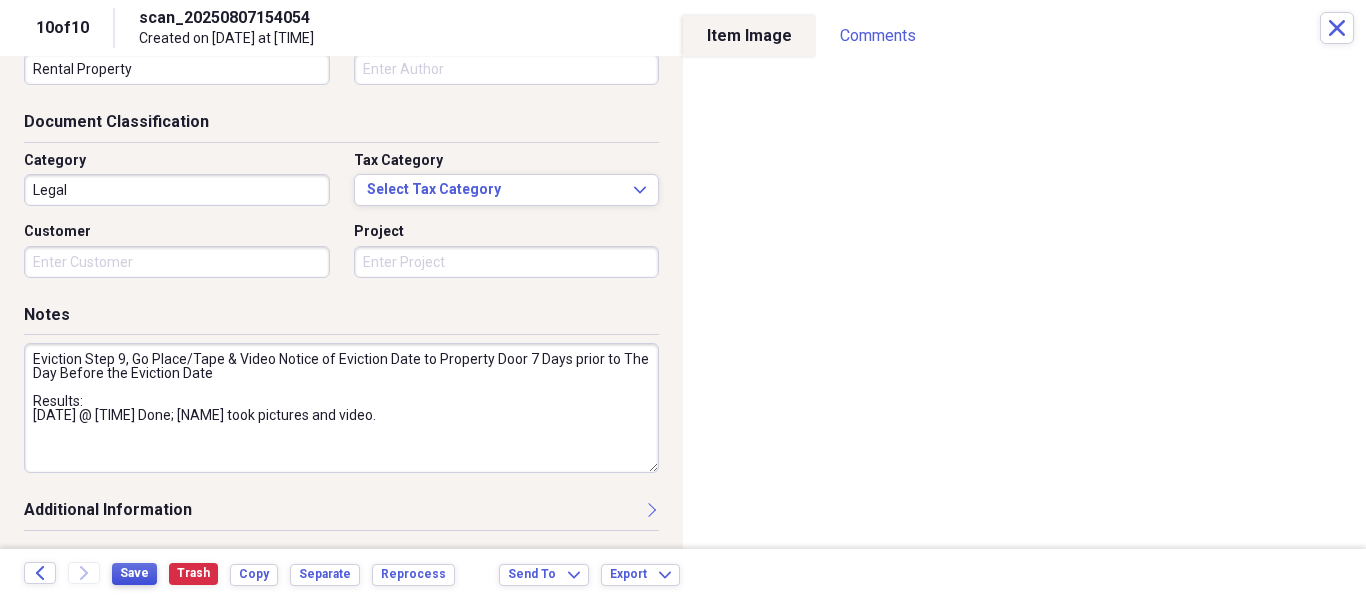 click on "Save" at bounding box center [134, 573] 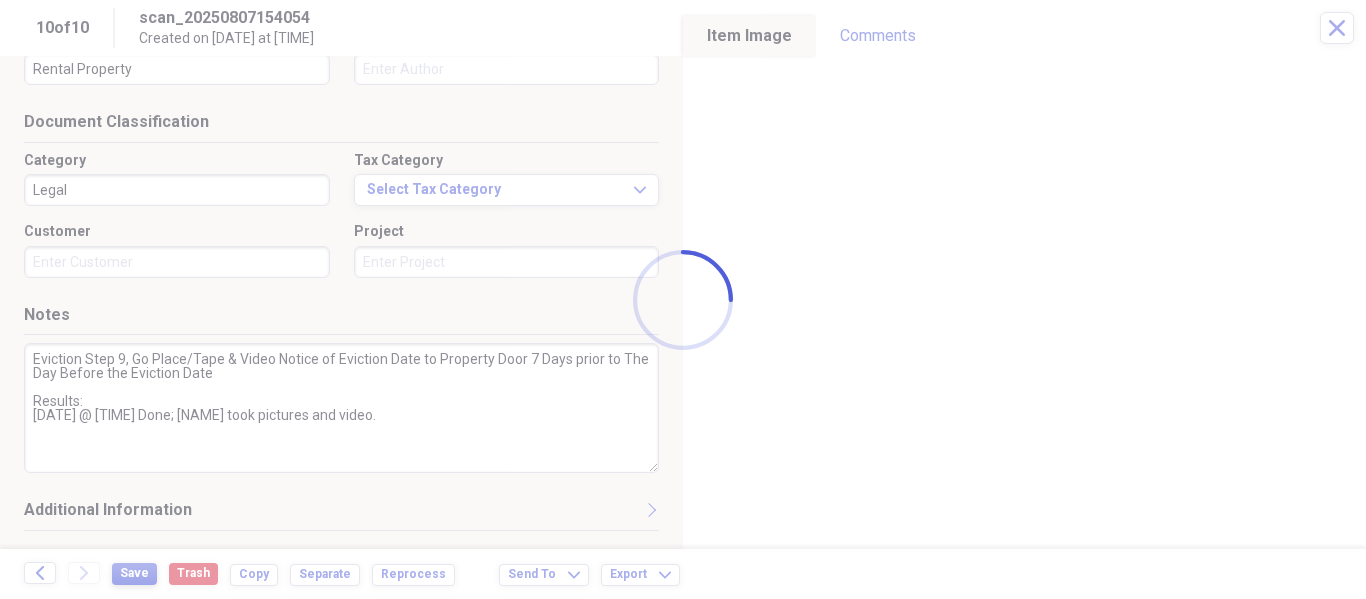 type on "Eviction Step 9, Go Place/Tape & Video Notice of Eviction Date to Property Door 7 Days prior to The Day Before the Eviction Date
Results:
[DATE] @ [TIME] Done; [NAME] took pictures and video." 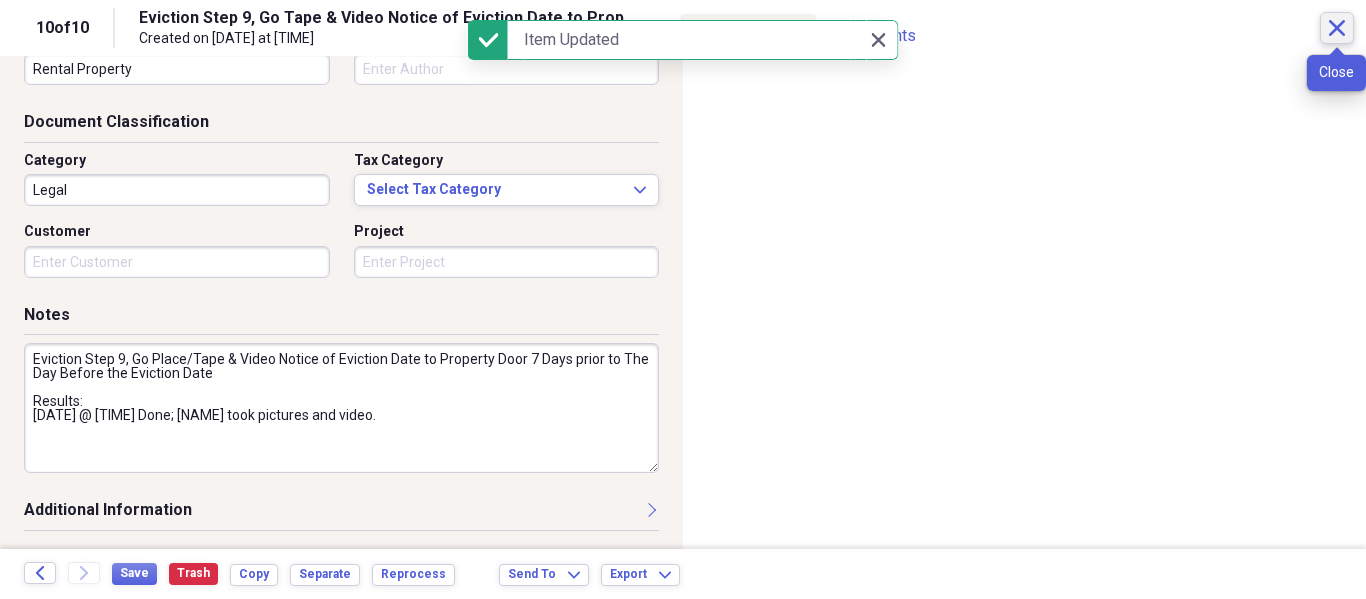 click on "Close" 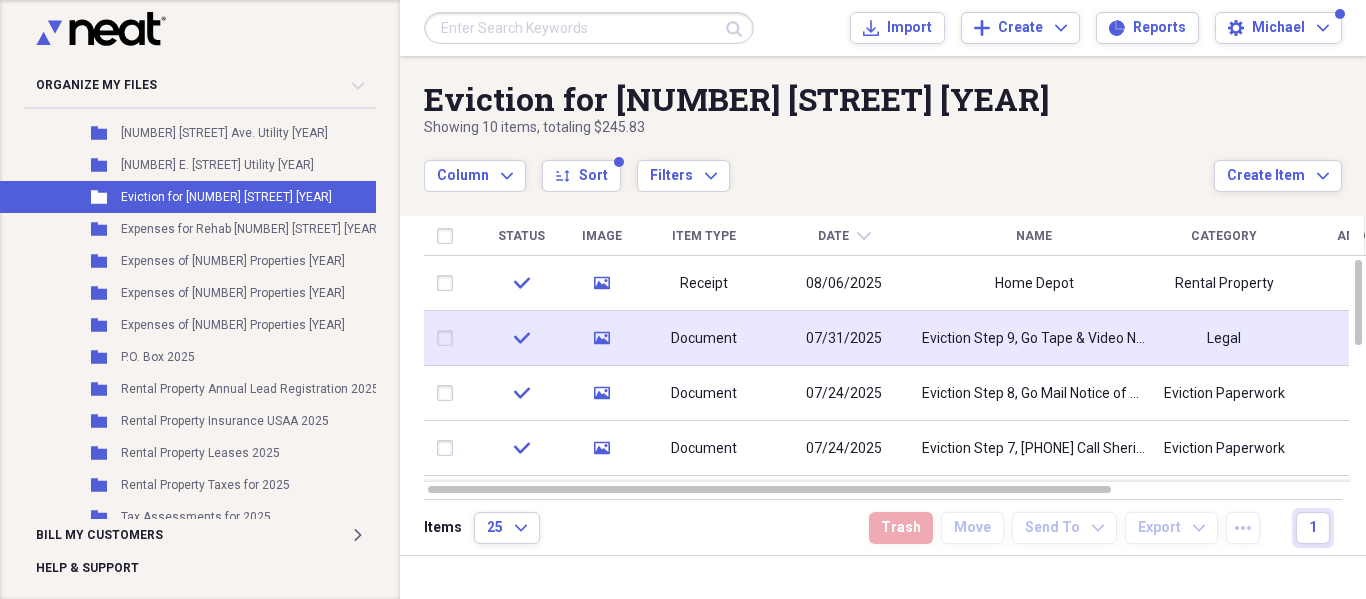 click on "Eviction Step 9, Go Tape & Video Notice of Eviction Date to Property Door 7 Days Prior to Day Before the Eviction Date" at bounding box center (1034, 339) 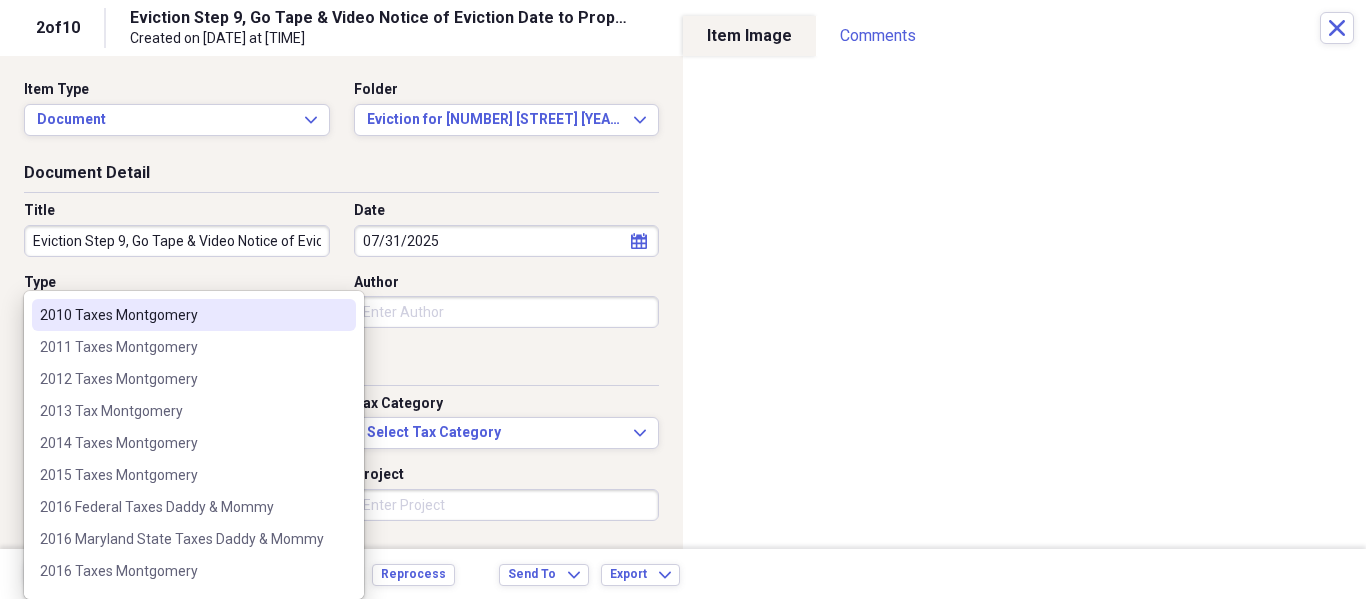 click on "Organize My Files 1 Collapse Unfiled Needs Review 1 Unfiled All Files Unfiled Unfiled Unfiled Saved Reports Collapse My Cabinet [PERSON]'s Cabinet Add Folder Expand Folder Army, Navy, VA, Social Security Add Folder Folder Contacts Add Folder Collapse Open Folder General Add Folder Folder Allany Stuff Add Folder Expand Folder Annual Bills Only Add Folder Expand Folder Auto Add Folder Expand Folder Bank Documents Add Folder Folder Bernard Stuff Add Folder Expand Folder Bills Add Folder Expand Folder Black Mike Stuff Add Folder Expand Folder Christmas Add Folder Expand Folder Church Stuff Add Folder Folder Claims Add Folder Collapse Open Folder Clothes Add Folder Expand Folder Archive Kids Clothes/Needs Add Folder Expand Folder Archive [PERSON] & [PERSON] Clothes/Needs Add Folder Folder Ate Lhai Add Folder Folder [PERSON] Clothes/Needs [YEAR] Add Folder Folder Family in Philippines Add Folder Folder Hanz Clothes/Needs [YEAR] Add Folder Folder Melany Clothes/Needs [YEAR] Add Folder Folder [PERSON] Clothes/Needs [YEAR] Add Folder" at bounding box center (683, 299) 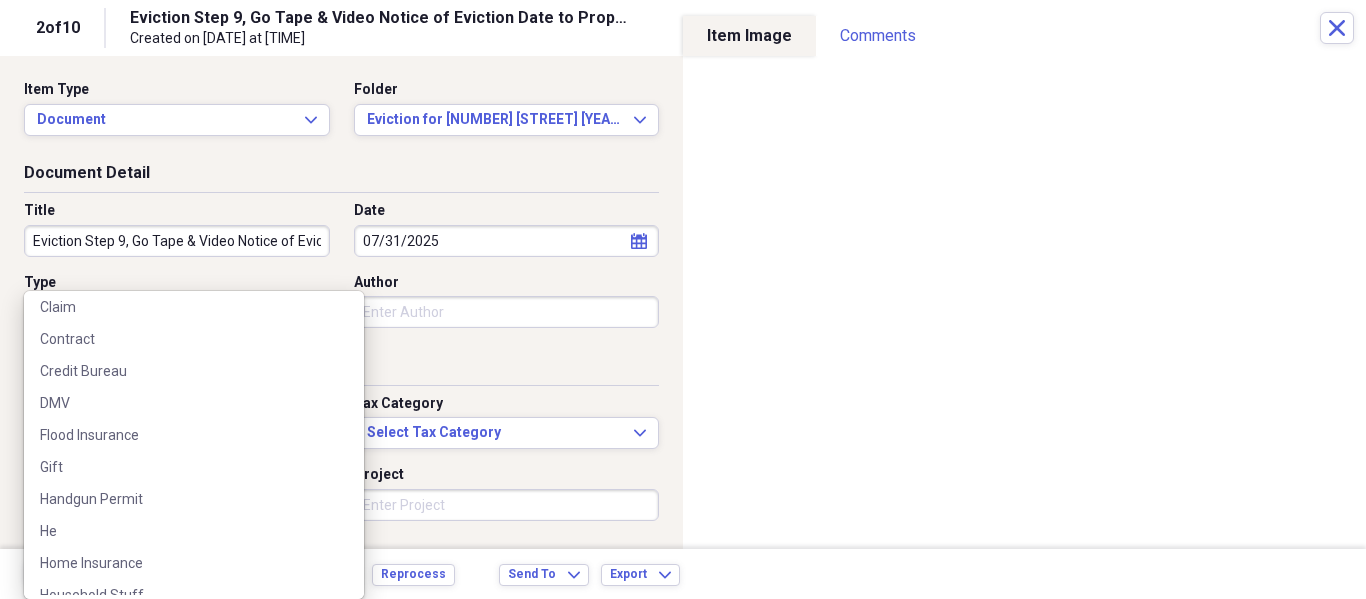 scroll, scrollTop: 900, scrollLeft: 0, axis: vertical 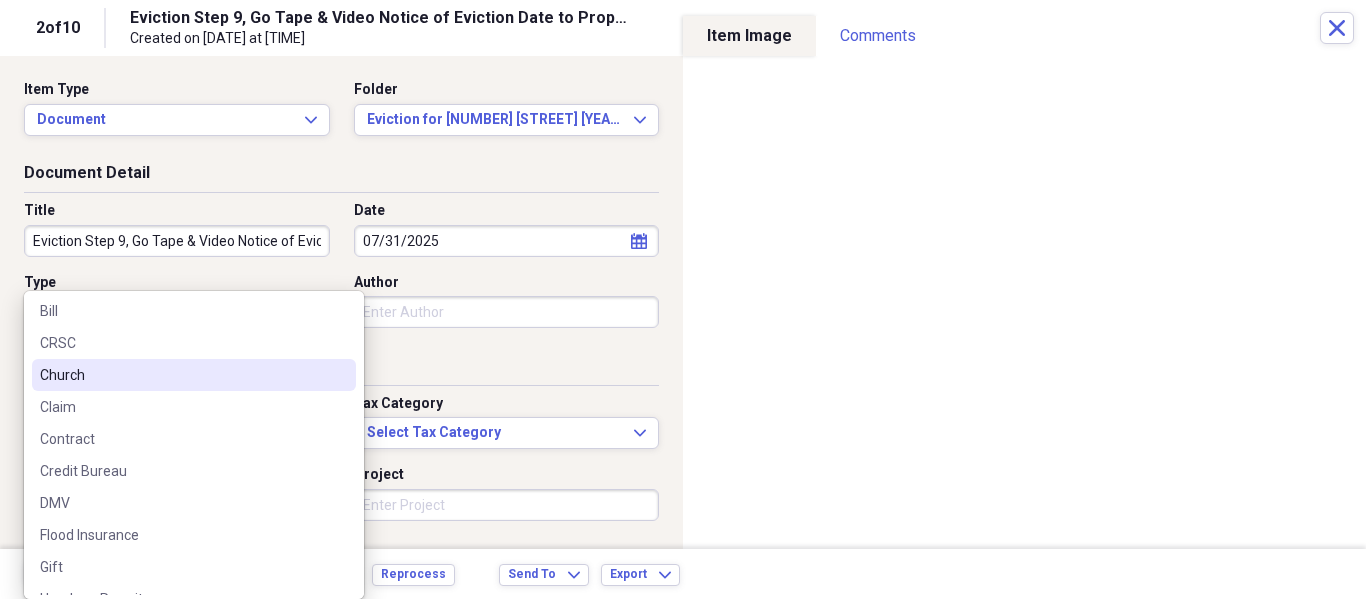 click on "Document Detail Title Eviction Step 9, Go Tape & Video Notice of Eviction Date to Property Door 7 Days Prior to Day Before the Eviction Date Title must be at most 120 characters Date [DATE] calendar Calendar Type Rental Property Author" at bounding box center [341, 258] 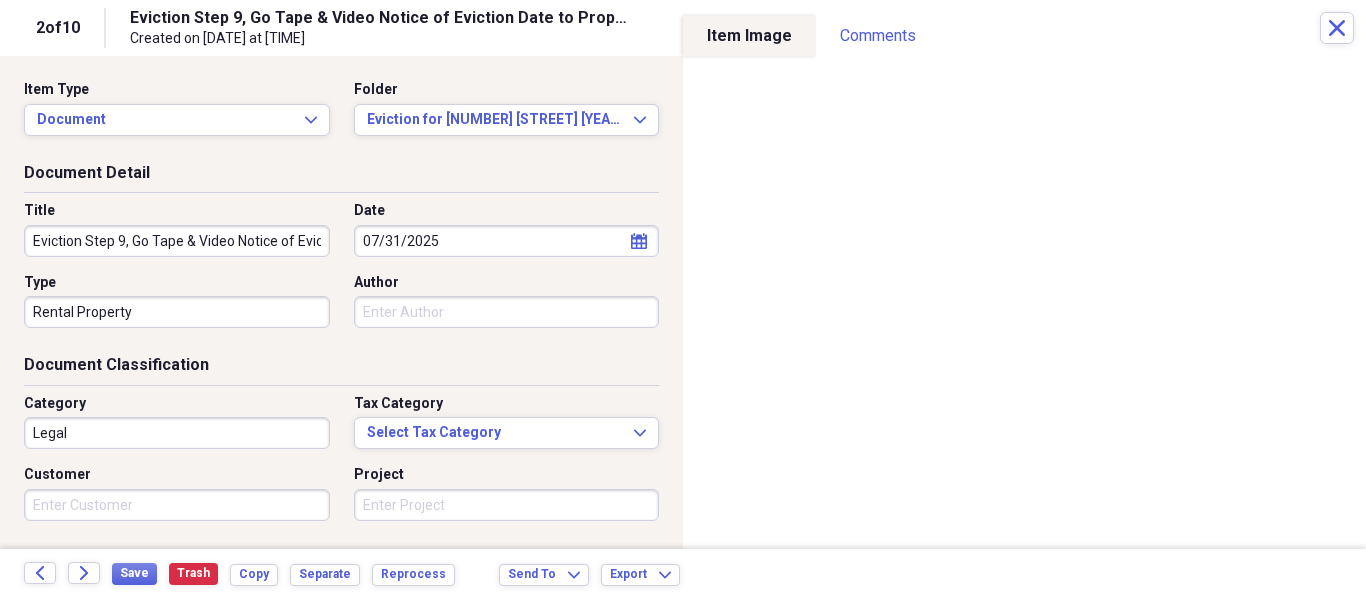 click on "Organize My Files 1 Collapse Unfiled Needs Review 1 Unfiled All Files Unfiled Unfiled Unfiled Saved Reports Collapse My Cabinet [PERSON]'s Cabinet Add Folder Expand Folder Army, Navy, VA, Social Security Add Folder Folder Contacts Add Folder Collapse Open Folder General Add Folder Folder Allany Stuff Add Folder Expand Folder Annual Bills Only Add Folder Expand Folder Auto Add Folder Expand Folder Bank Documents Add Folder Folder Bernard Stuff Add Folder Expand Folder Bills Add Folder Expand Folder Black Mike Stuff Add Folder Expand Folder Christmas Add Folder Expand Folder Church Stuff Add Folder Folder Claims Add Folder Collapse Open Folder Clothes Add Folder Expand Folder Archive Kids Clothes/Needs Add Folder Expand Folder Archive [PERSON] & [PERSON] Clothes/Needs Add Folder Folder Ate Lhai Add Folder Folder [PERSON] Clothes/Needs [YEAR] Add Folder Folder Family in Philippines Add Folder Folder Hanz Clothes/Needs [YEAR] Add Folder Folder Melany Clothes/Needs [YEAR] Add Folder Folder [PERSON] Clothes/Needs [YEAR] Add Folder" at bounding box center [683, 299] 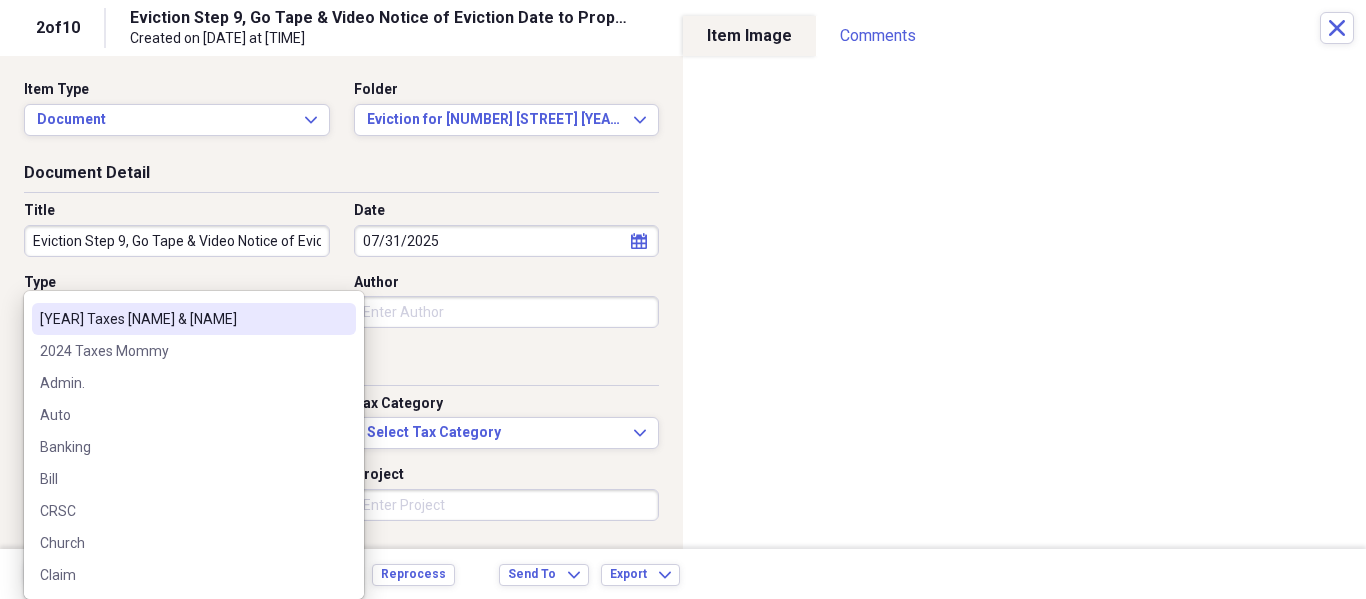 scroll, scrollTop: 0, scrollLeft: 0, axis: both 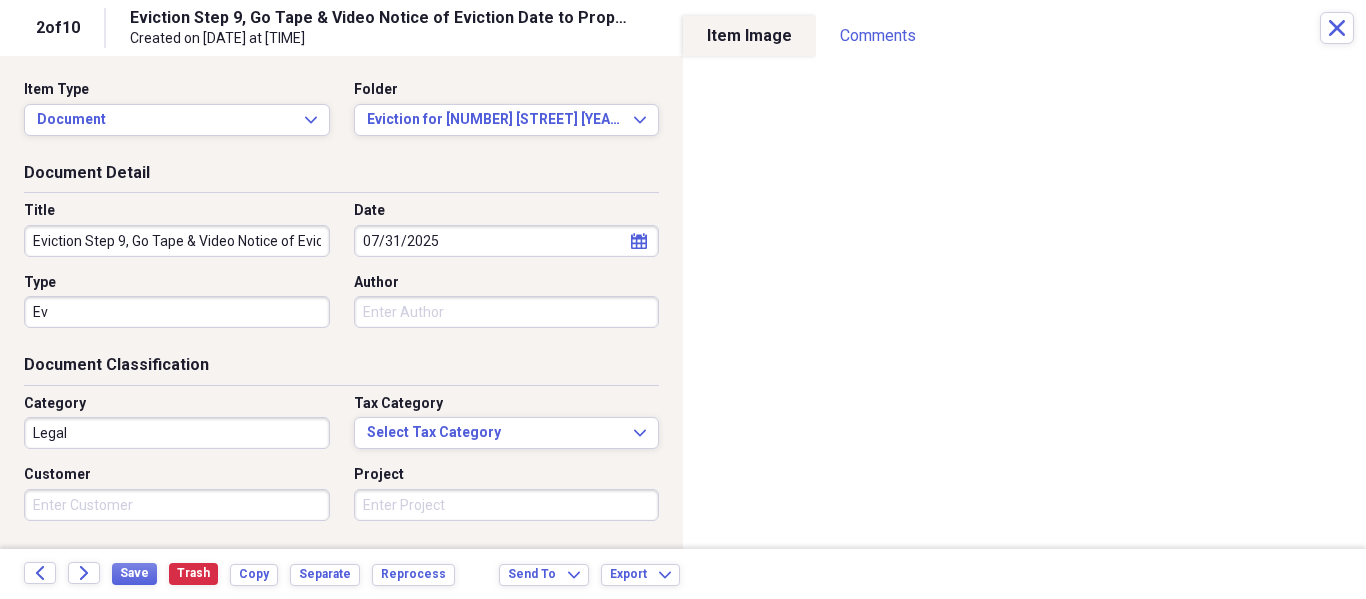 type on "E" 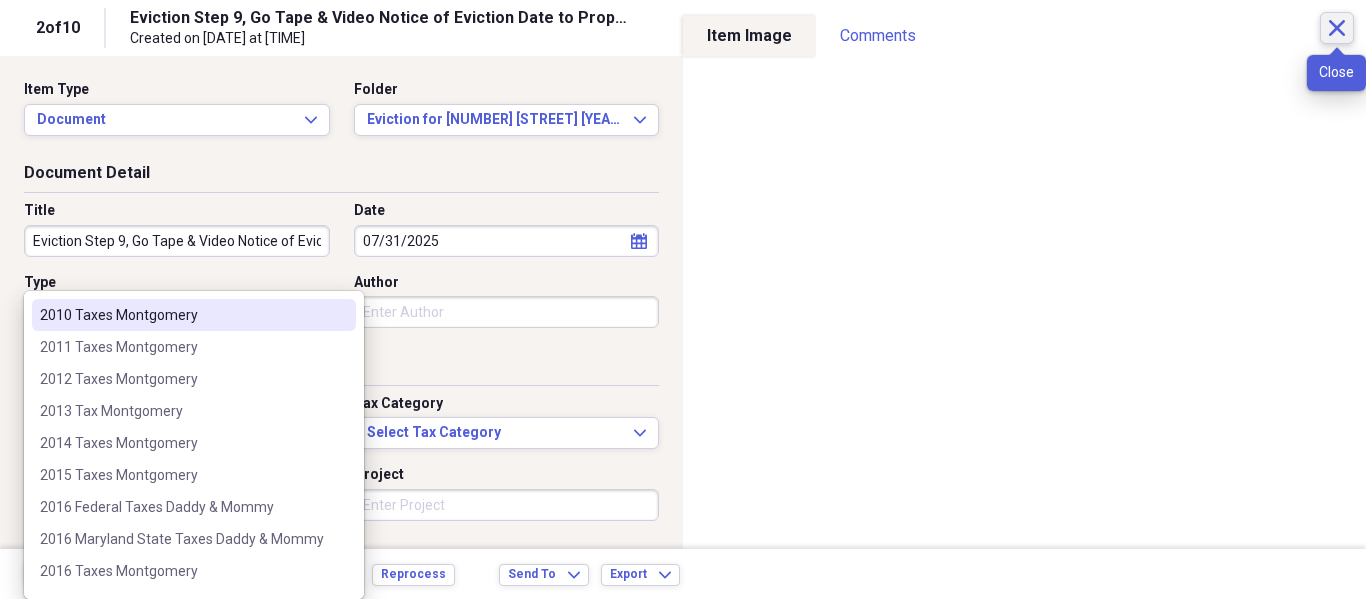 type 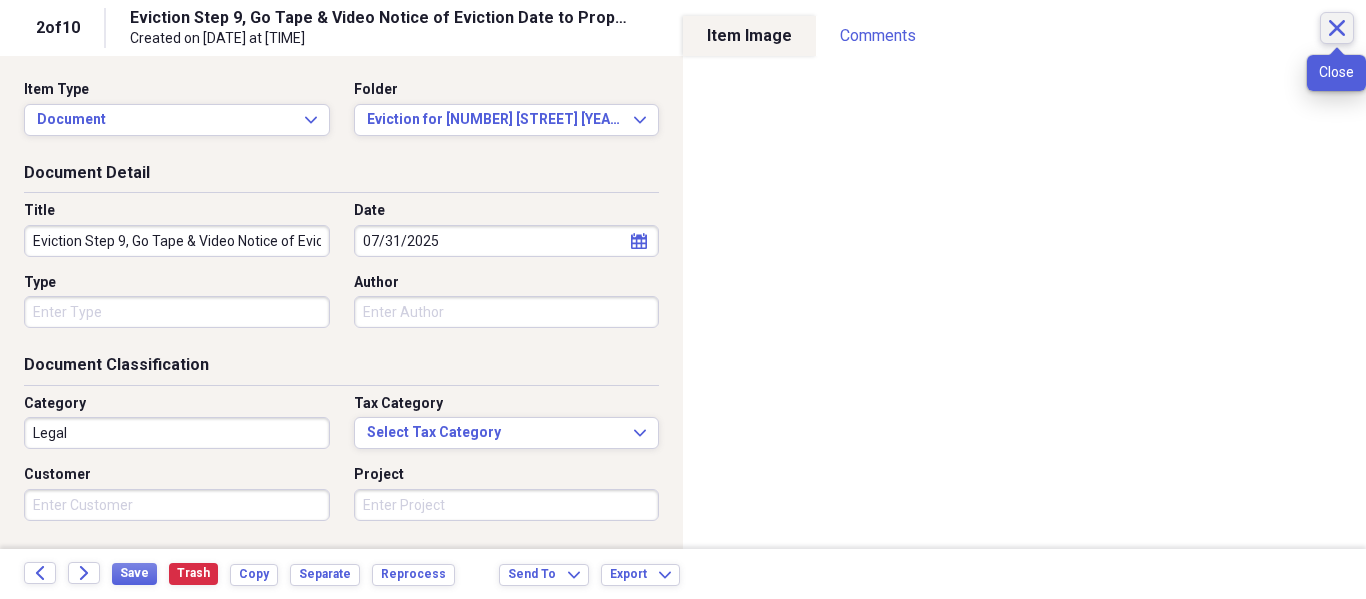click on "Close" 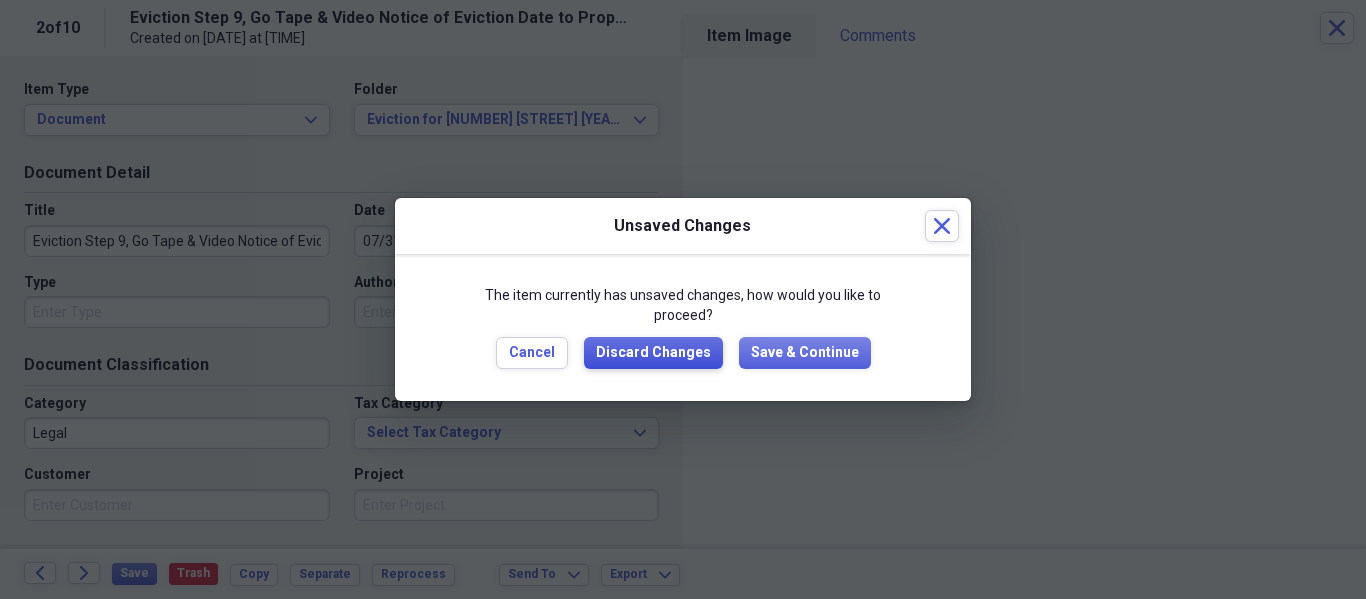 click on "Discard Changes" at bounding box center [653, 353] 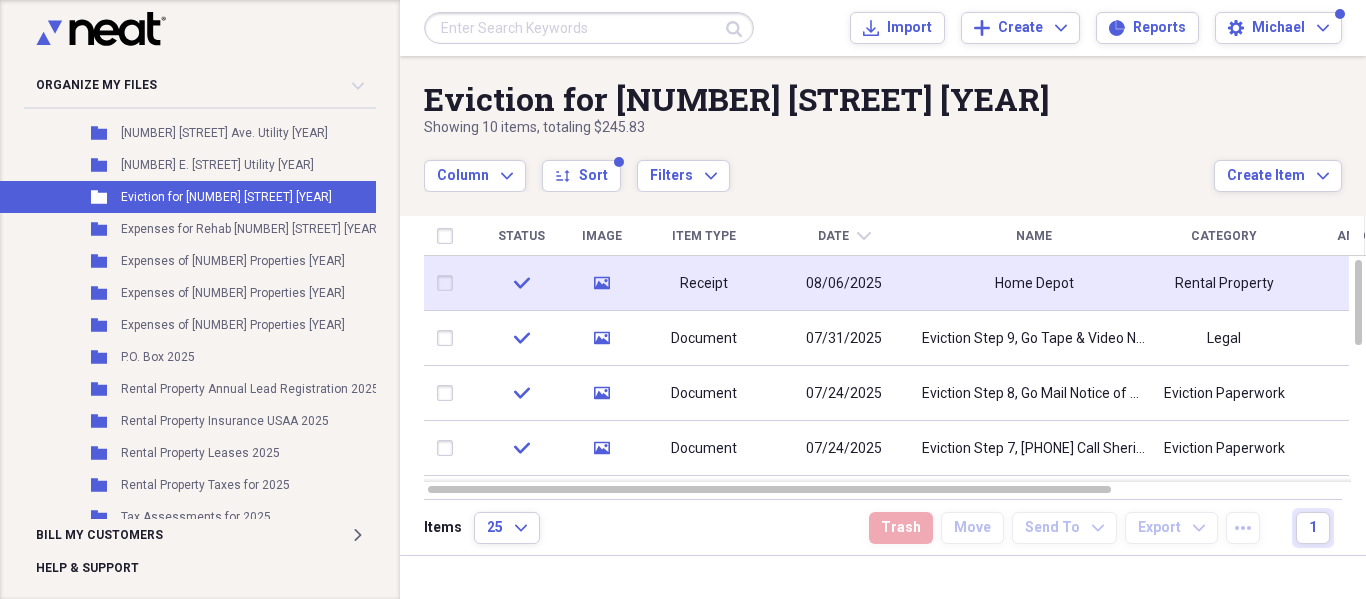 click on "Rental Property" at bounding box center (1224, 283) 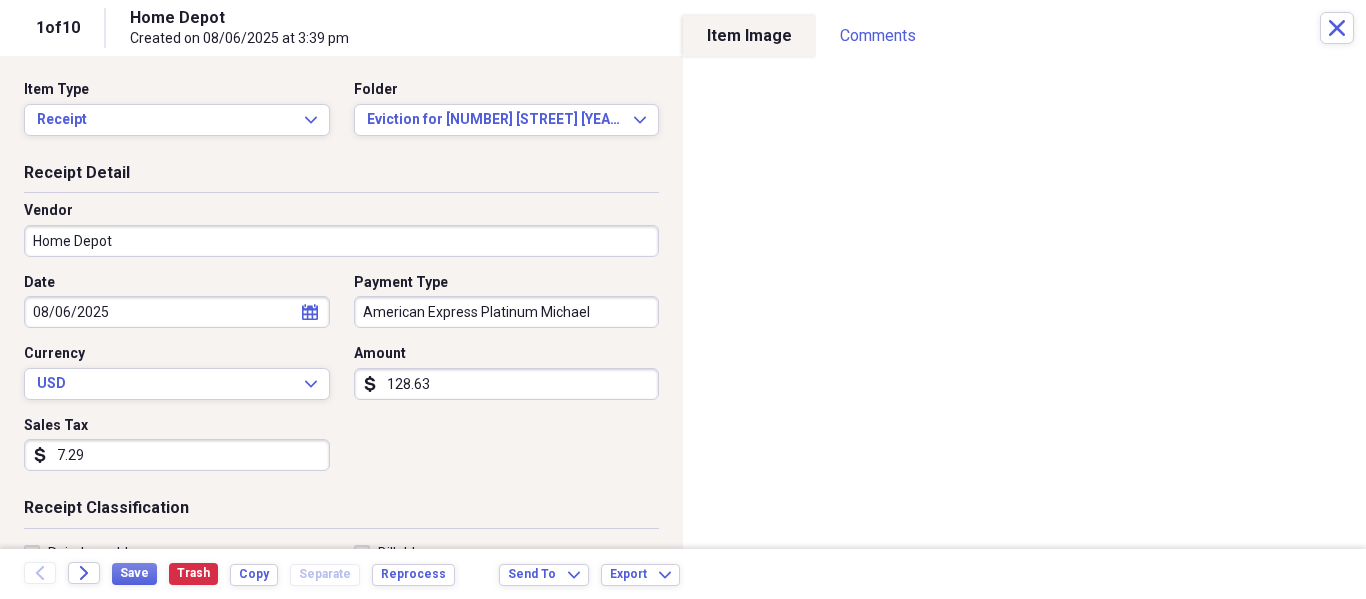 scroll, scrollTop: 300, scrollLeft: 0, axis: vertical 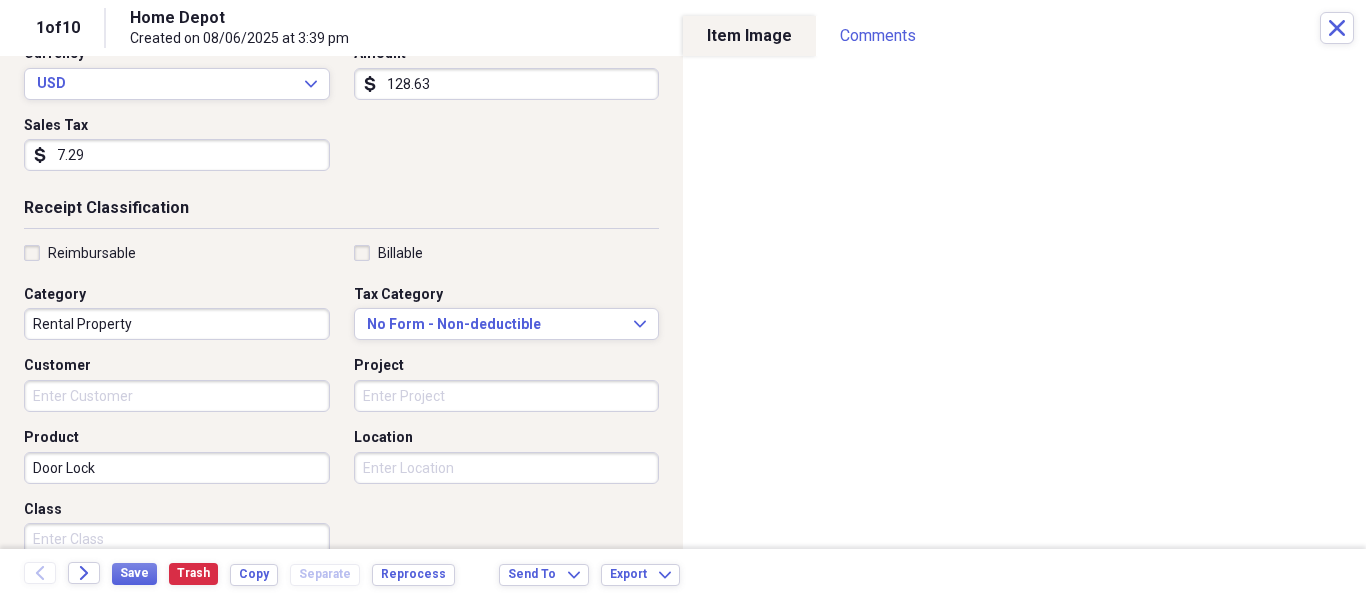 click on "Rental Property" at bounding box center (177, 324) 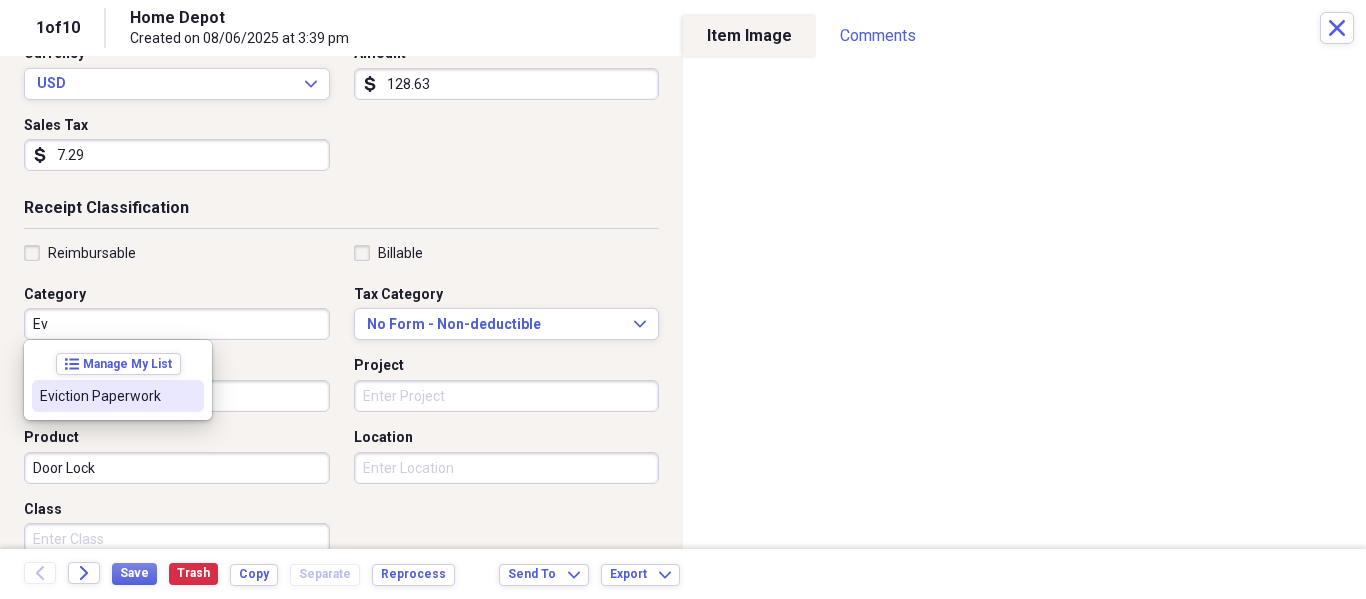 click on "Eviction Paperwork" at bounding box center (106, 396) 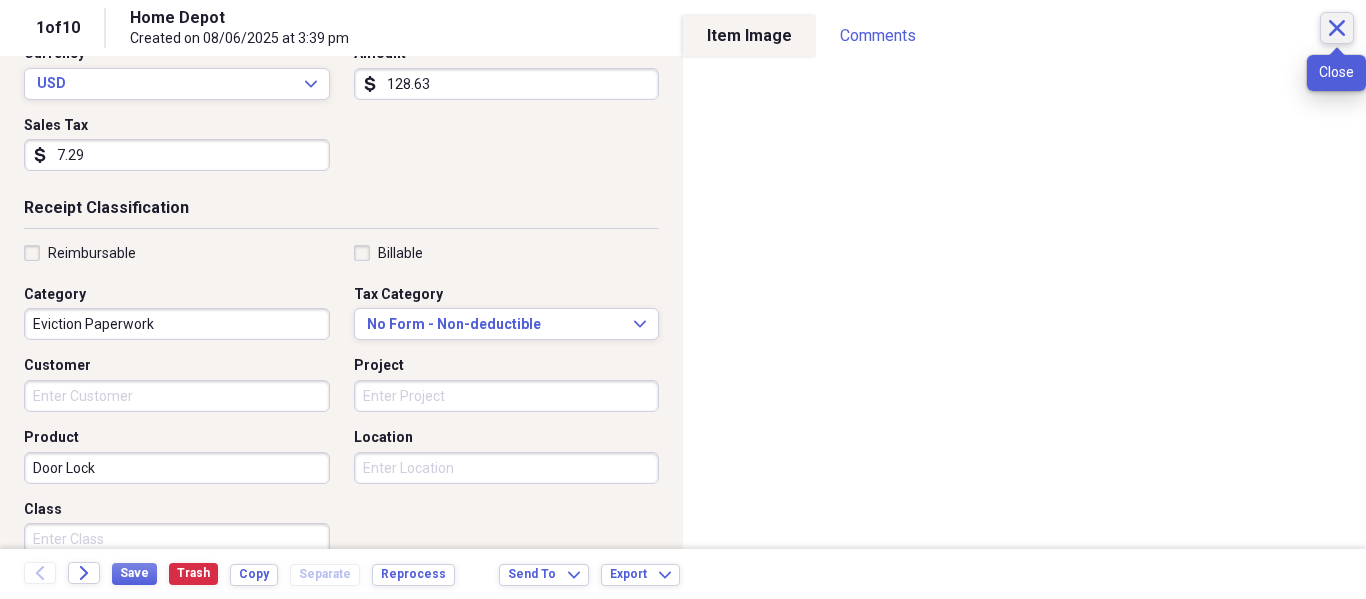 click on "Close" at bounding box center (1337, 28) 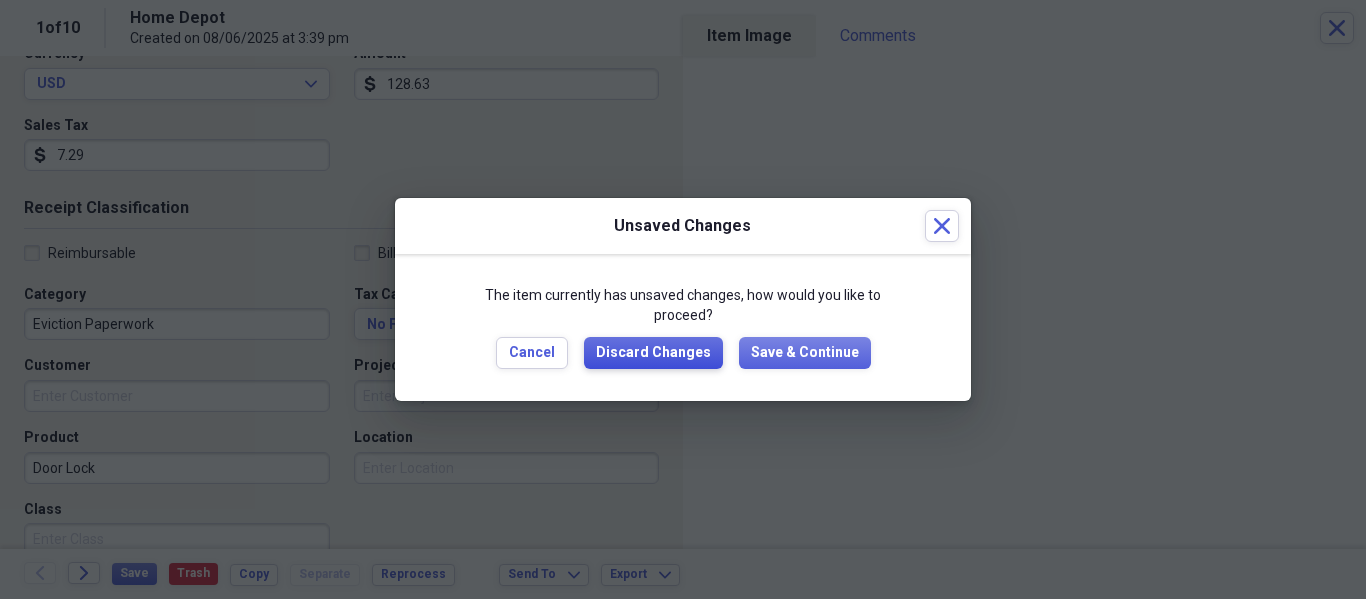 click on "Discard Changes" at bounding box center (653, 353) 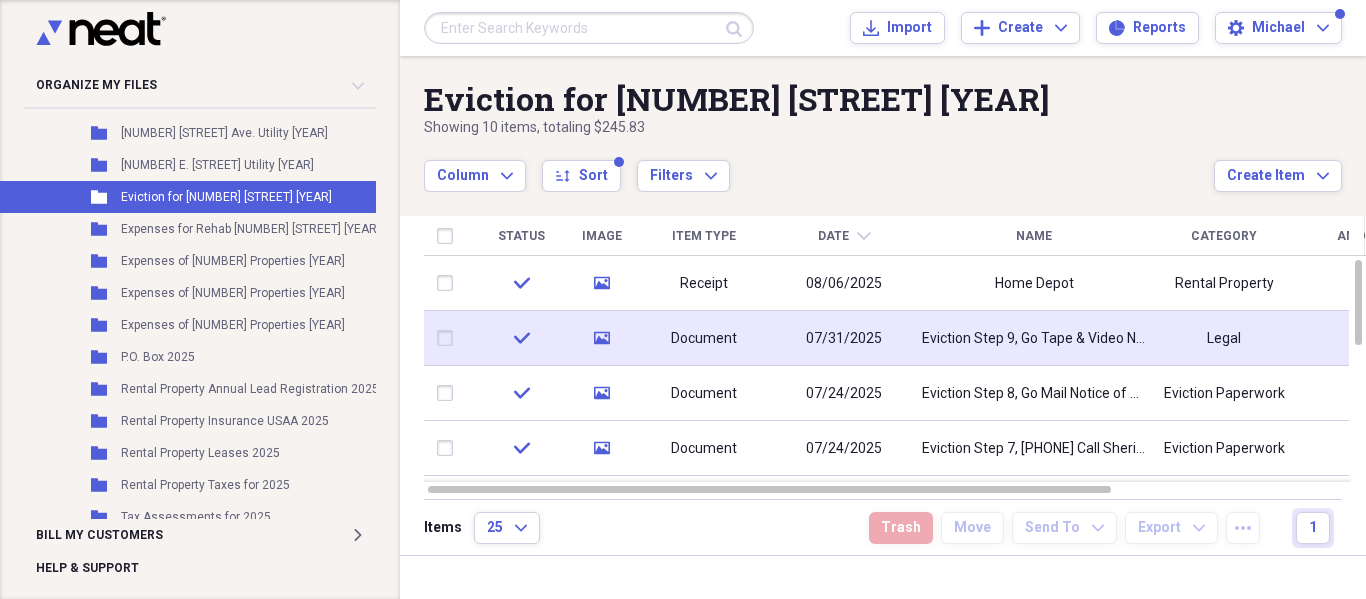 click on "Eviction Step 9, Go Tape & Video Notice of Eviction Date to Property Door 7 Days Prior to Day Before the Eviction Date" at bounding box center (1034, 339) 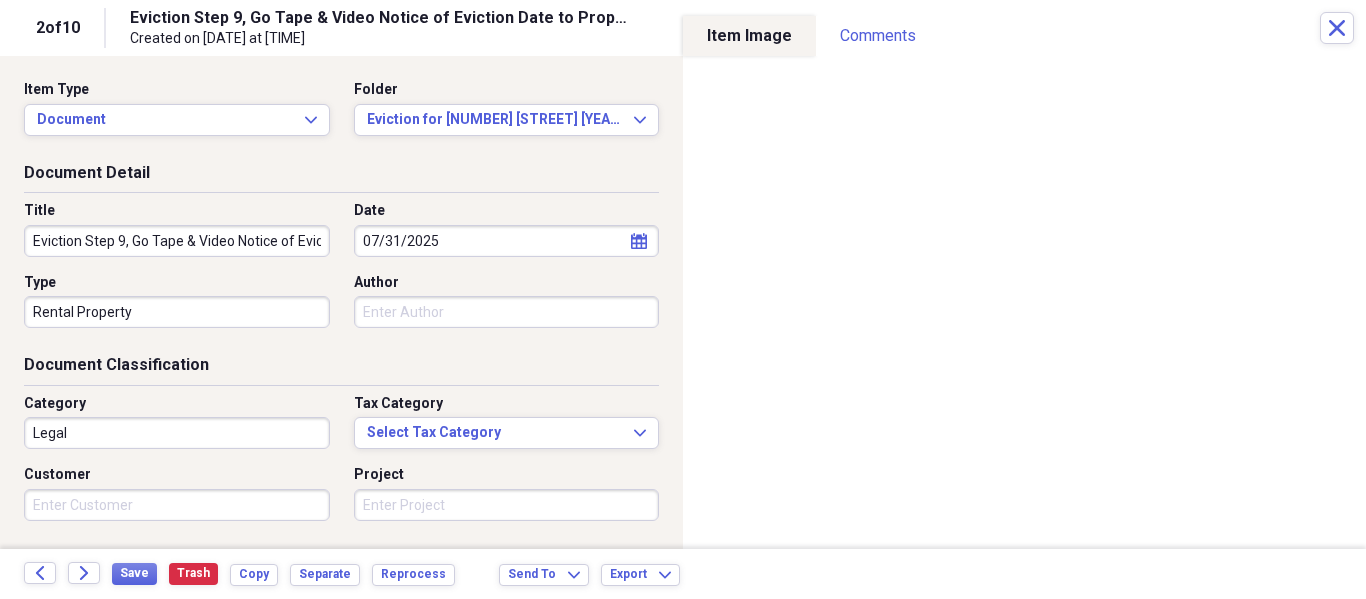 click on "Legal" at bounding box center (177, 433) 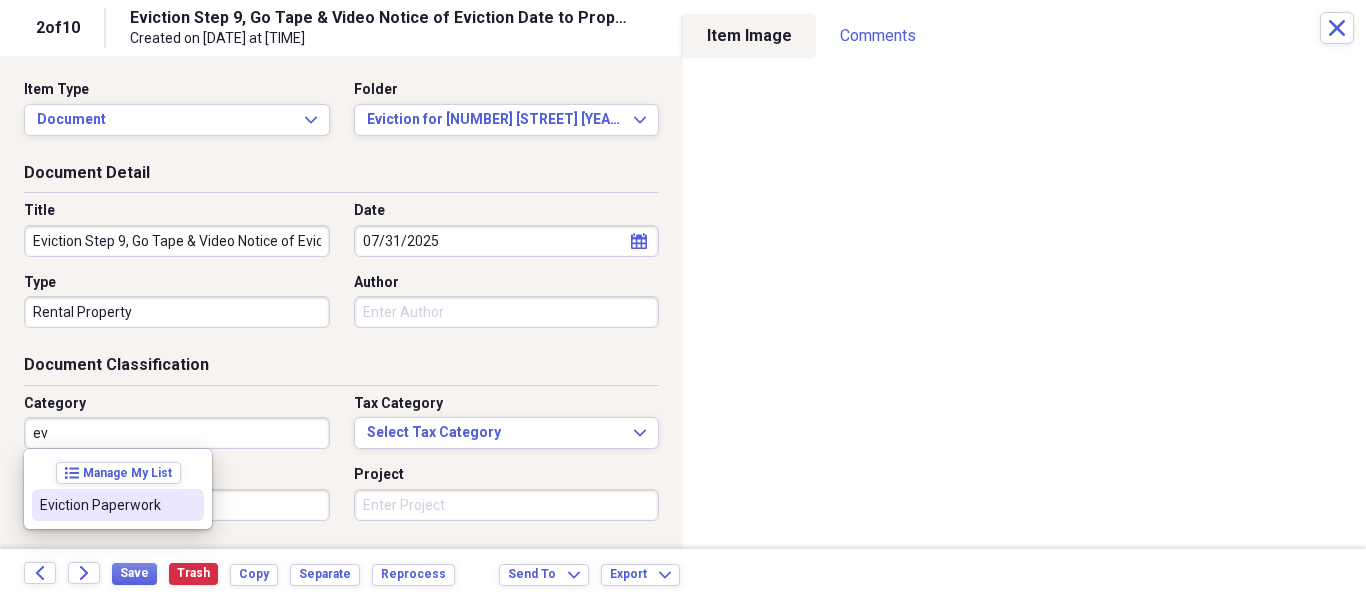 click on "Eviction Paperwork" at bounding box center [106, 505] 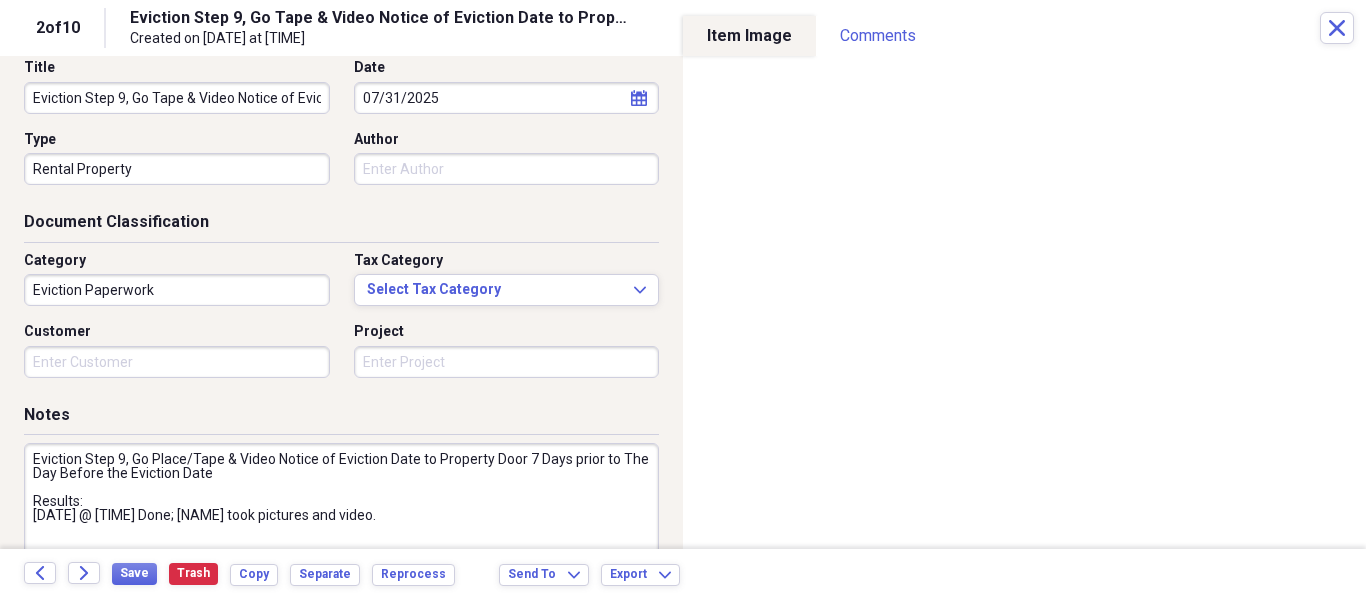 scroll, scrollTop: 43, scrollLeft: 0, axis: vertical 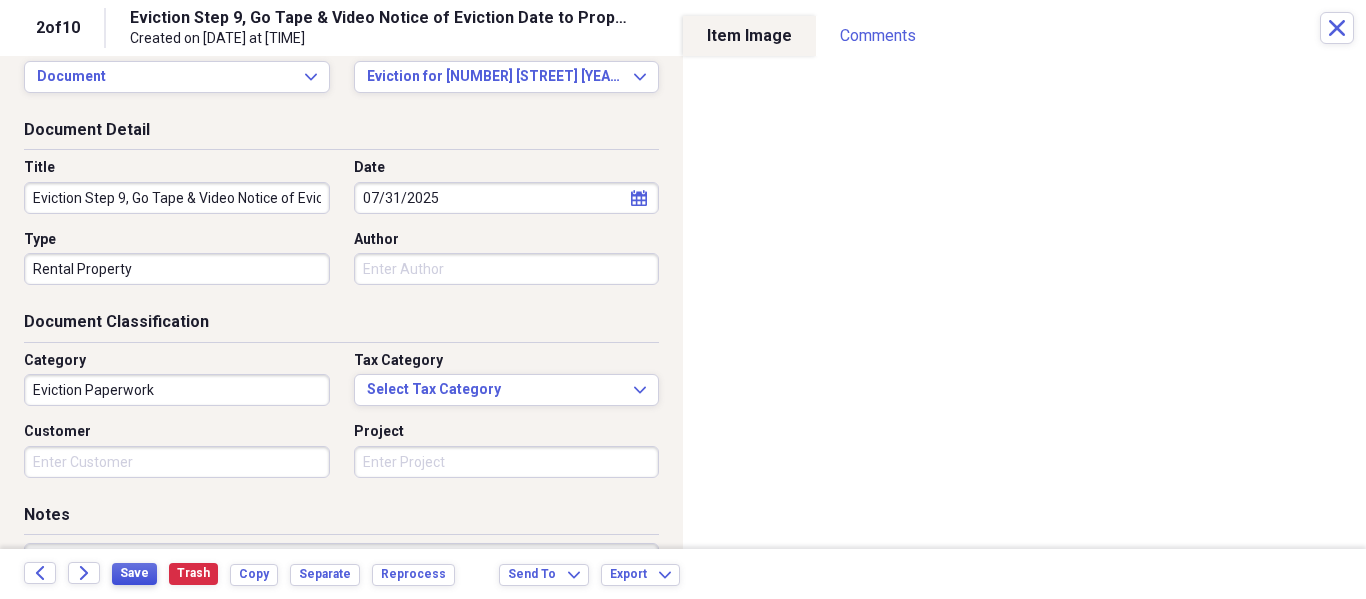 click on "Save" at bounding box center [134, 573] 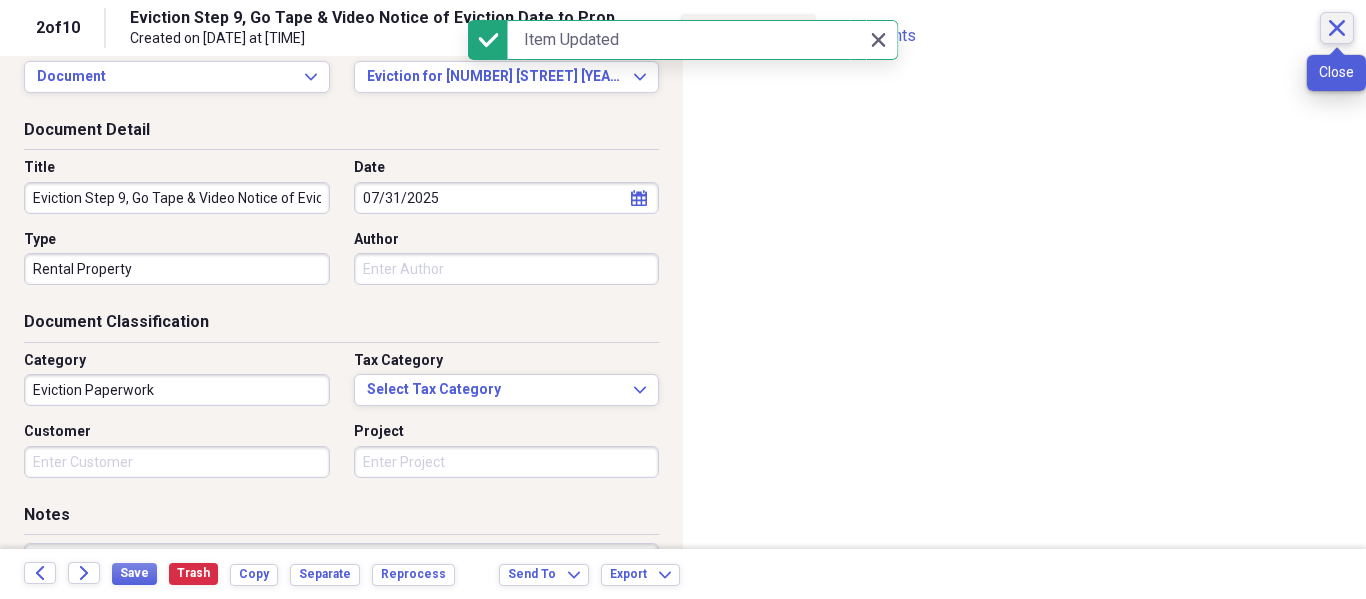 click on "Close" 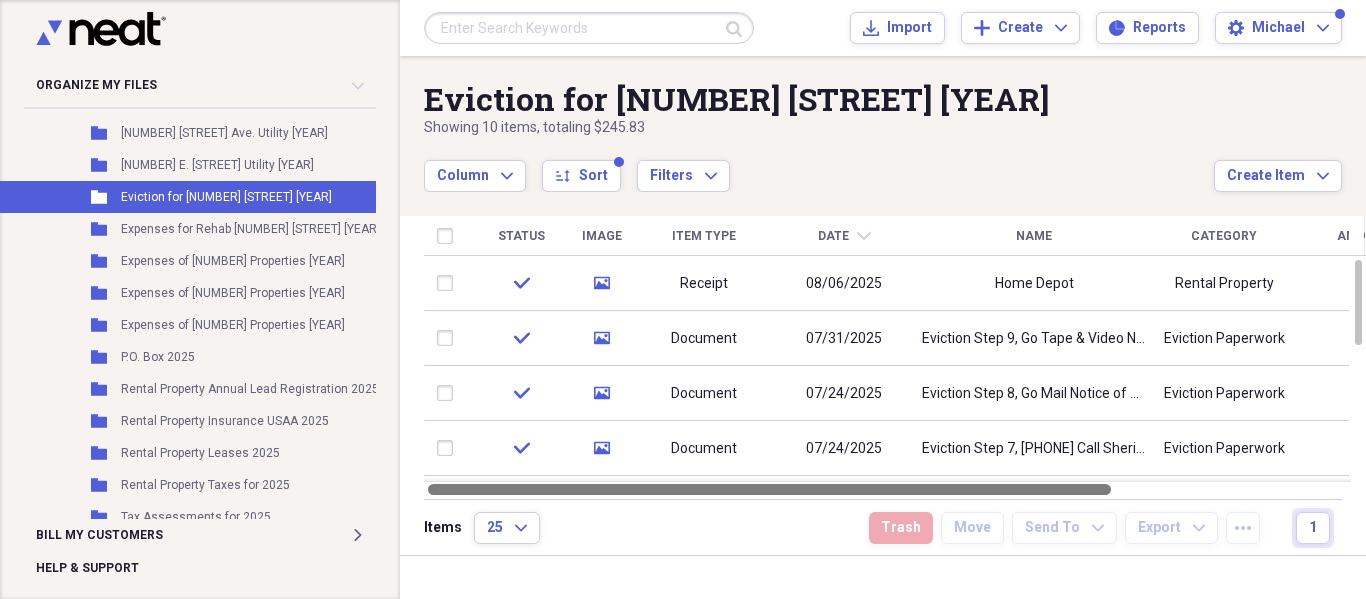 drag, startPoint x: 1069, startPoint y: 491, endPoint x: 652, endPoint y: 518, distance: 417.8732 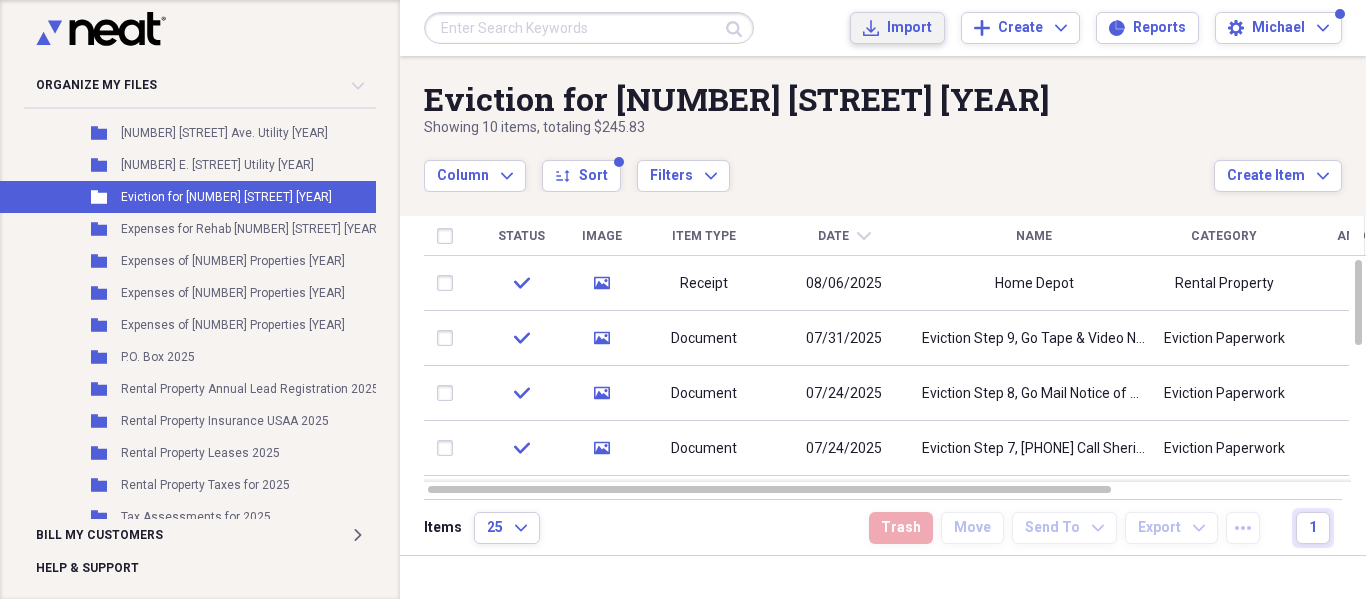 click on "Import" at bounding box center (909, 28) 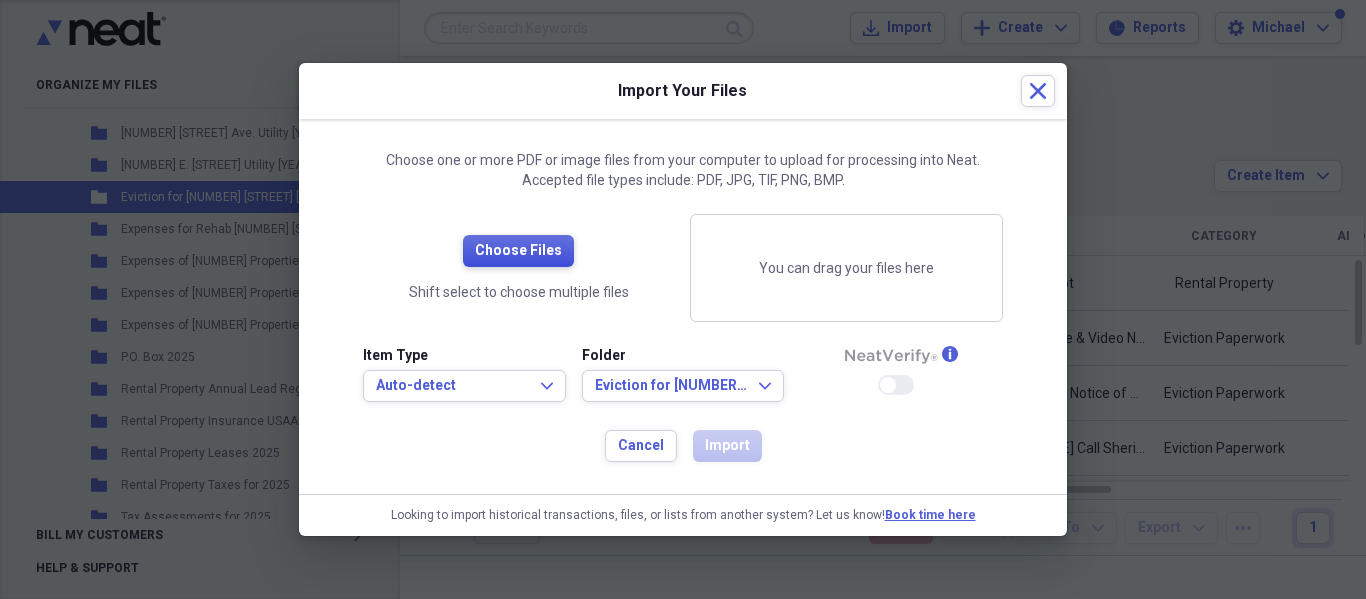 click on "Choose Files" at bounding box center [518, 251] 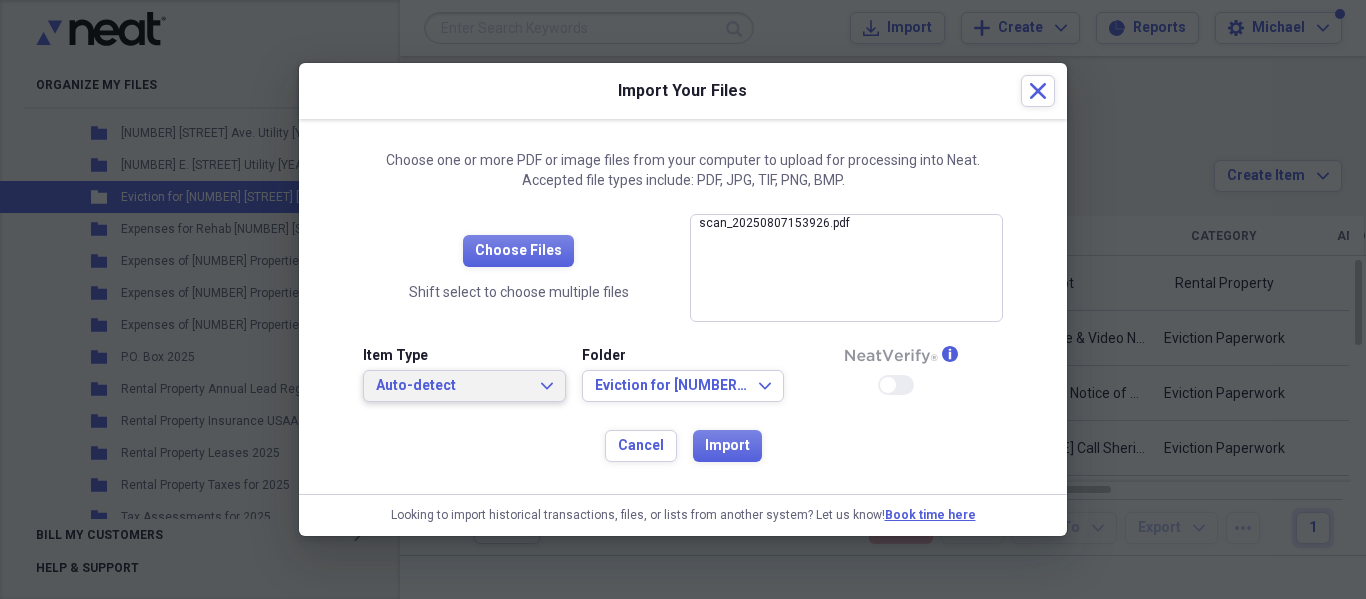 click on "Expand" 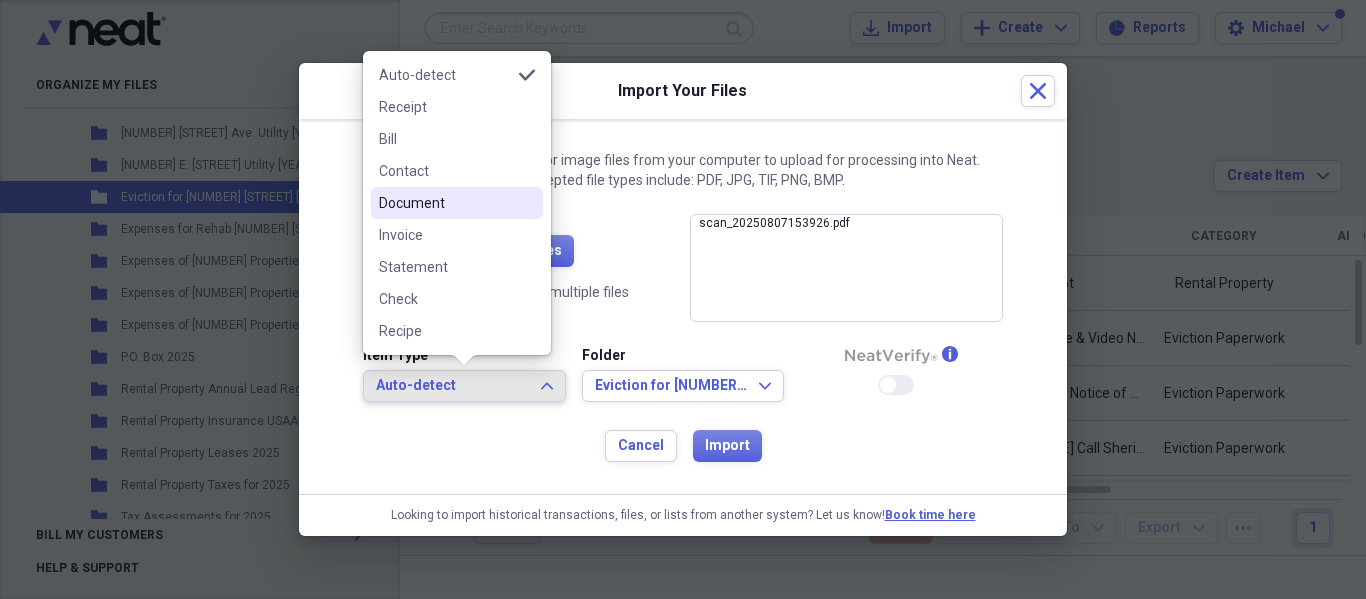 click on "Document" at bounding box center [445, 203] 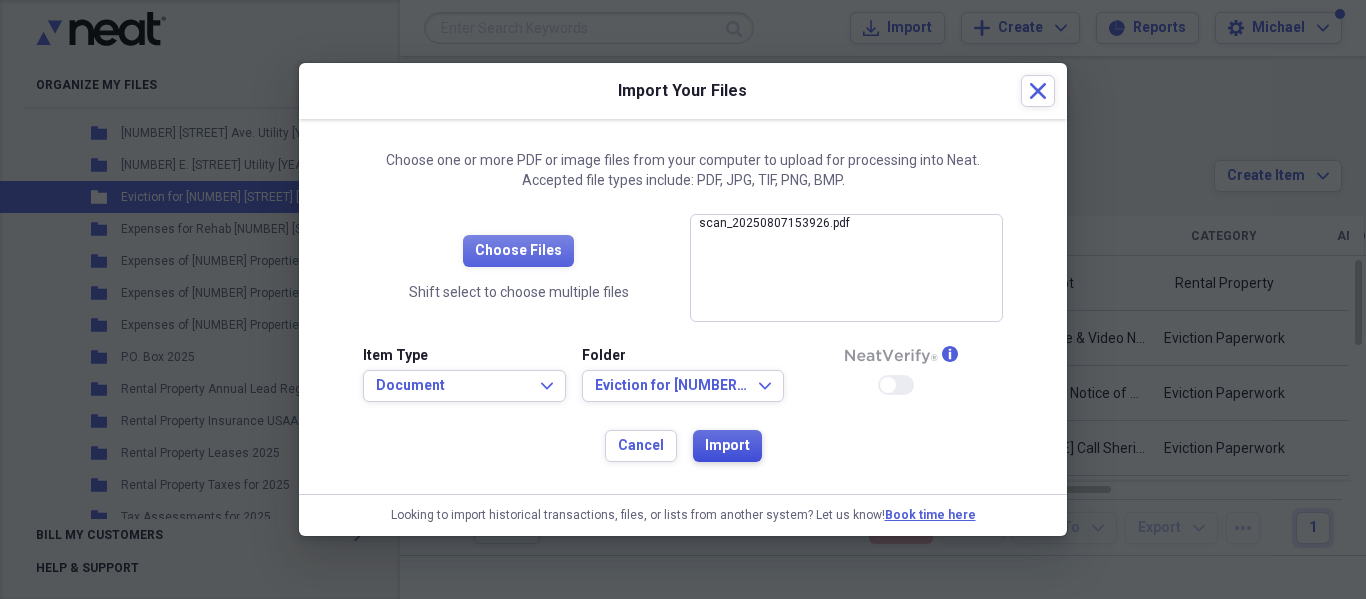 click on "Import" at bounding box center (727, 446) 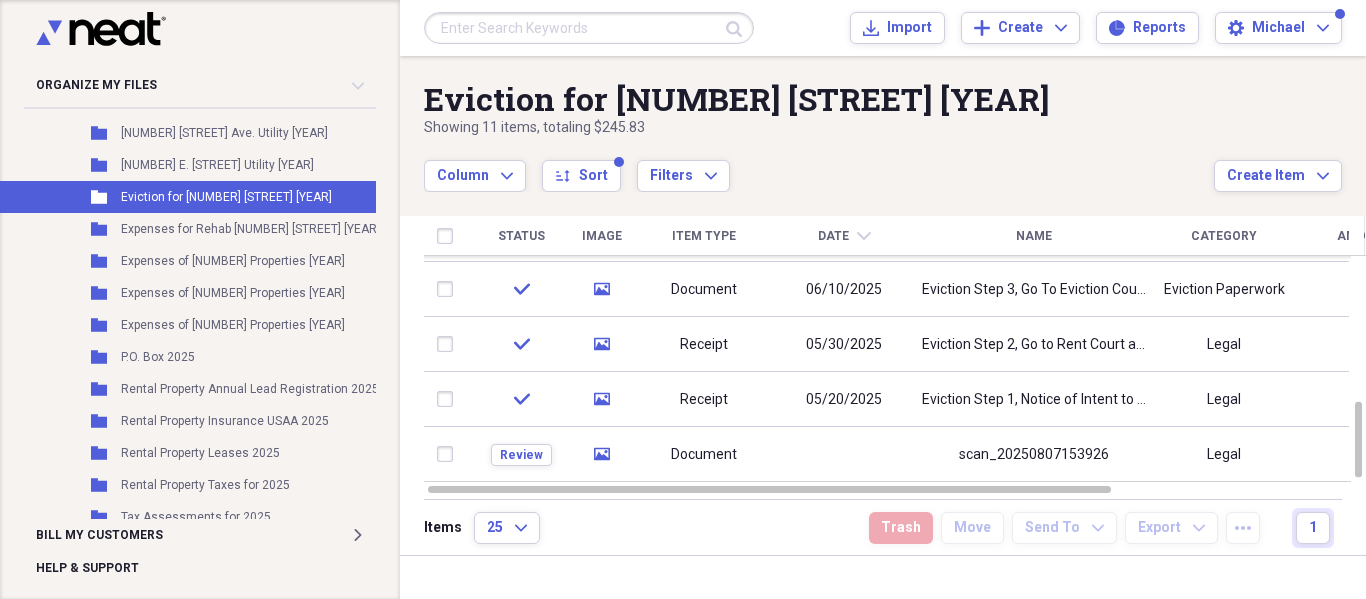 click at bounding box center (844, 454) 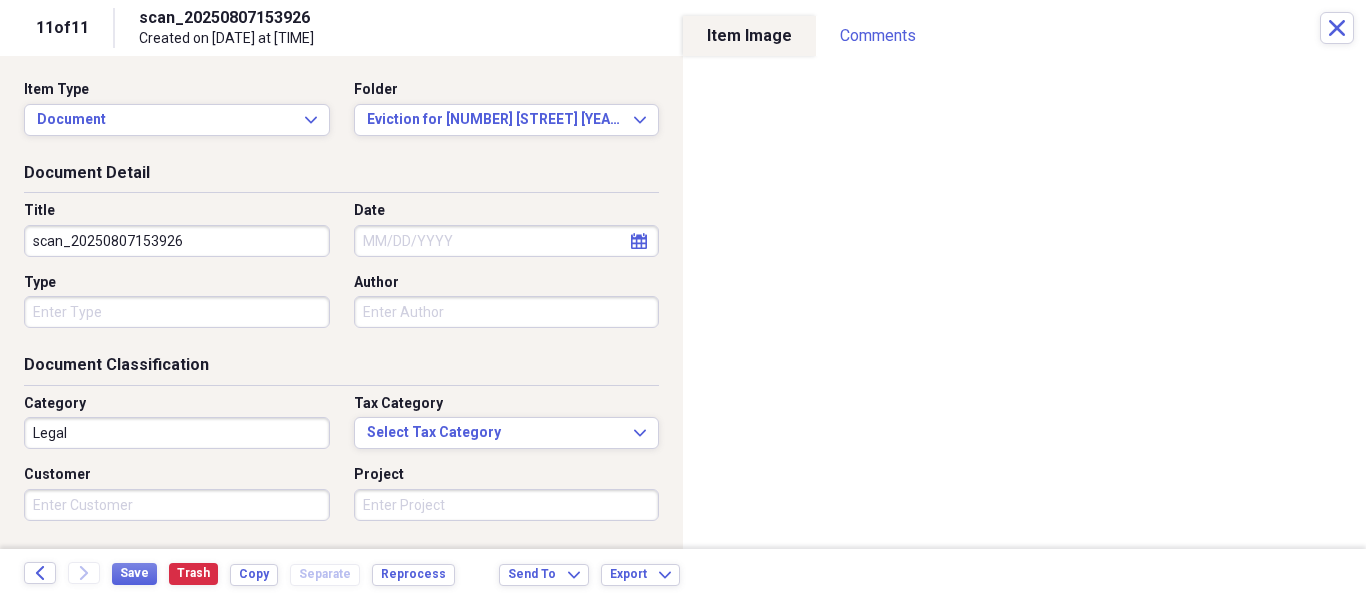 drag, startPoint x: 204, startPoint y: 233, endPoint x: 0, endPoint y: 254, distance: 205.07803 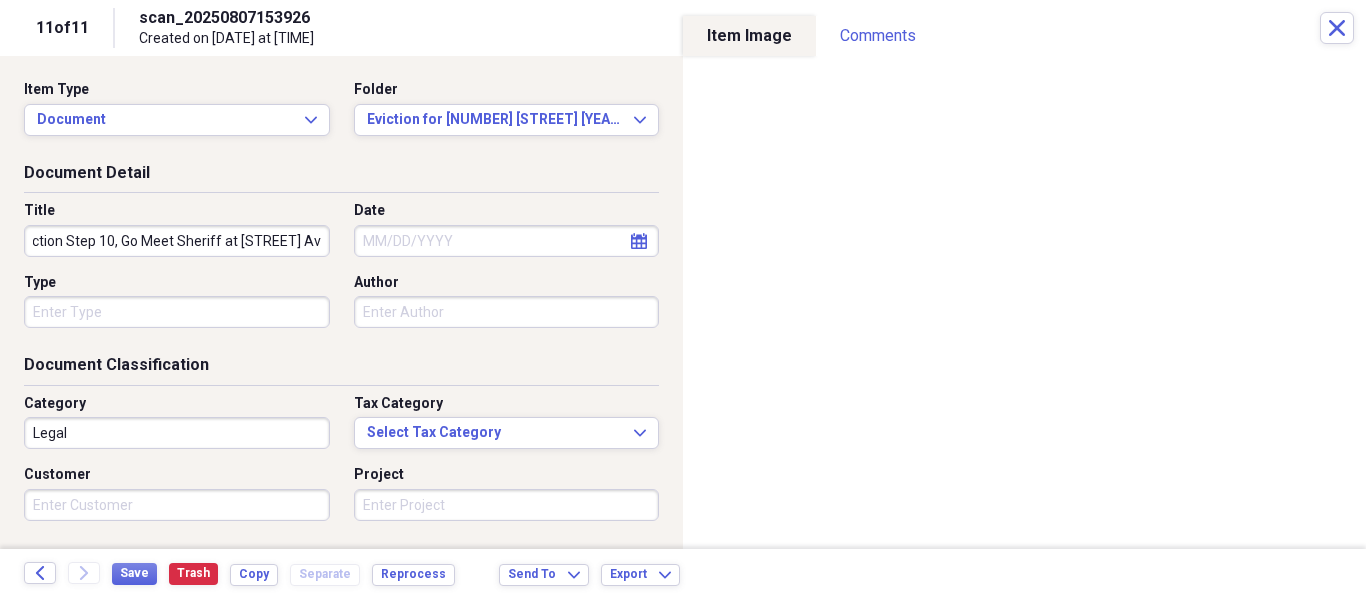 scroll, scrollTop: 0, scrollLeft: 0, axis: both 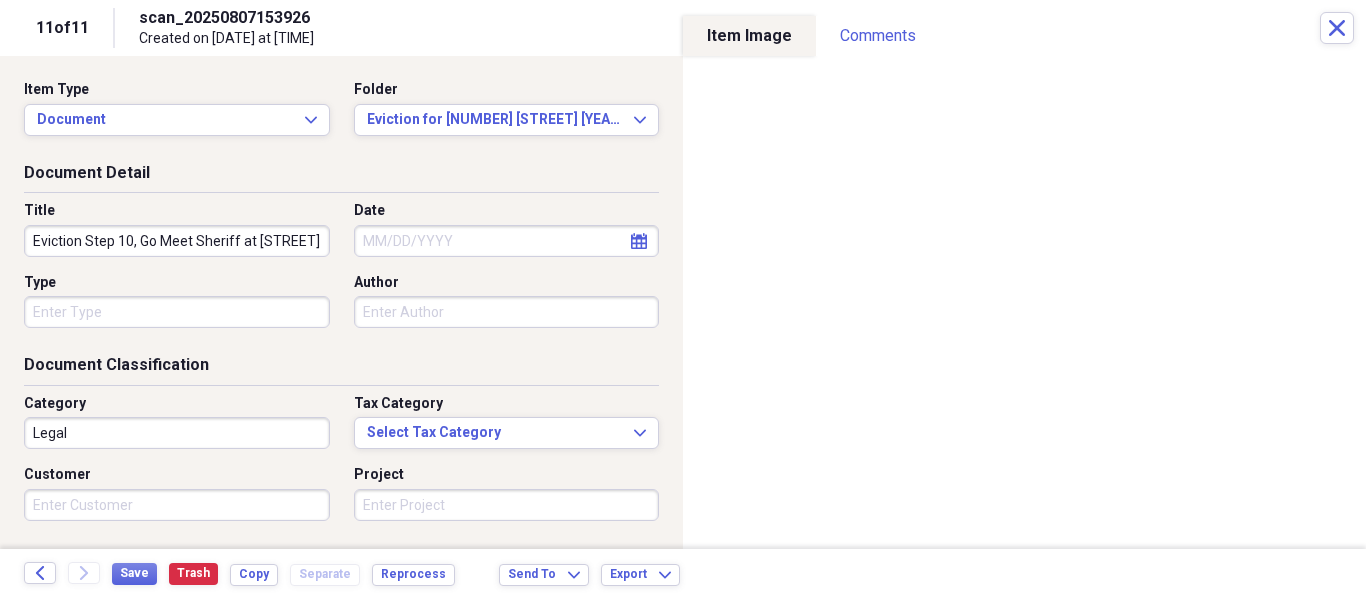 click on "Eviction Step 10, Go Meet Sheriff at [STREET] Ave. to Do The Eviction Pay $[AMOUNT] to Stay" at bounding box center (177, 241) 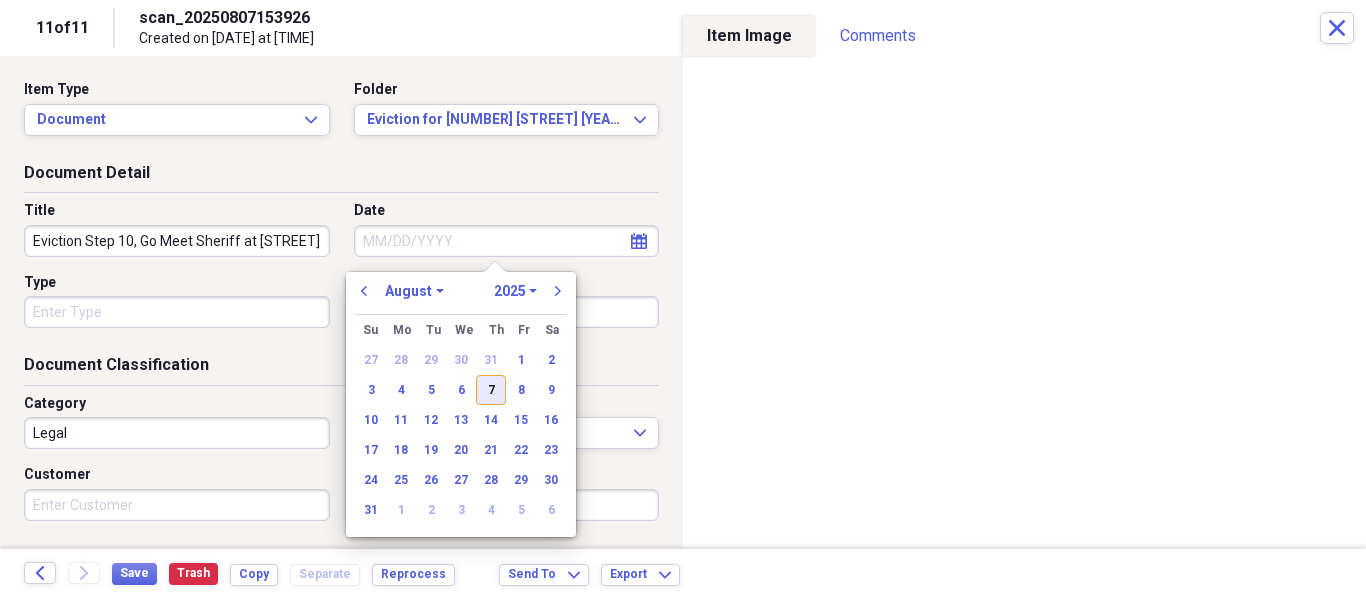 click on "7" at bounding box center [491, 390] 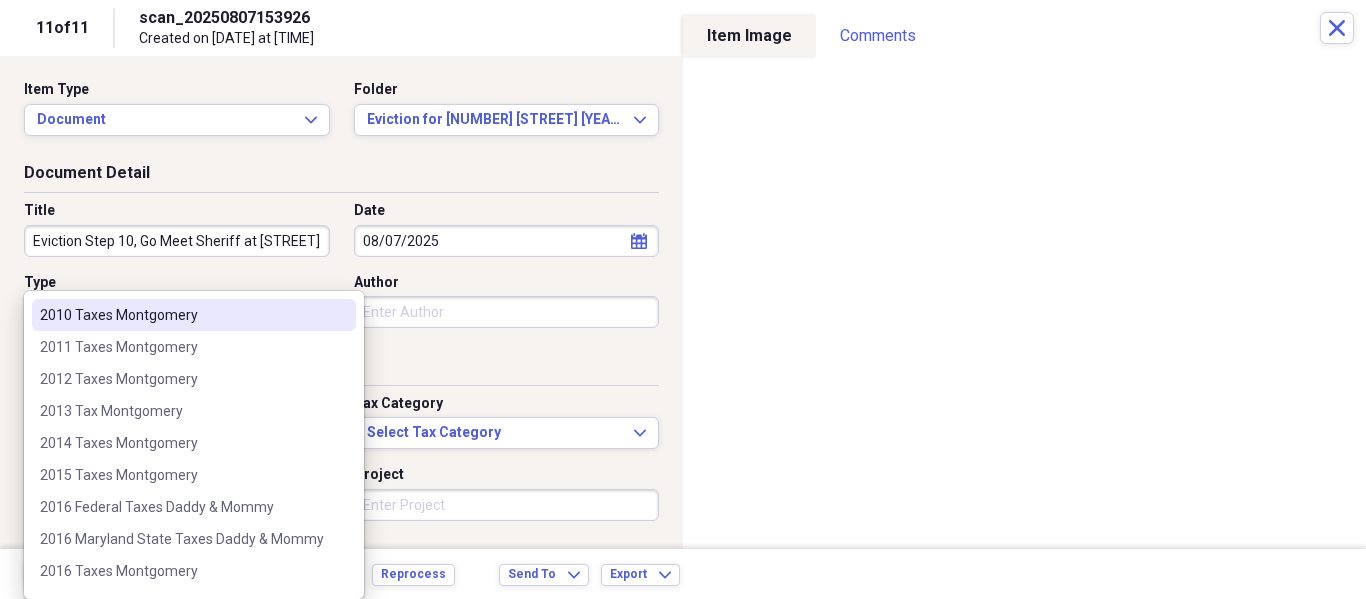 click on "Organize My Files 1 Collapse Unfiled Needs Review 1 Unfiled All Files Unfiled Unfiled Unfiled Saved Reports Collapse My Cabinet [PERSON]'s Cabinet Add Folder Expand Folder Army, Navy, VA, Social Security Add Folder Folder Contacts Add Folder Collapse Open Folder General Add Folder Folder Allany Stuff Add Folder Expand Folder Annual Bills Only Add Folder Expand Folder Auto Add Folder Expand Folder Bank Documents Add Folder Folder Bernard Stuff Add Folder Expand Folder Bills Add Folder Expand Folder Black Mike Stuff Add Folder Expand Folder Christmas Add Folder Expand Folder Church Stuff Add Folder Folder Claims Add Folder Collapse Open Folder Clothes Add Folder Expand Folder Archive Kids Clothes/Needs Add Folder Expand Folder Archive [PERSON] & [PERSON] Clothes/Needs Add Folder Folder Ate Lhai Add Folder Folder [PERSON] Clothes/Needs [YEAR] Add Folder Folder Family in Philippines Add Folder Folder Hanz Clothes/Needs [YEAR] Add Folder Folder Melany Clothes/Needs [YEAR] Add Folder Folder [PERSON] Clothes/Needs [YEAR] Add Folder" at bounding box center [683, 299] 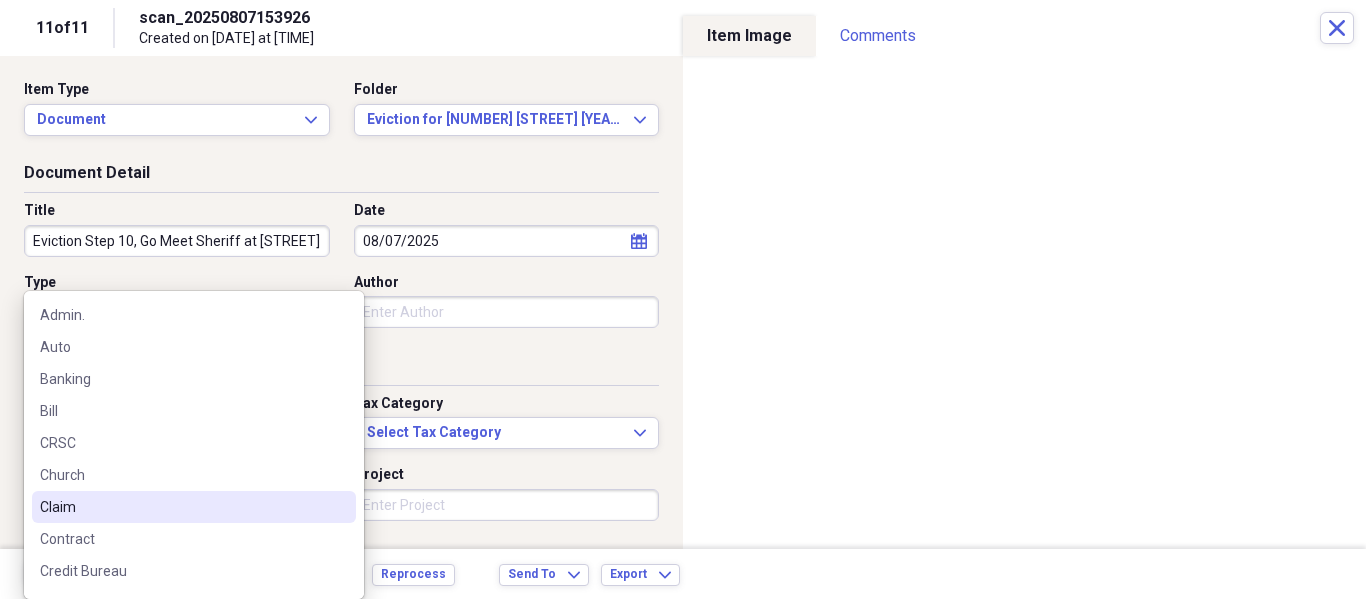 scroll, scrollTop: 1600, scrollLeft: 0, axis: vertical 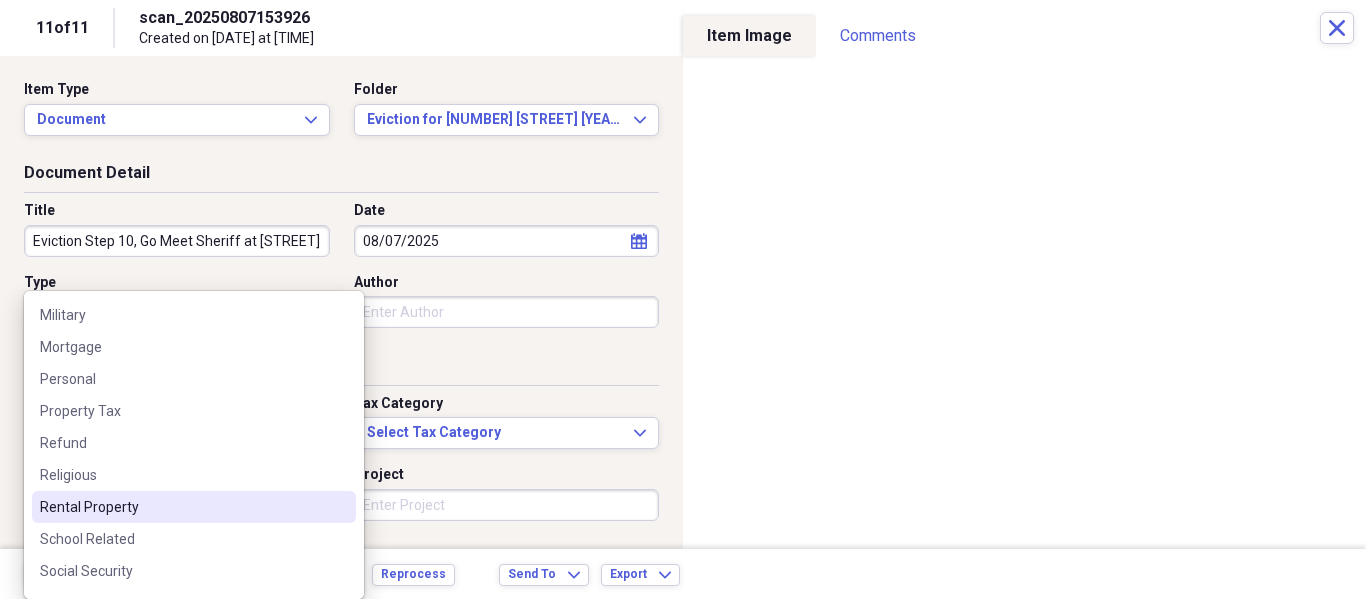 click on "Rental Property" at bounding box center [182, 507] 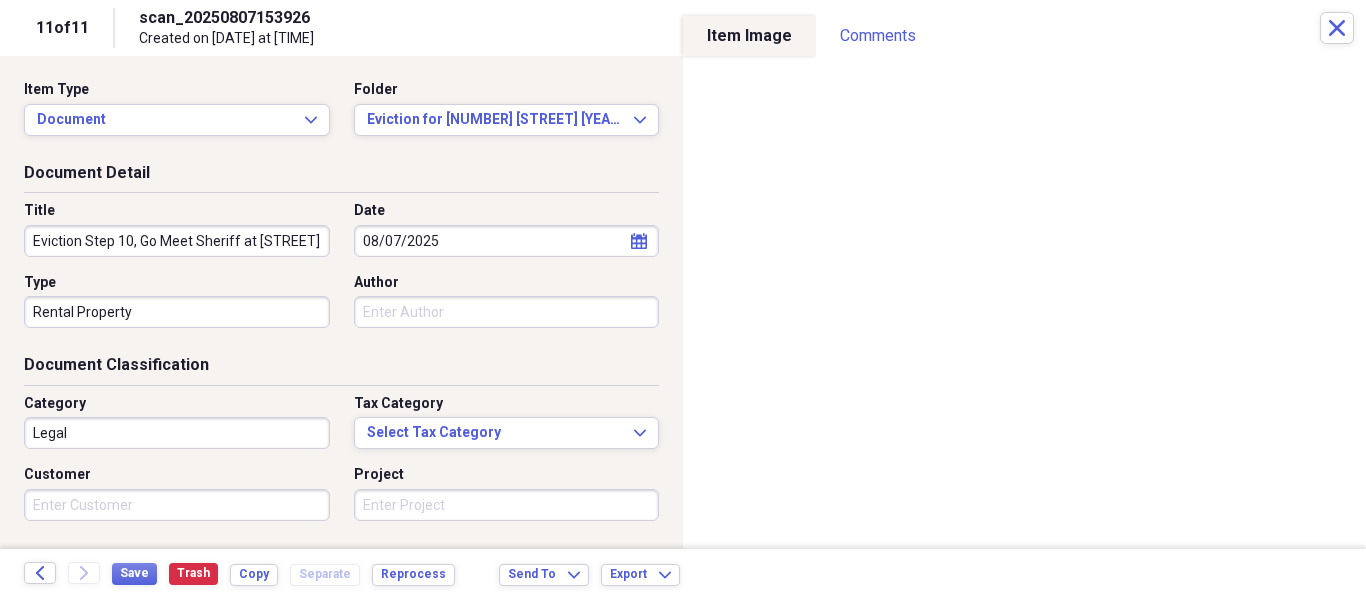 click on "Legal" at bounding box center (177, 433) 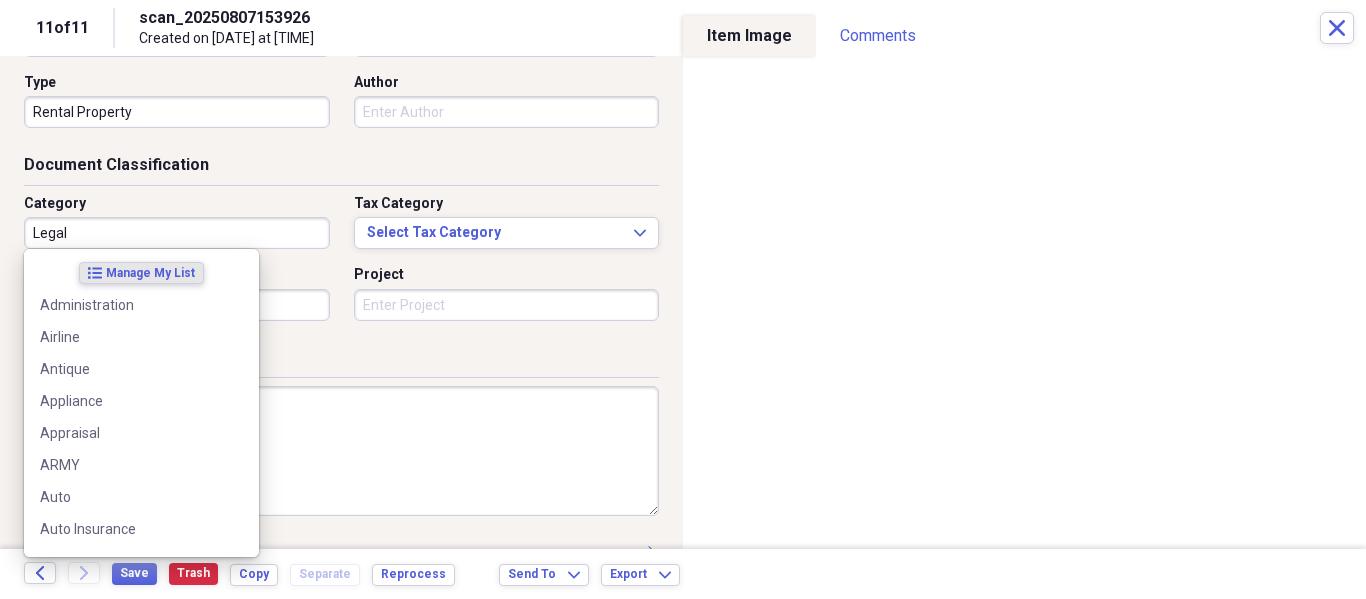 scroll, scrollTop: 243, scrollLeft: 0, axis: vertical 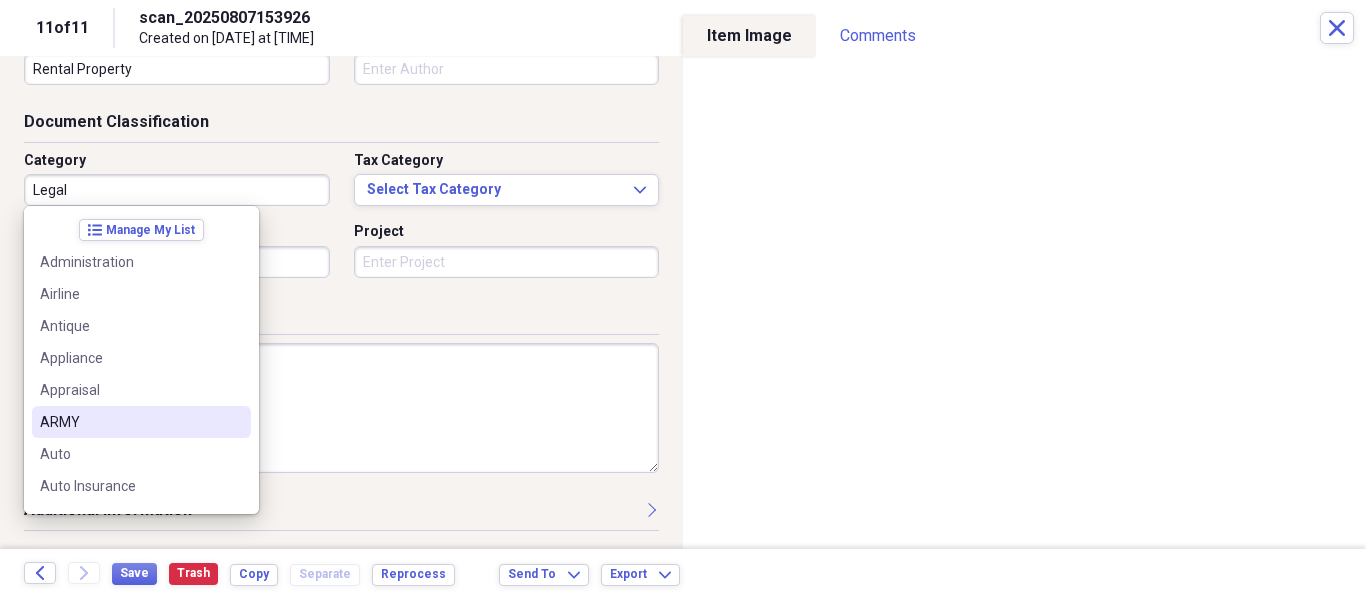 click at bounding box center (341, 408) 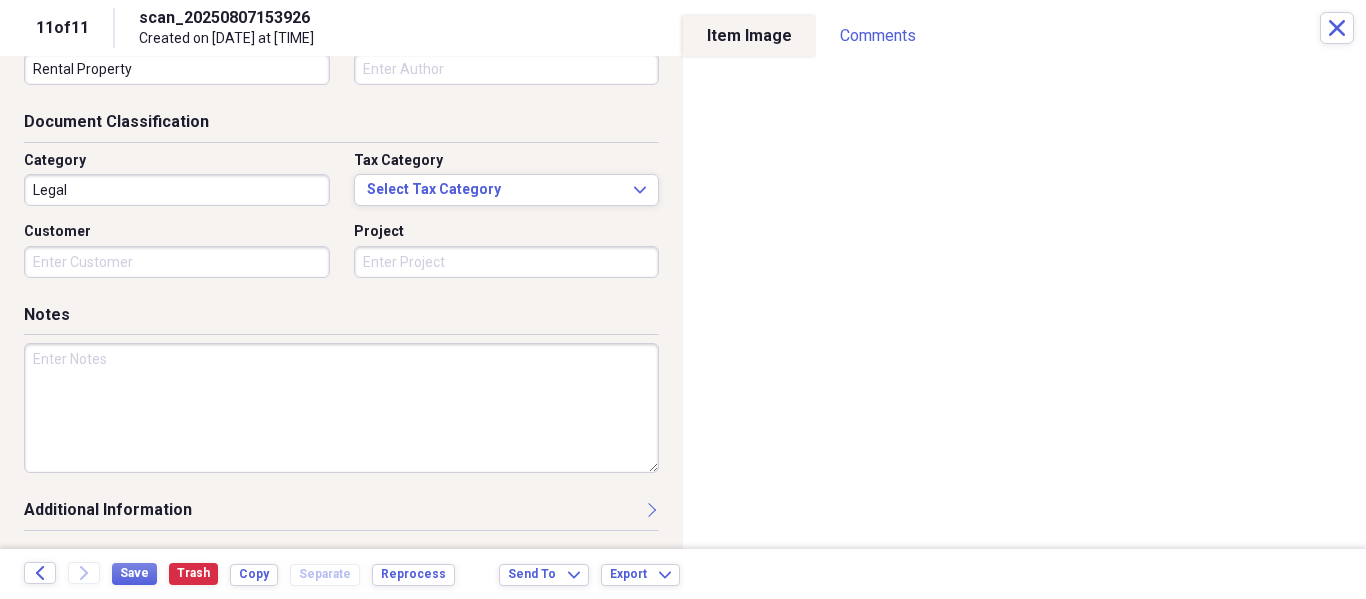 click at bounding box center [341, 408] 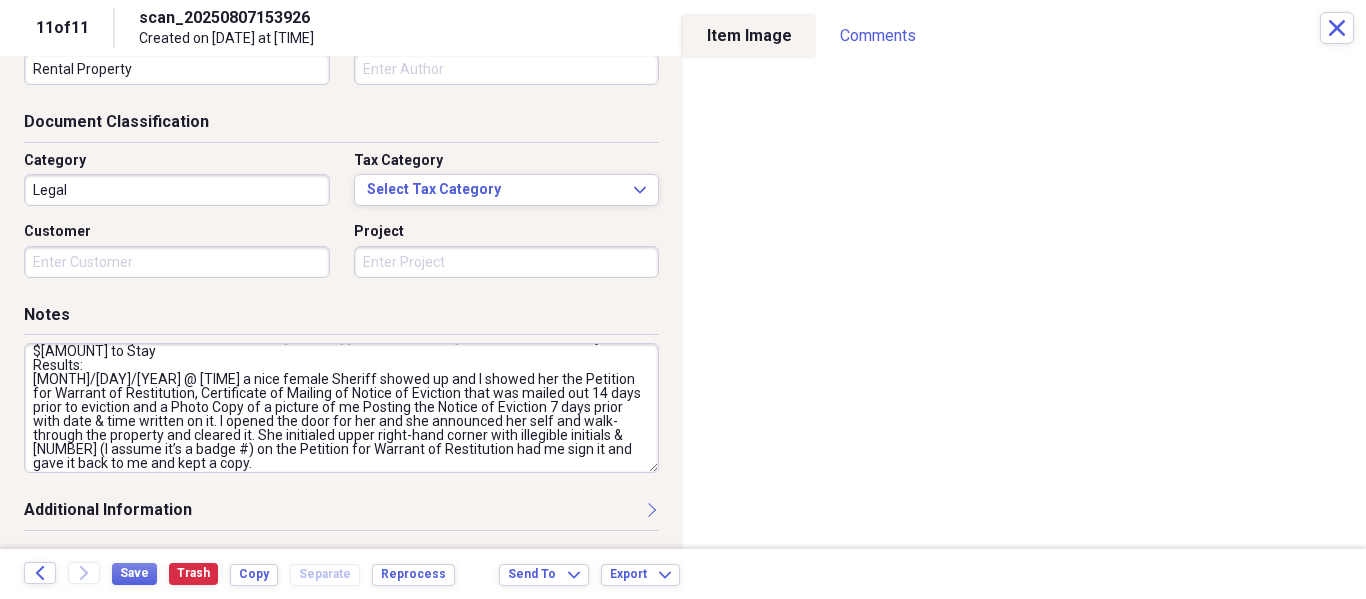scroll, scrollTop: 0, scrollLeft: 0, axis: both 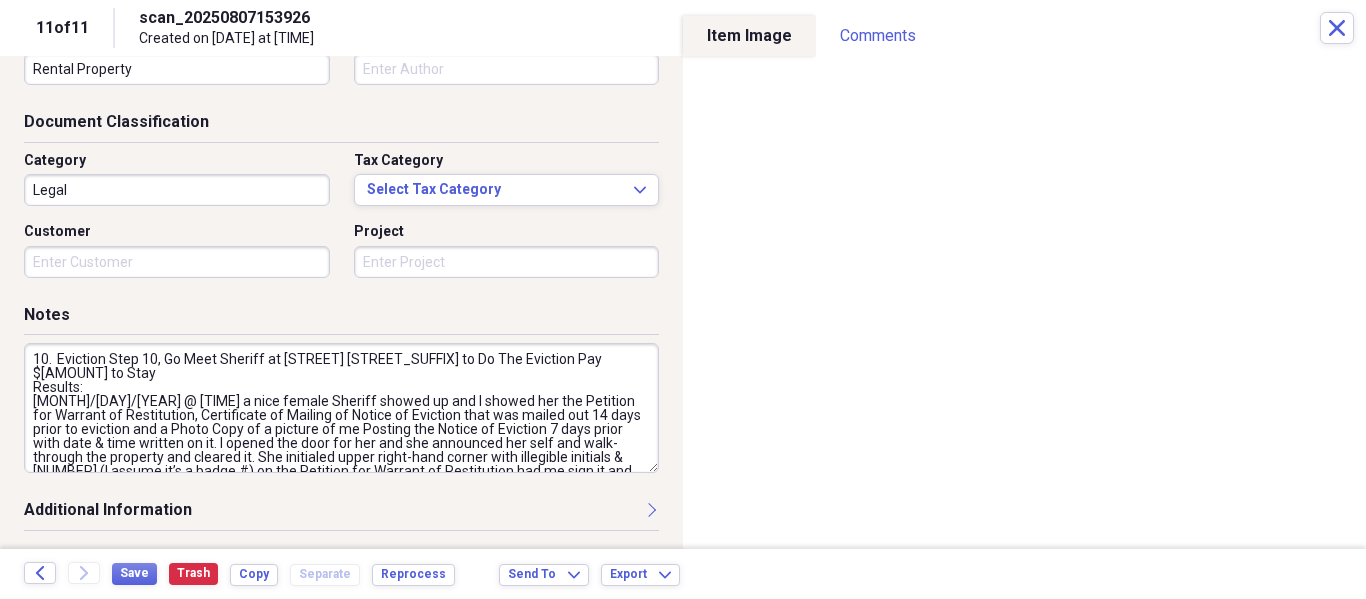 click on "10.	Eviction Step 10, Go Meet Sheriff at [STREET] [STREET_SUFFIX] to Do The Eviction Pay $[AMOUNT] to Stay
Results:
[MONTH]/[DAY]/[YEAR] @ [TIME] a nice female Sheriff showed up and I showed her the Petition for Warrant of Restitution, Certificate of Mailing of Notice of Eviction that was mailed out 14 days prior to eviction and a Photo Copy of a picture of me Posting the Notice of Eviction 7 days prior with date & time written on it. I opened the door for her and she announced her self and walk-through the property and cleared it. She initialed upper right-hand corner with illegible initials & [NUMBER] (I assume it’s a badge #) on the Petition for Warrant of Restitution had me sign it and gave it back to me and kept a copy." at bounding box center (341, 408) 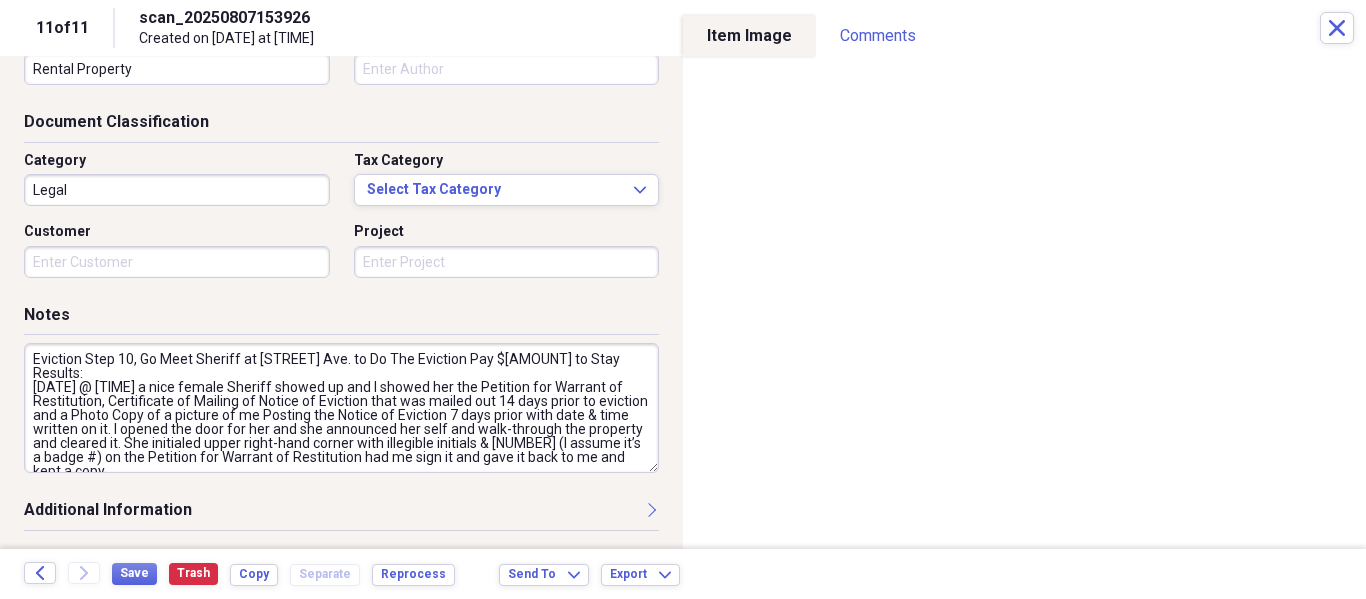 click on "Eviction Step 10, Go Meet Sheriff at [STREET] Ave. to Do The Eviction Pay $[AMOUNT] to Stay
Results:
[DATE] @ [TIME] a nice female Sheriff showed up and I showed her the Petition for Warrant of Restitution, Certificate of Mailing of Notice of Eviction that was mailed out 14 days prior to eviction and a Photo Copy of a picture of me Posting the Notice of Eviction 7 days prior with date & time written on it. I opened the door for her and she announced her self and walk-through the property and cleared it. She initialed upper right-hand corner with illegible initials & [NUMBER] (I assume it’s a badge #) on the Petition for Warrant of Restitution had me sign it and gave it back to me and kept a copy." at bounding box center [341, 408] 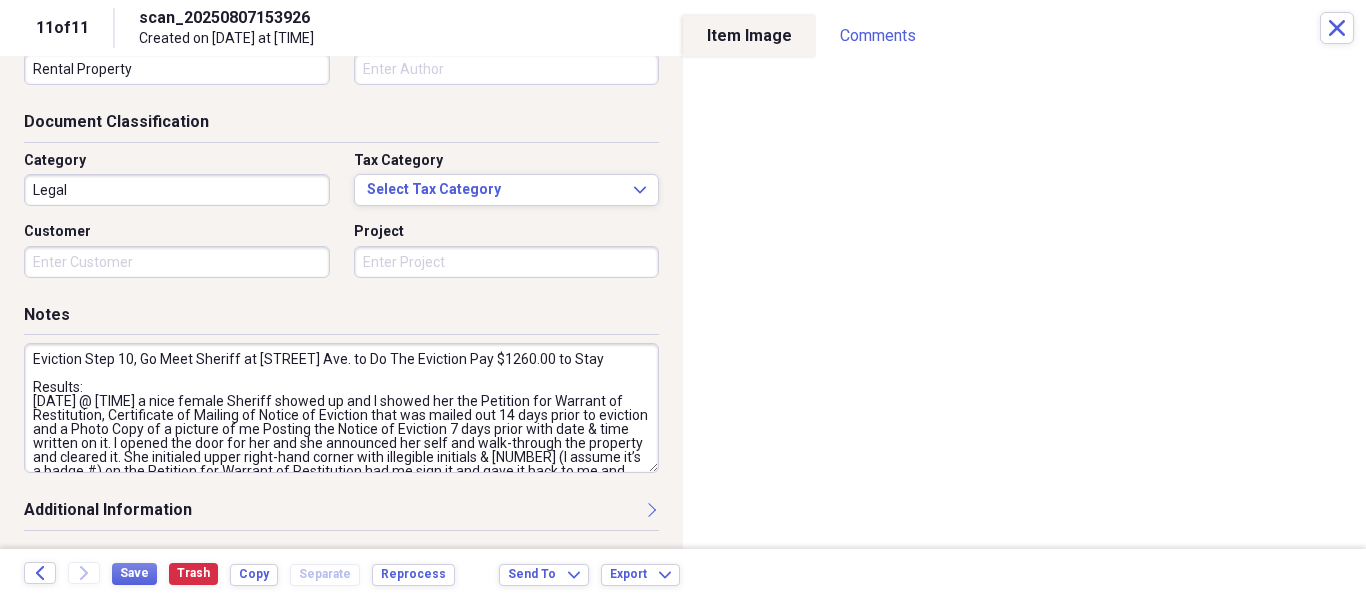 click on "Document Classification" at bounding box center [341, 126] 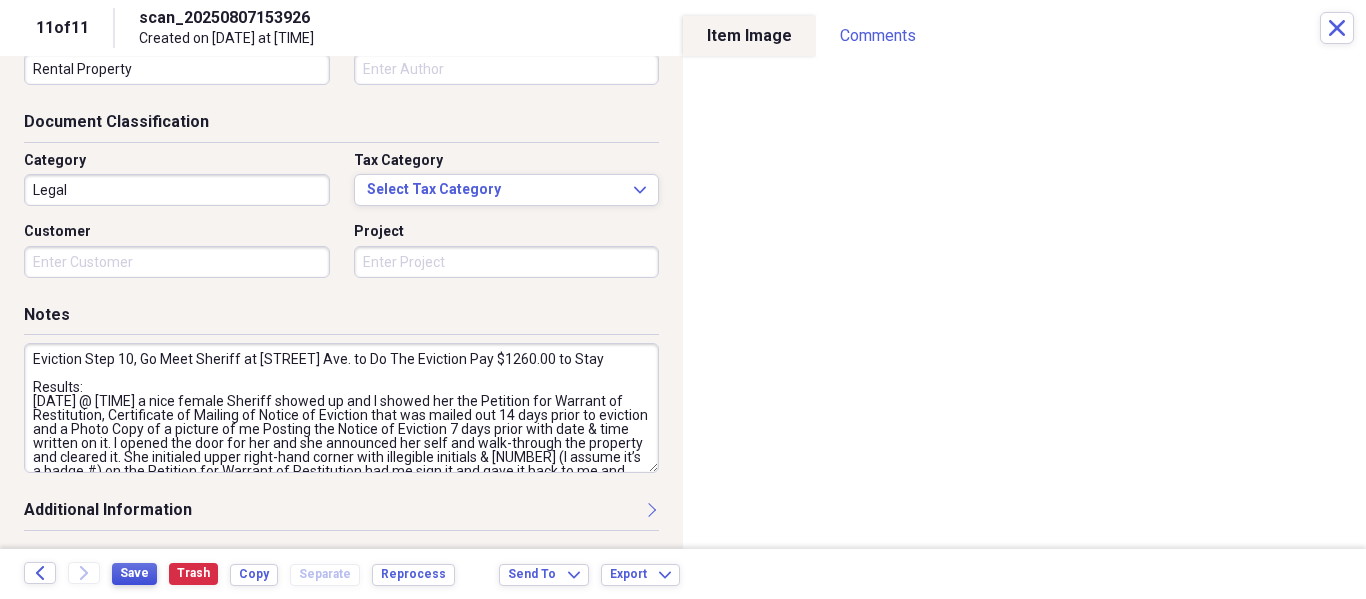 click on "Save" at bounding box center [134, 573] 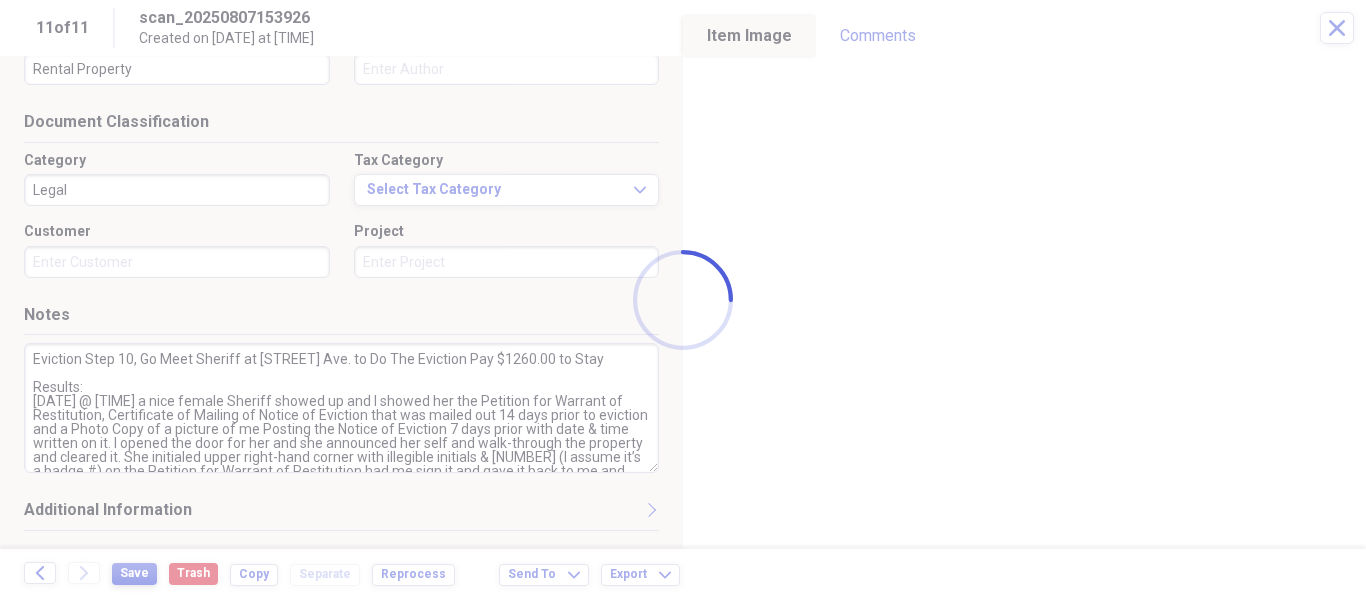 type on "Eviction Step 10, Go Meet Sheriff at [STREET] Ave. to Do The Eviction Pay $1260.00 to Stay
Results:
[DATE] @ [TIME] a nice female Sheriff showed up and I showed her the Petition for Warrant of Restitution, Certificate of Mailing of Notice of Eviction that was mailed out 14 days prior to eviction and a Photo Copy of a picture of me Posting the Notice of Eviction 7 days prior with date & time written on it. I opened the door for her and she announced her self and walk-through the property and cleared it. She initialed upper right-hand corner with illegible initials & [NUMBER] (I assume it’s a badge #) on the Petition for Warrant of Restitution had me sign it and gave it back to me and kept a copy." 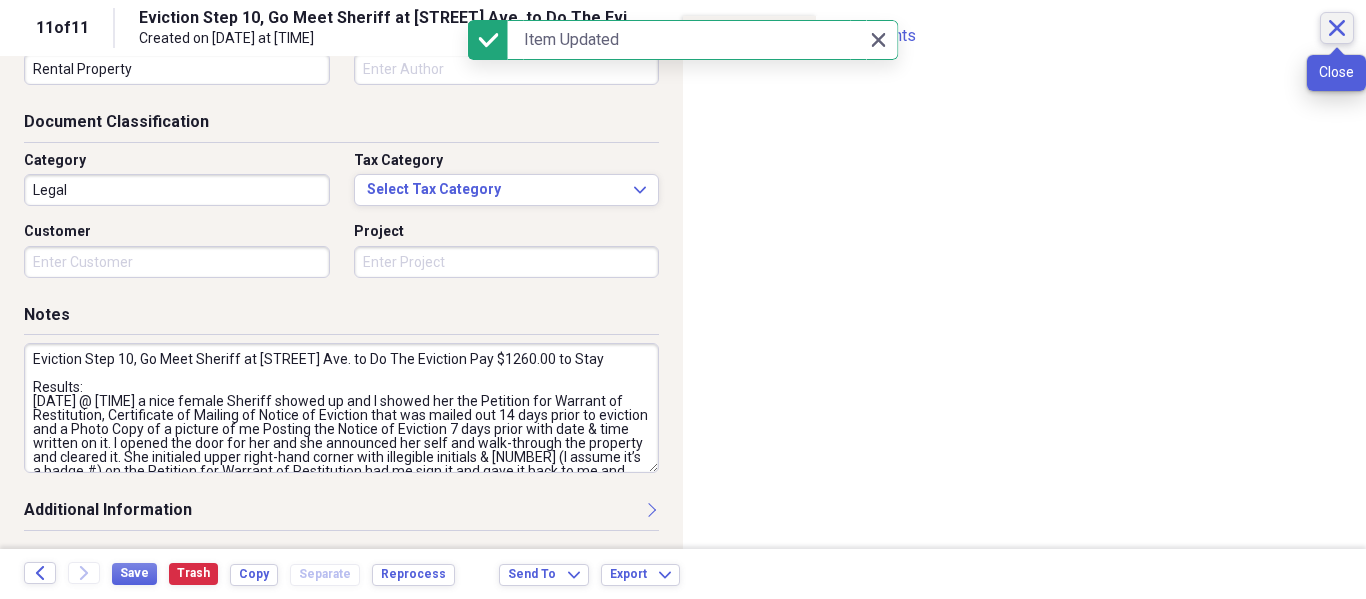 click on "Close" 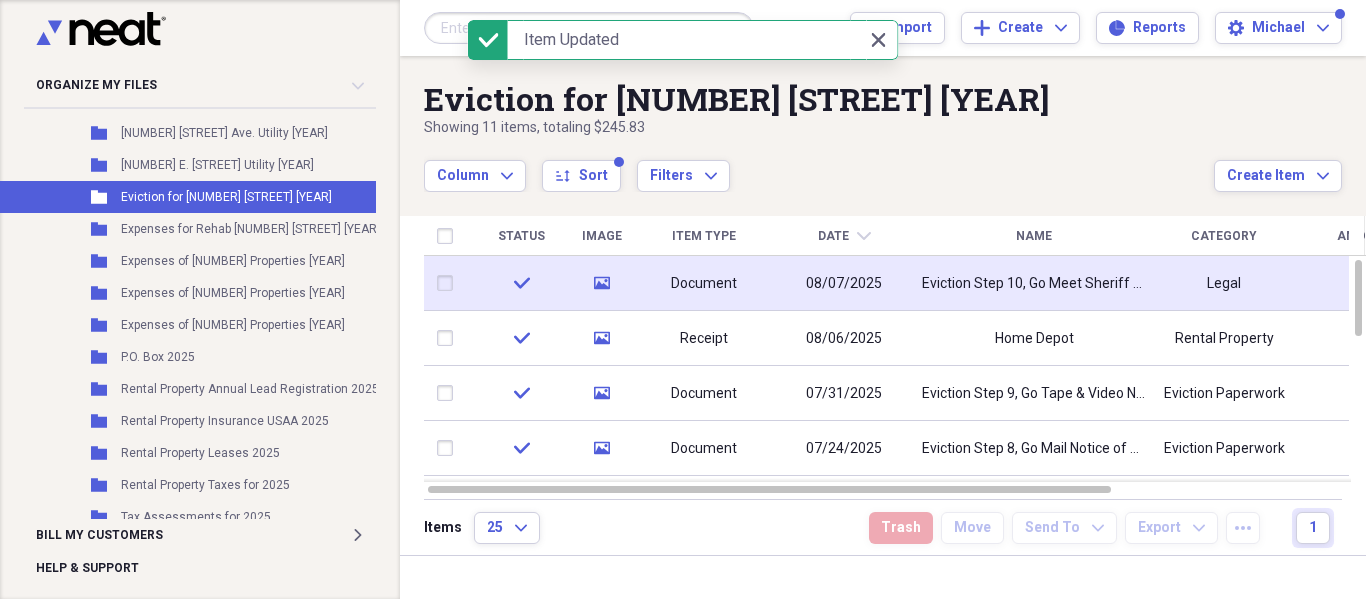 click on "Legal" at bounding box center (1224, 283) 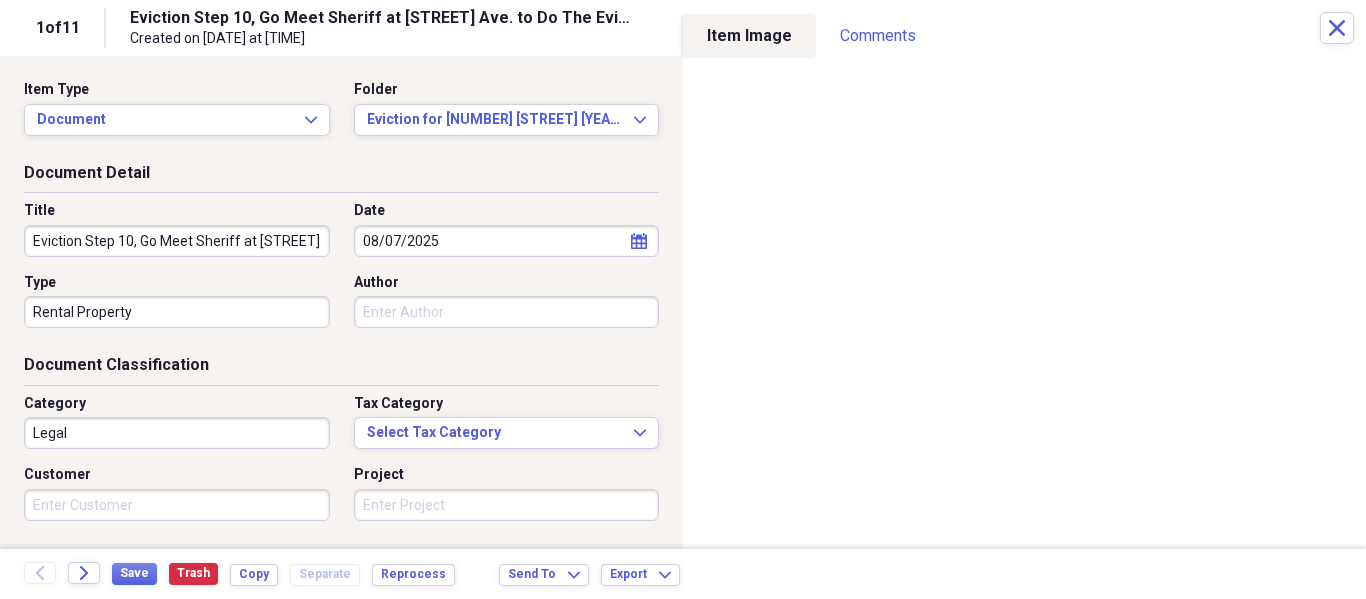 scroll, scrollTop: 100, scrollLeft: 0, axis: vertical 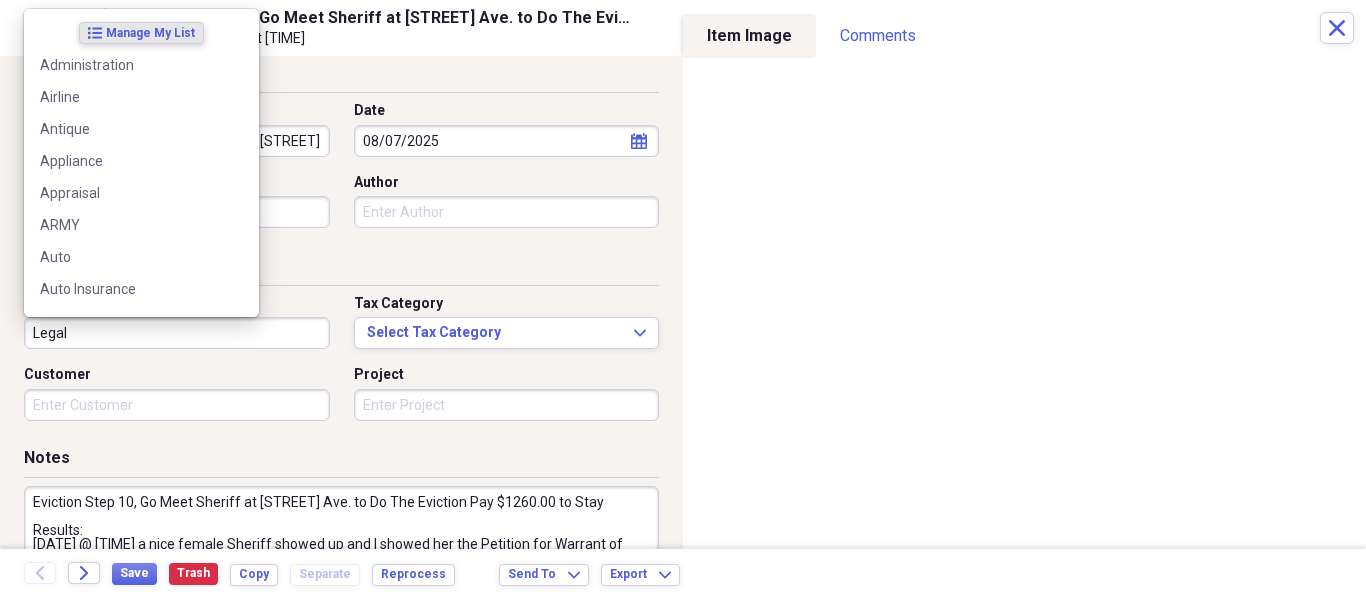click on "Legal" at bounding box center (177, 333) 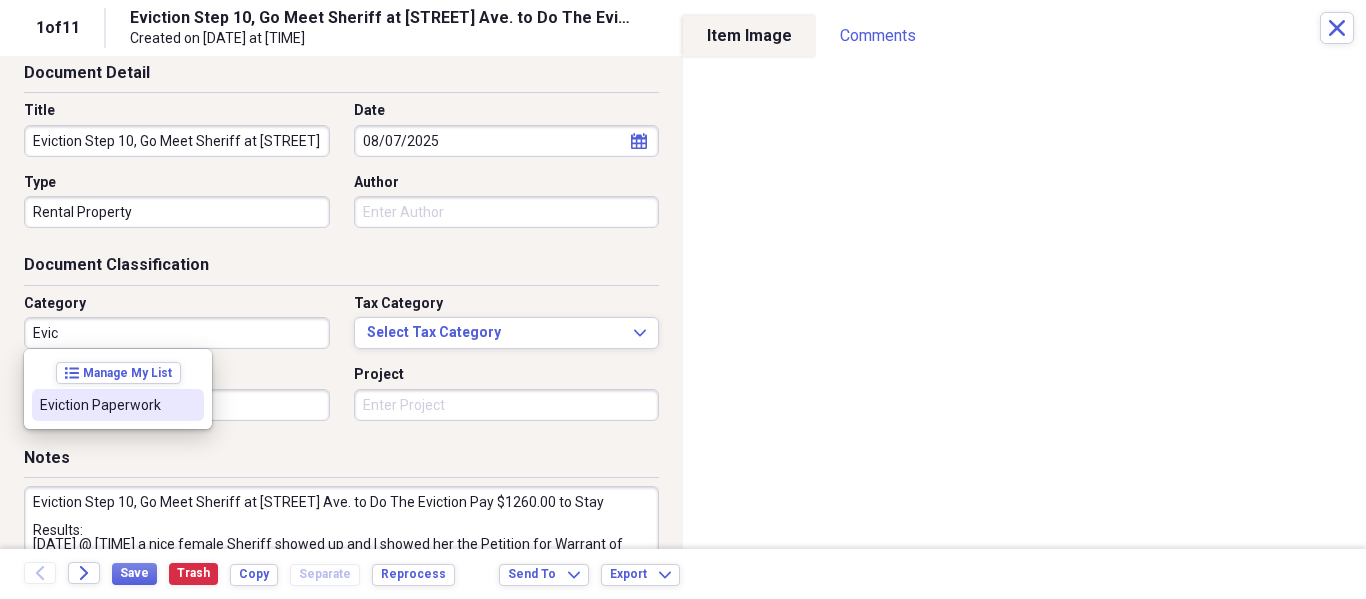 click at bounding box center [188, 405] 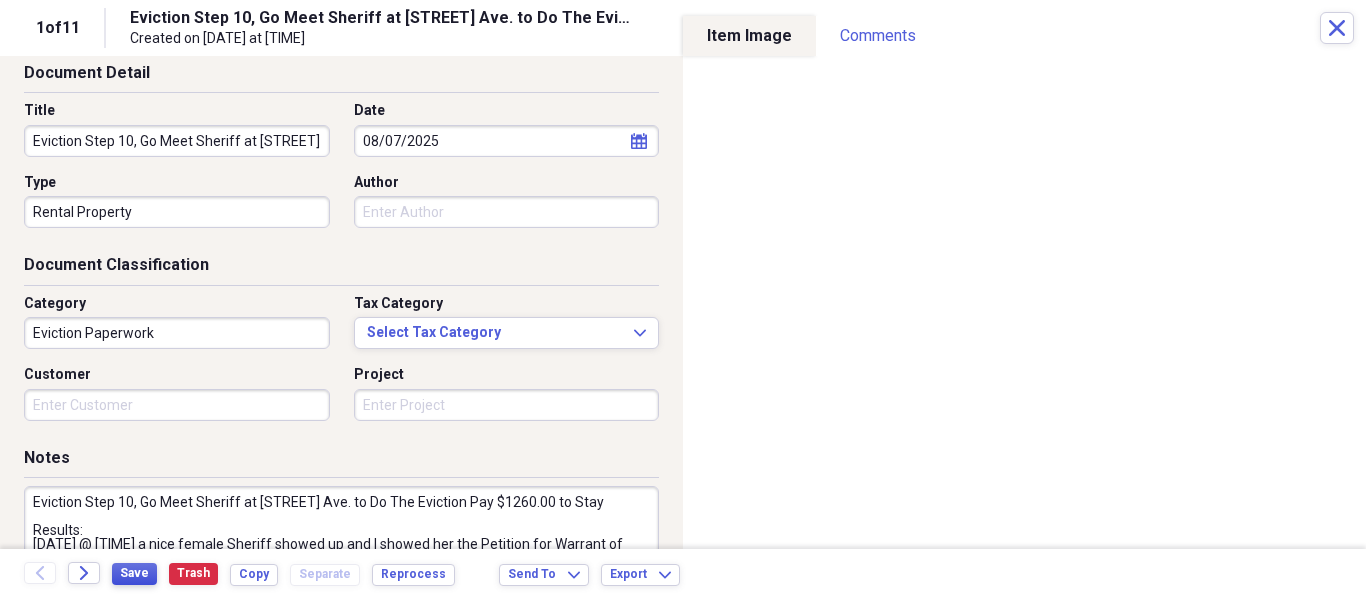 click on "Save" at bounding box center (134, 573) 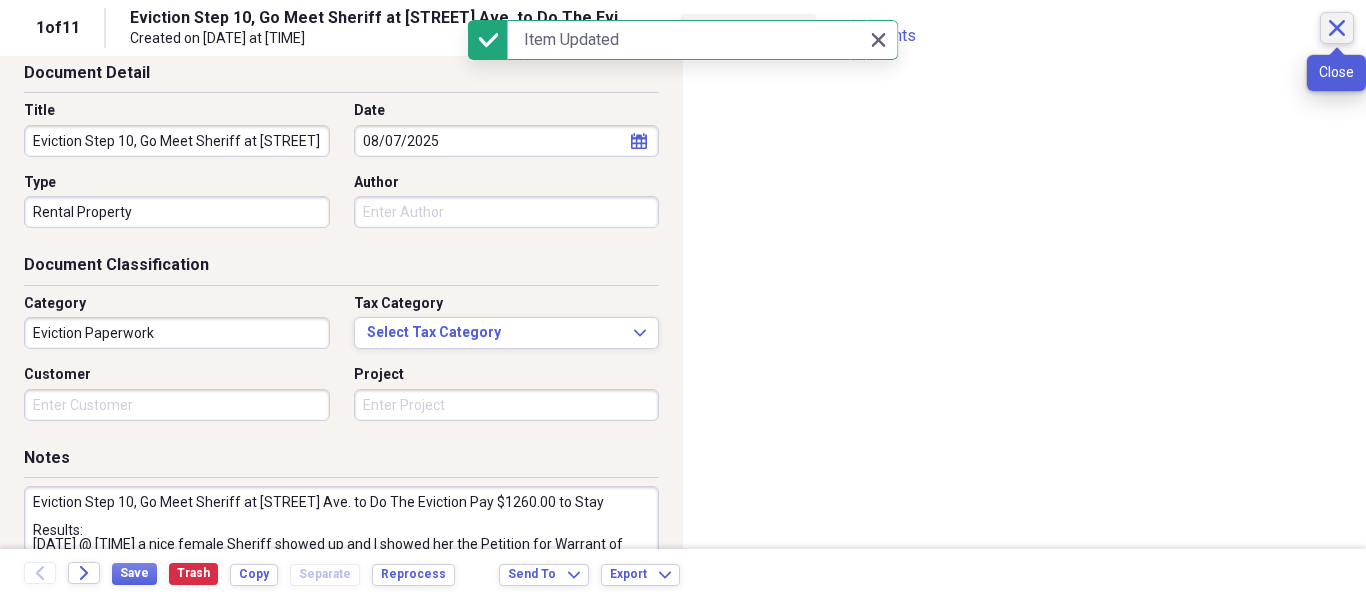 click on "Close" at bounding box center [1337, 28] 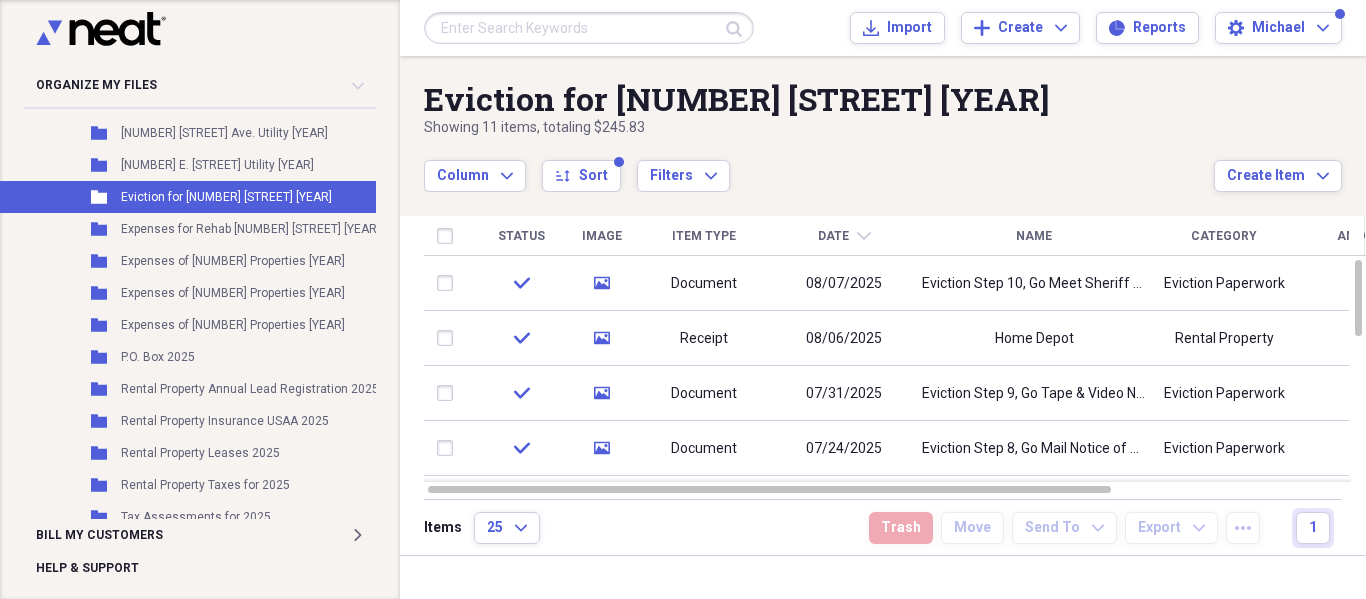 scroll, scrollTop: 1000, scrollLeft: 57, axis: both 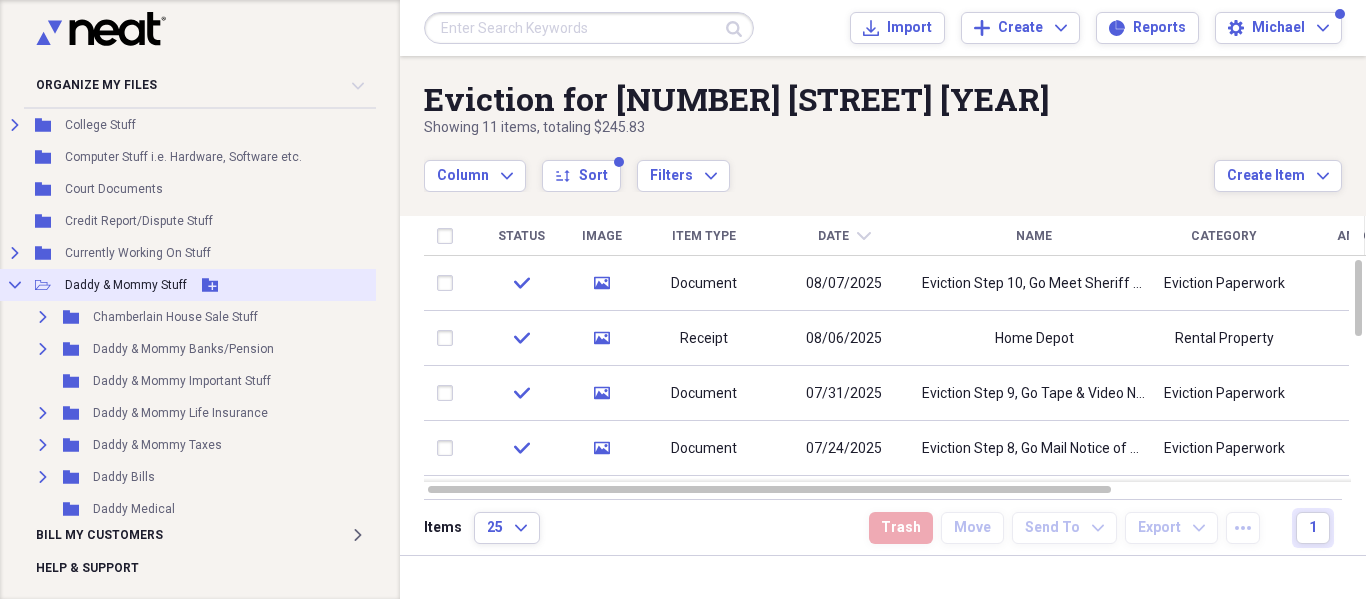 click on "Collapse" 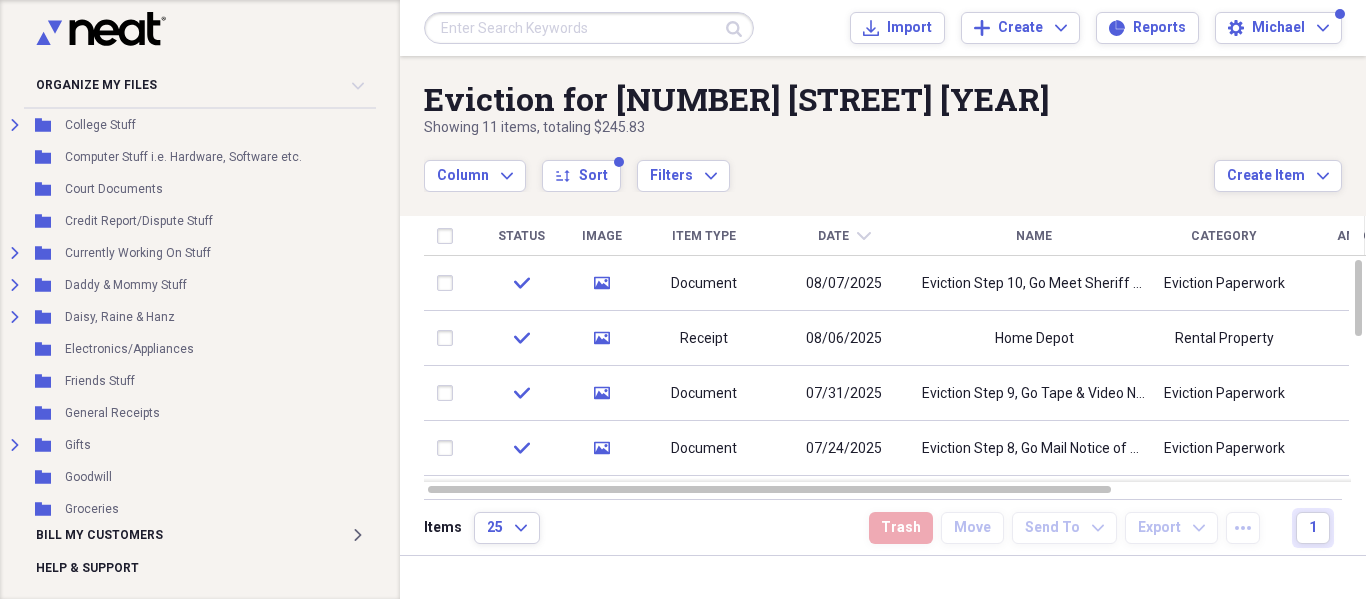 scroll, scrollTop: 1000, scrollLeft: 0, axis: vertical 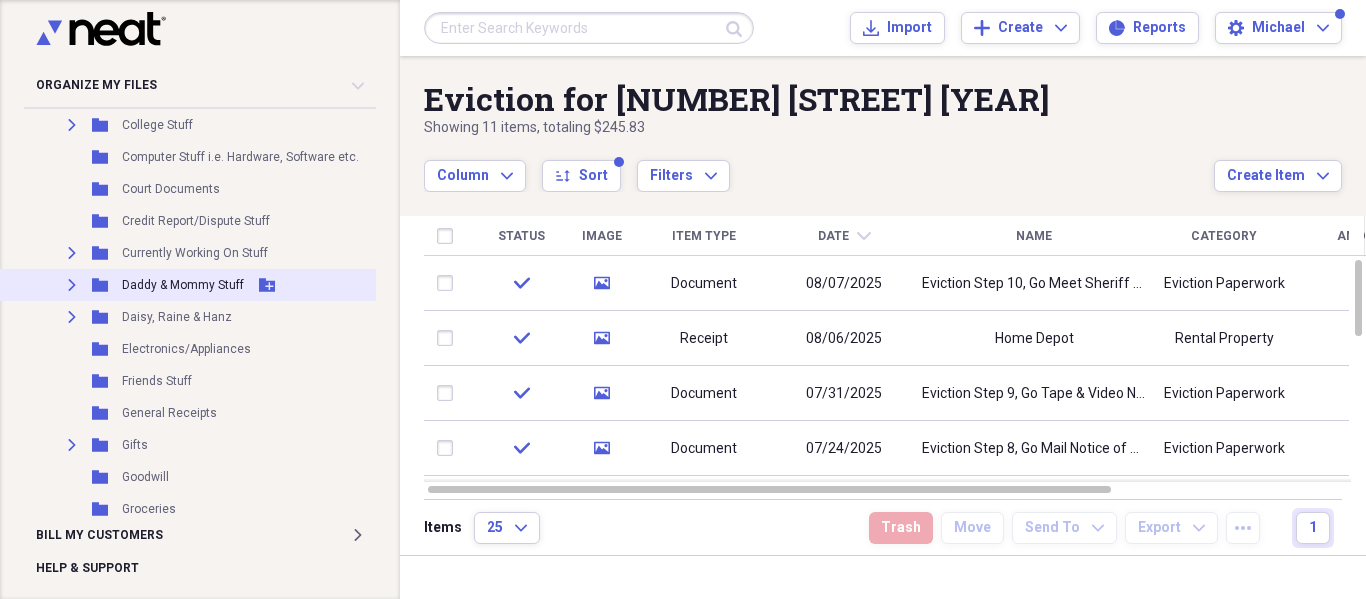 click 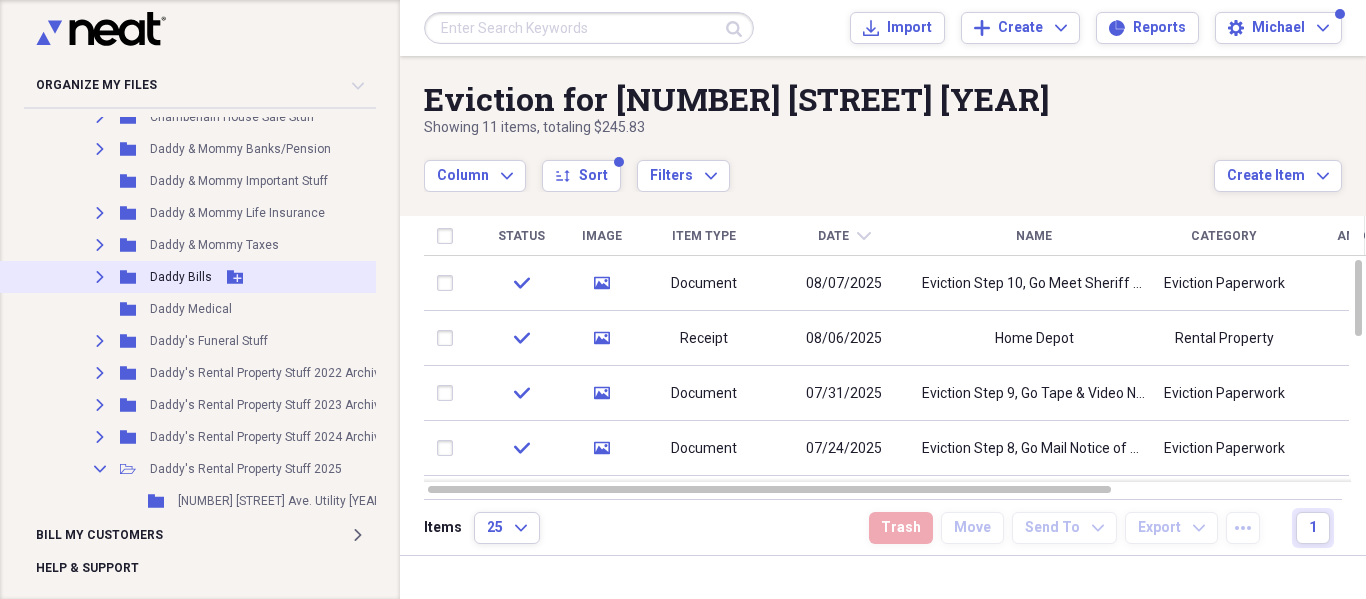 scroll, scrollTop: 1300, scrollLeft: 0, axis: vertical 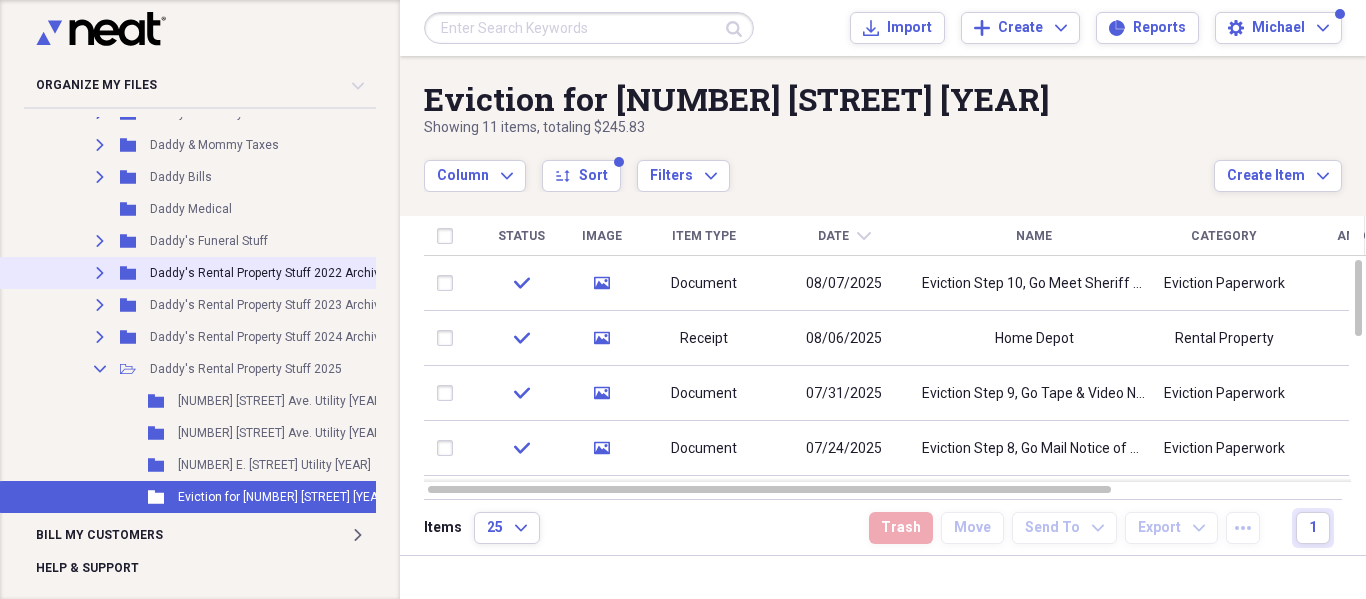 click on "Expand" 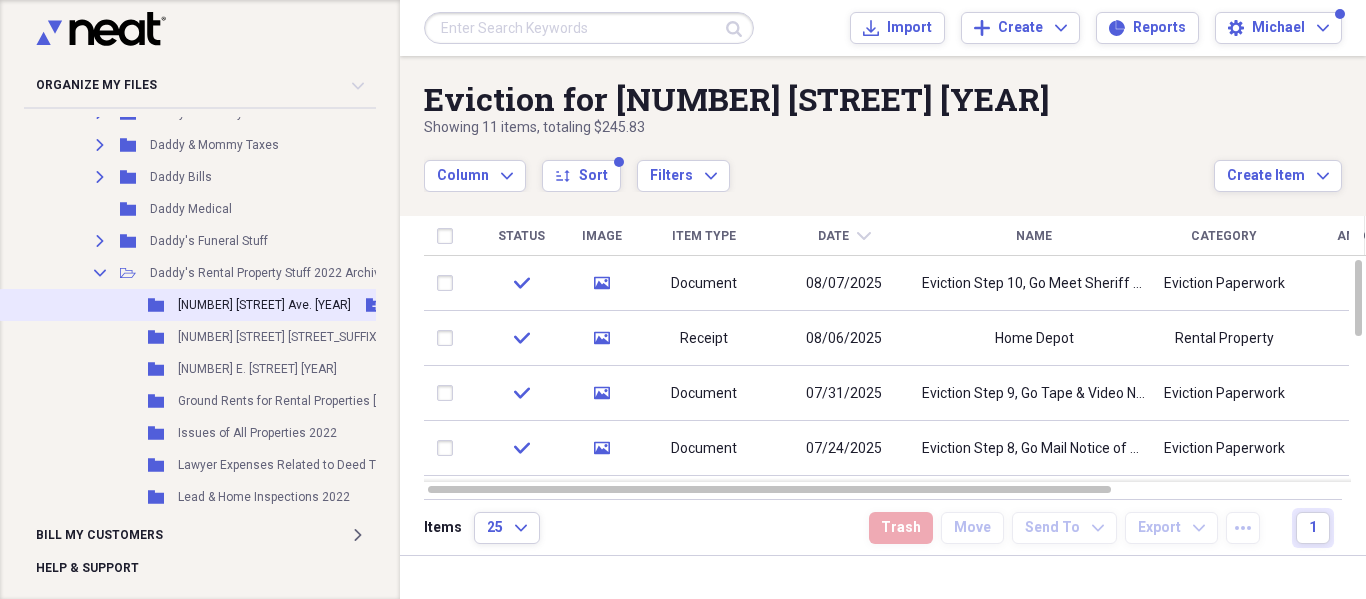 click on "[NUMBER] [STREET] Ave. [YEAR]" at bounding box center [264, 305] 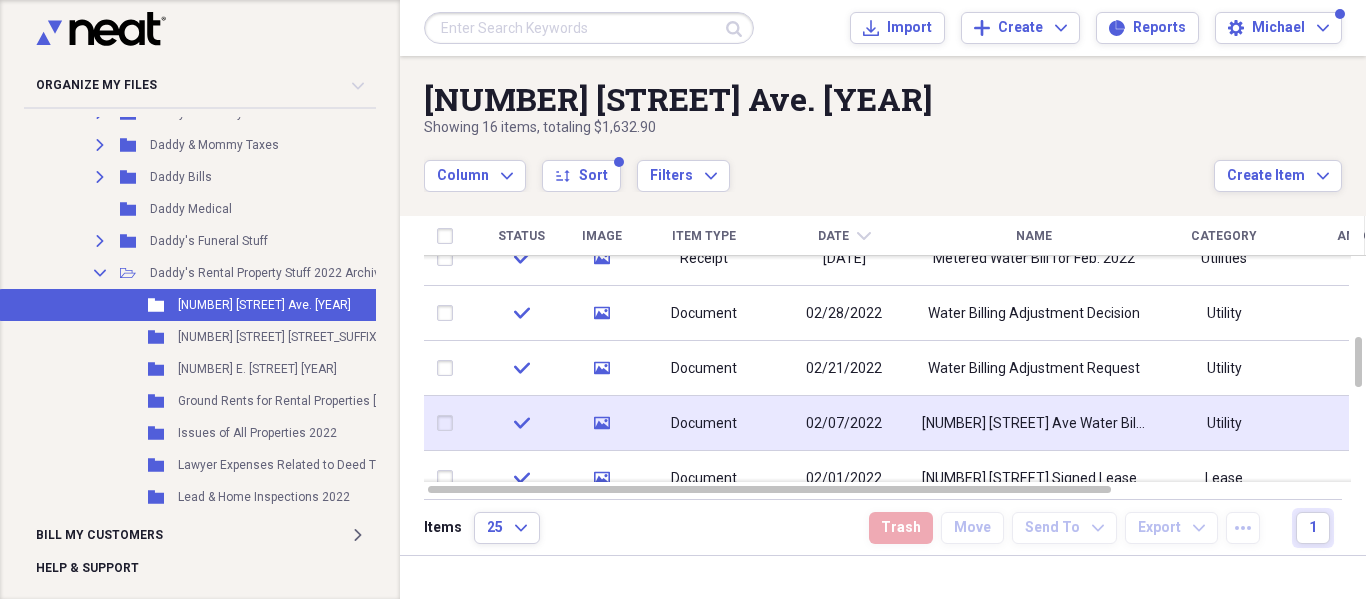 click on "[NUMBER] [STREET] Ave Water Bill [MONTH] [YEAR]" at bounding box center (1034, 424) 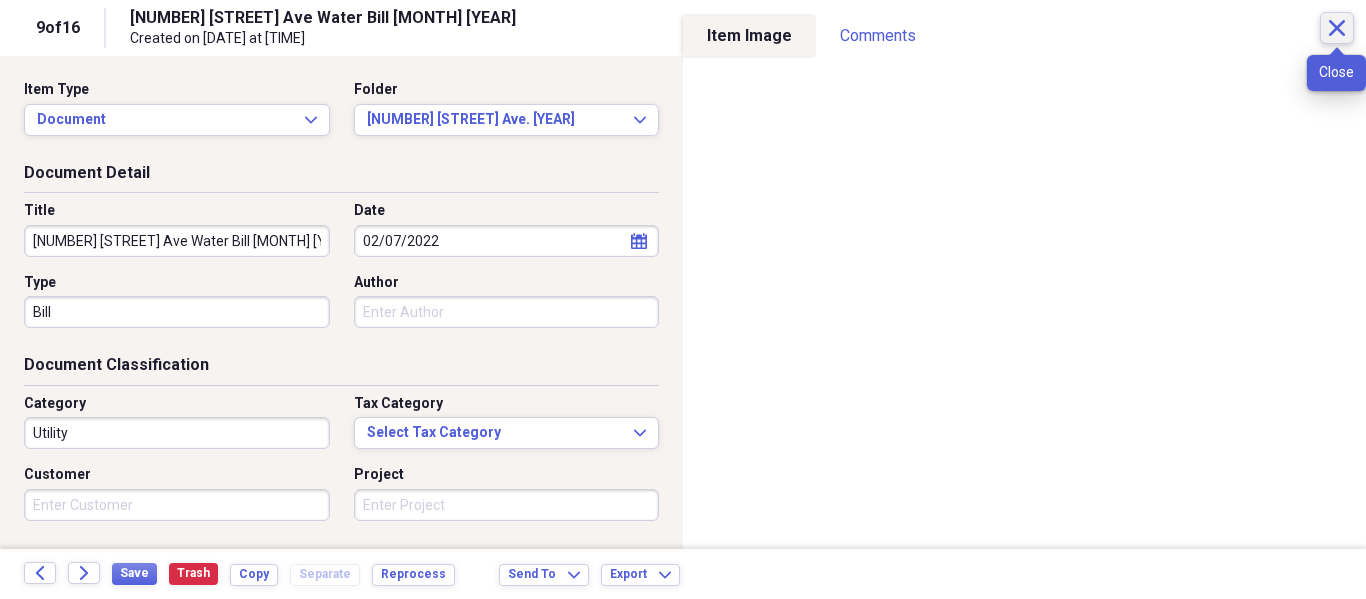 click on "Close" at bounding box center (1337, 28) 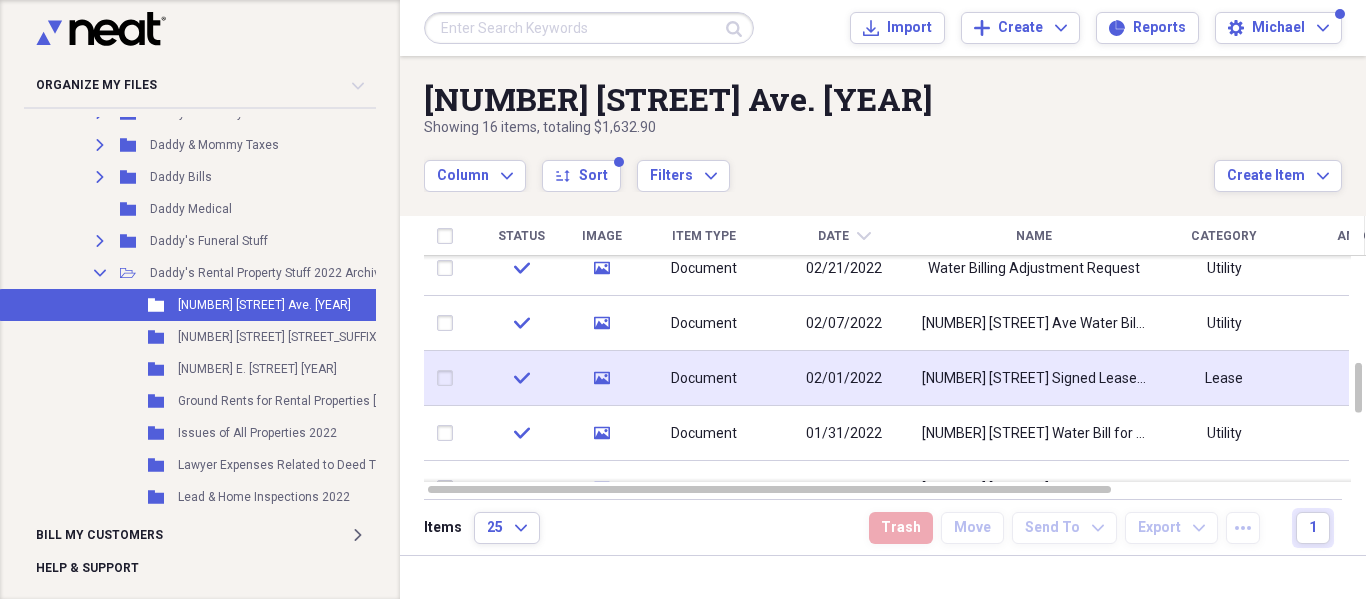 click on "Document" at bounding box center (704, 379) 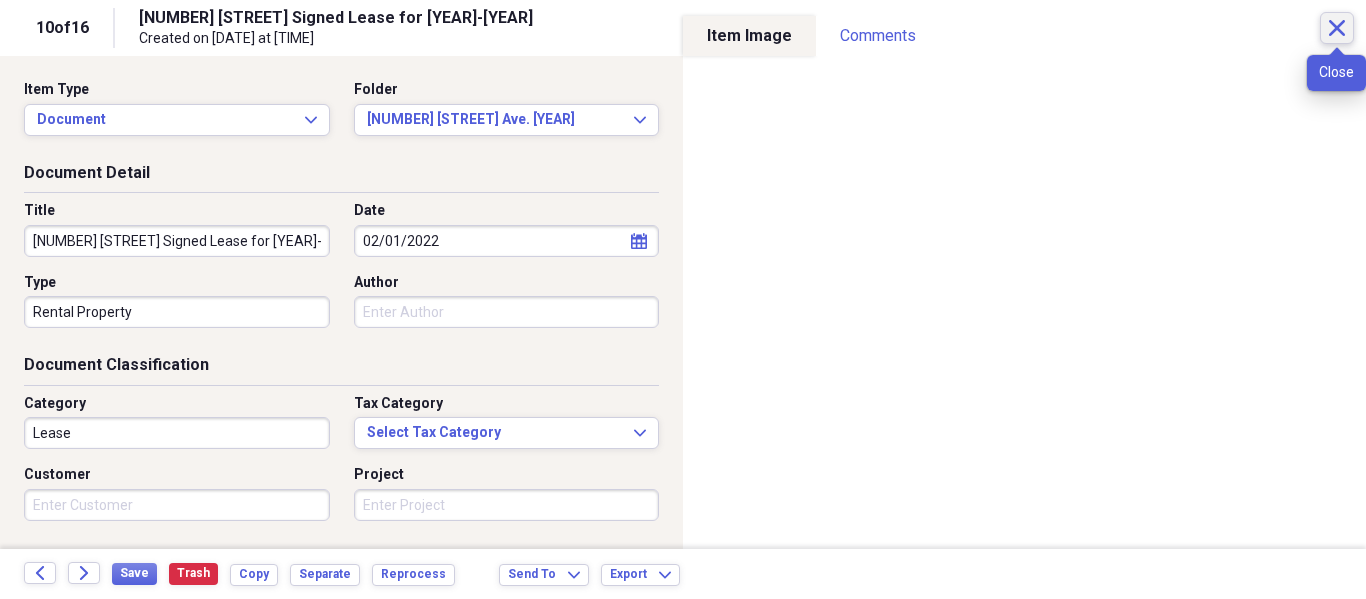 click 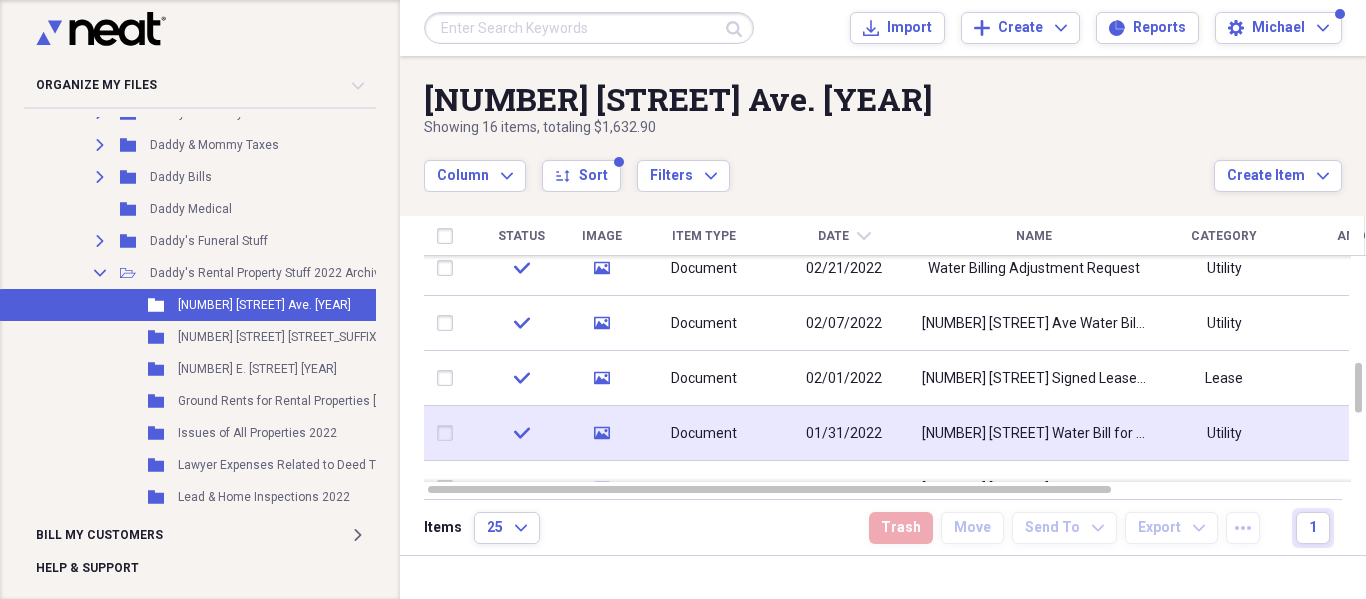 click on "Document" at bounding box center [704, 433] 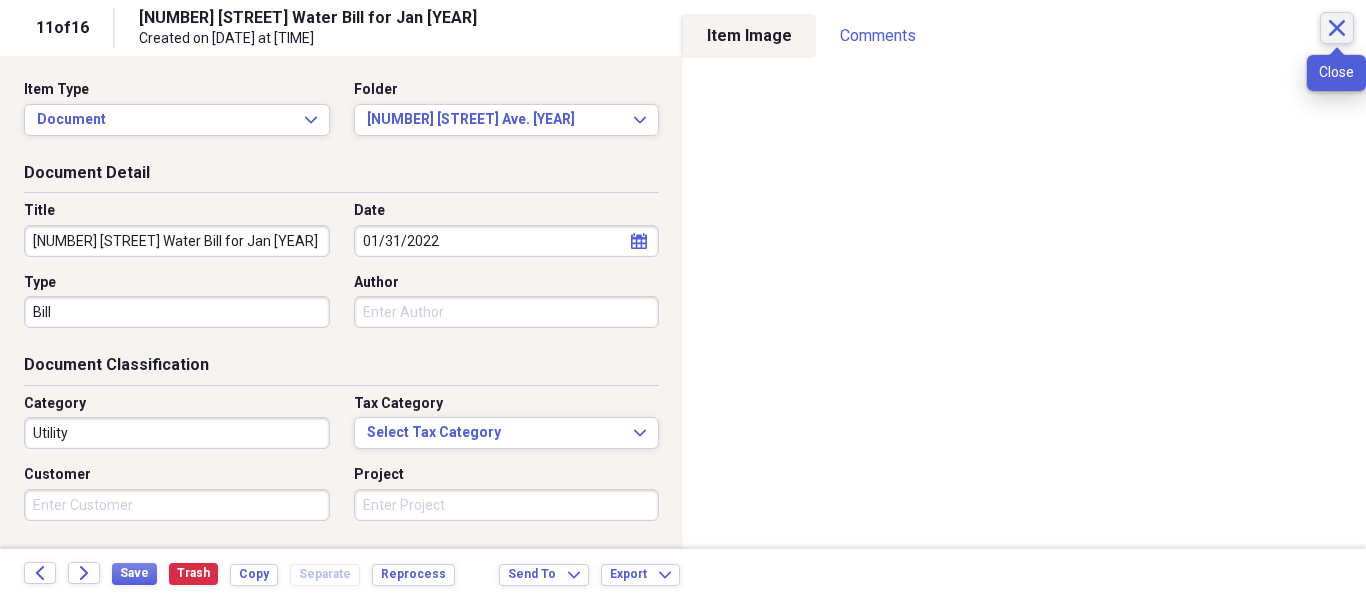 click on "Close" 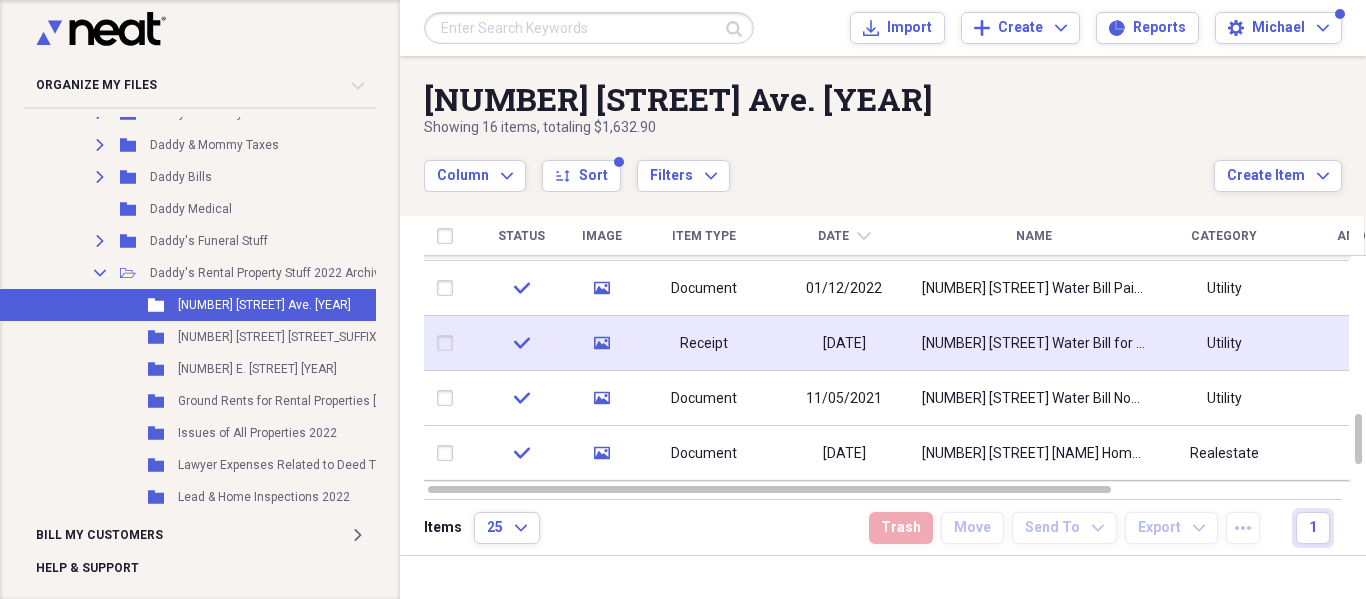click on "[NUMBER] [STREET] Water Bill for Jan [YEAR]" at bounding box center (1034, 344) 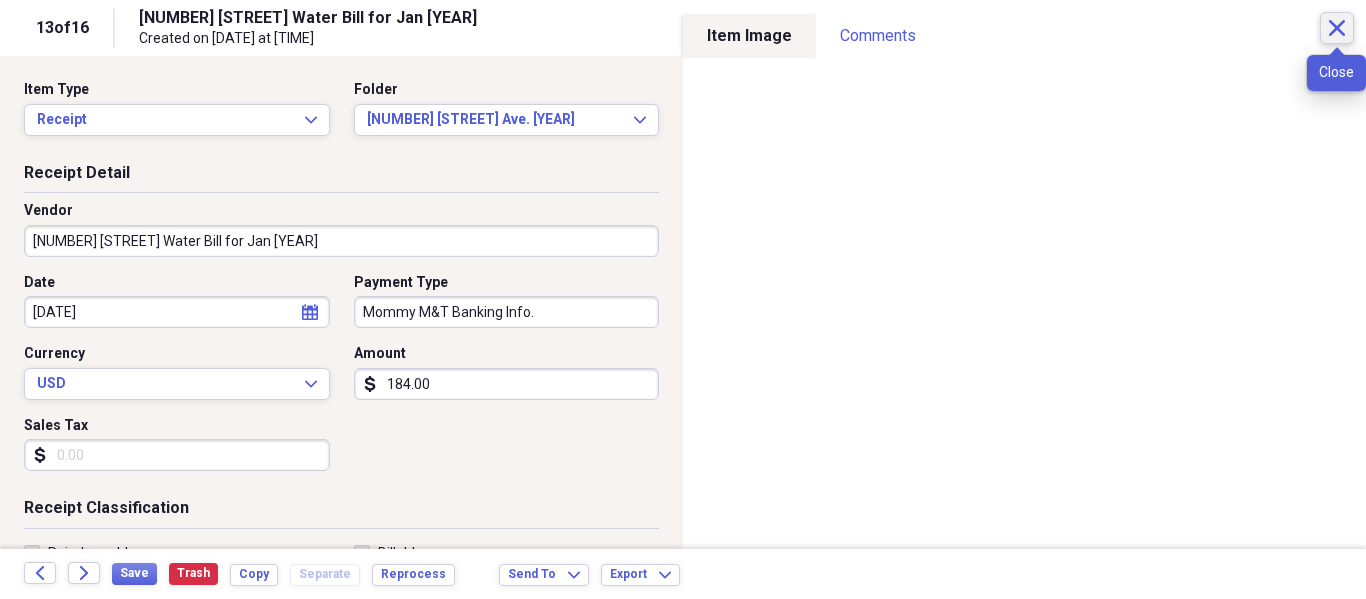 click on "Close" 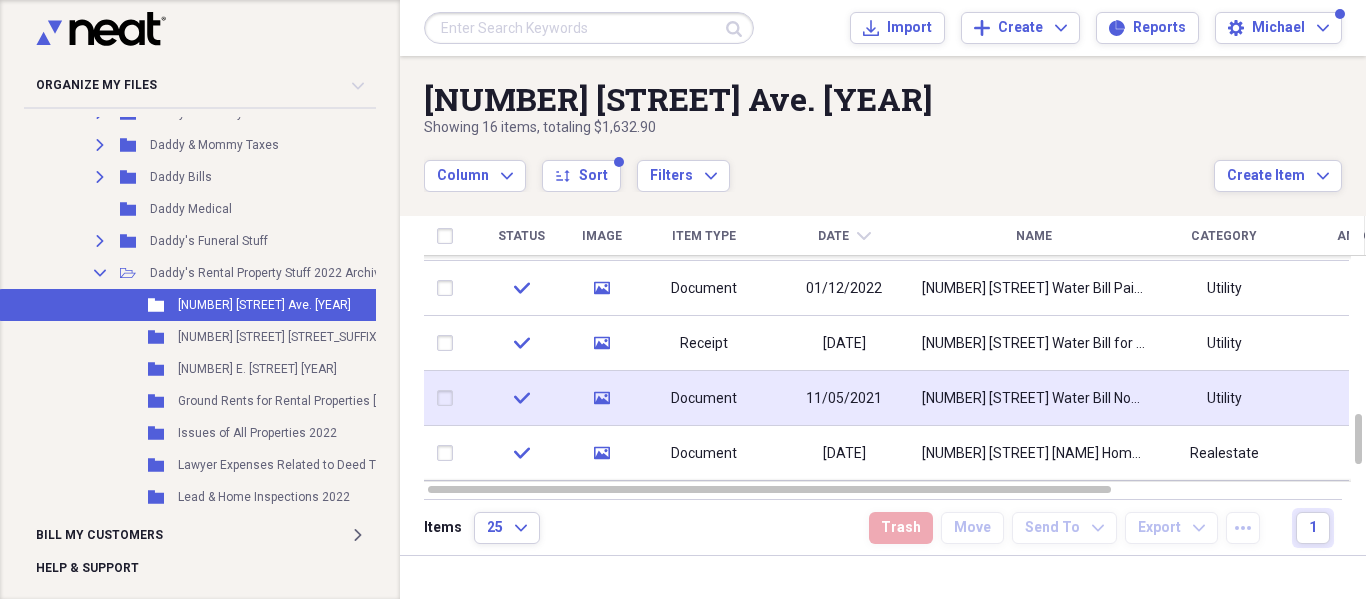 click on "[NUMBER] [STREET] Water Bill Nov [YEAR]" at bounding box center (1034, 398) 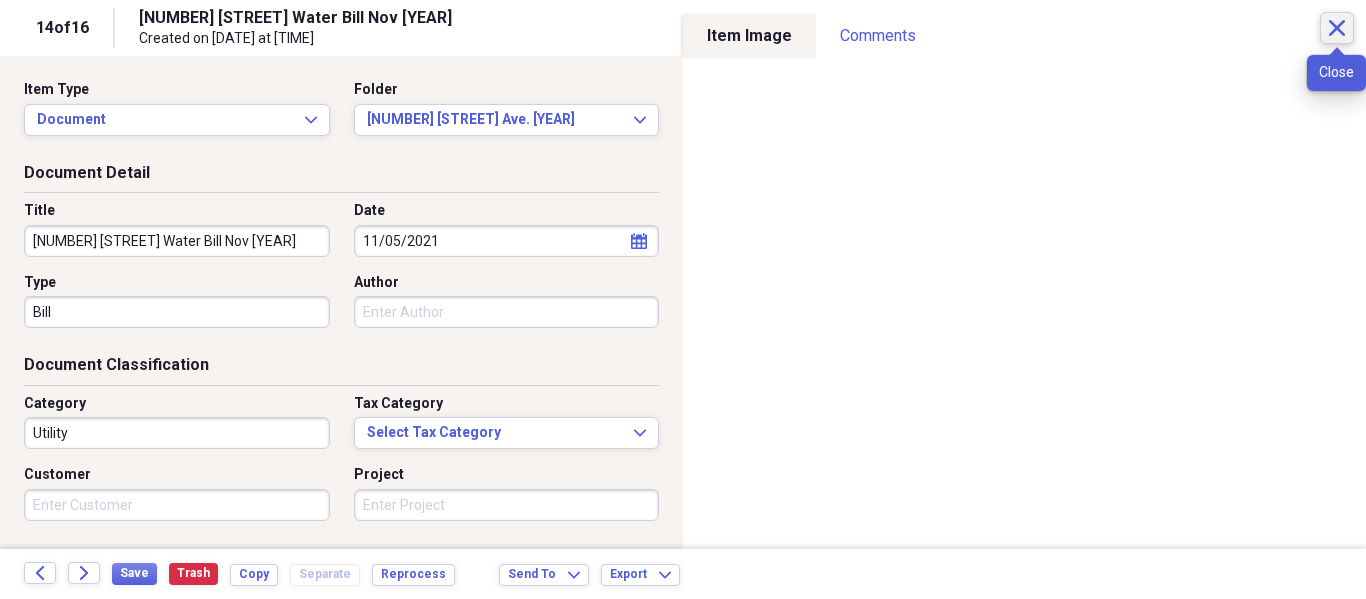 click on "Close" 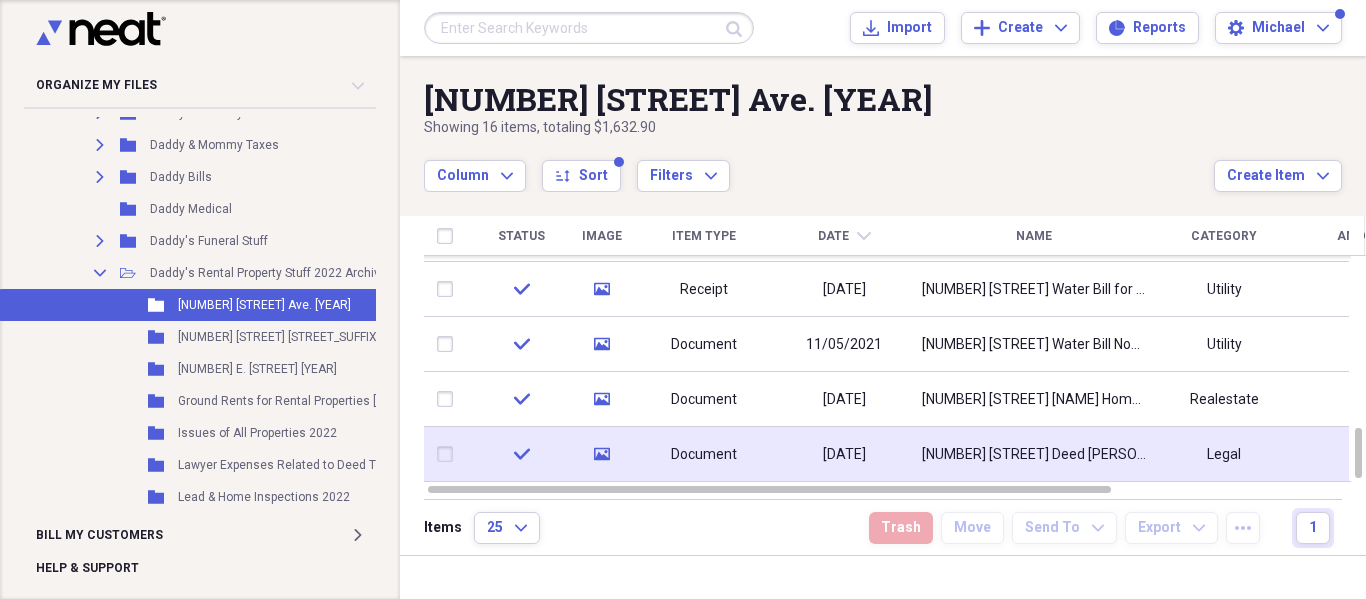 click on "[NUMBER] [STREET] Deed [PERSON]" at bounding box center (1034, 455) 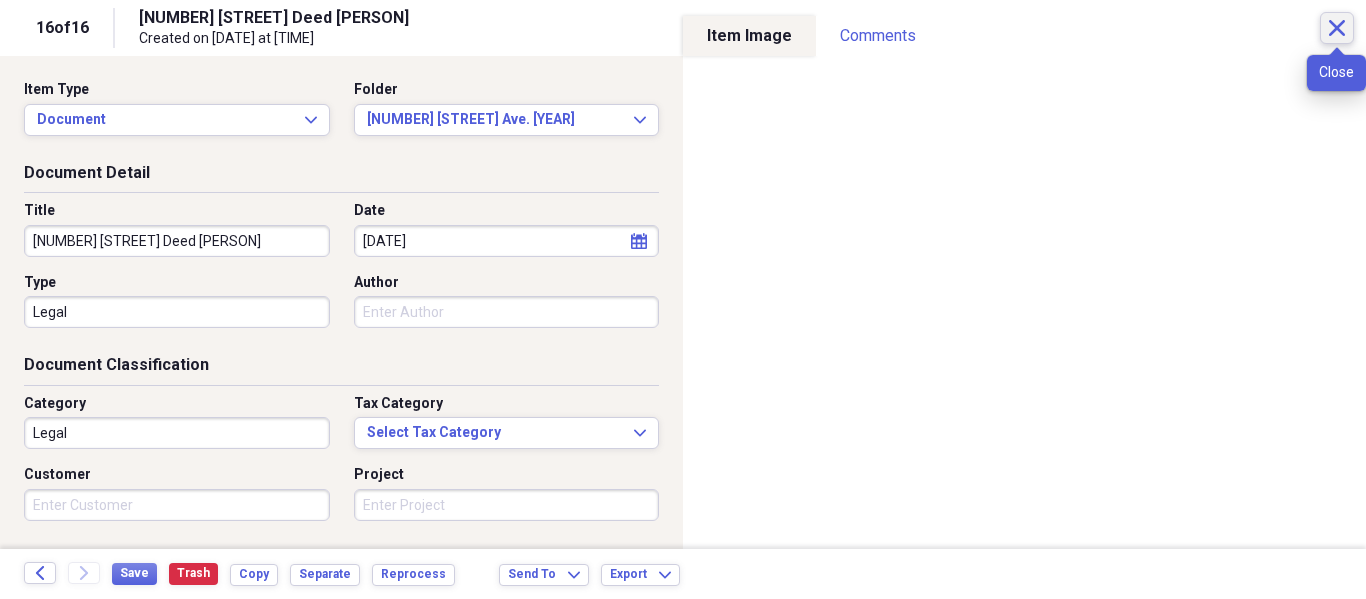 click on "Close" at bounding box center [1337, 28] 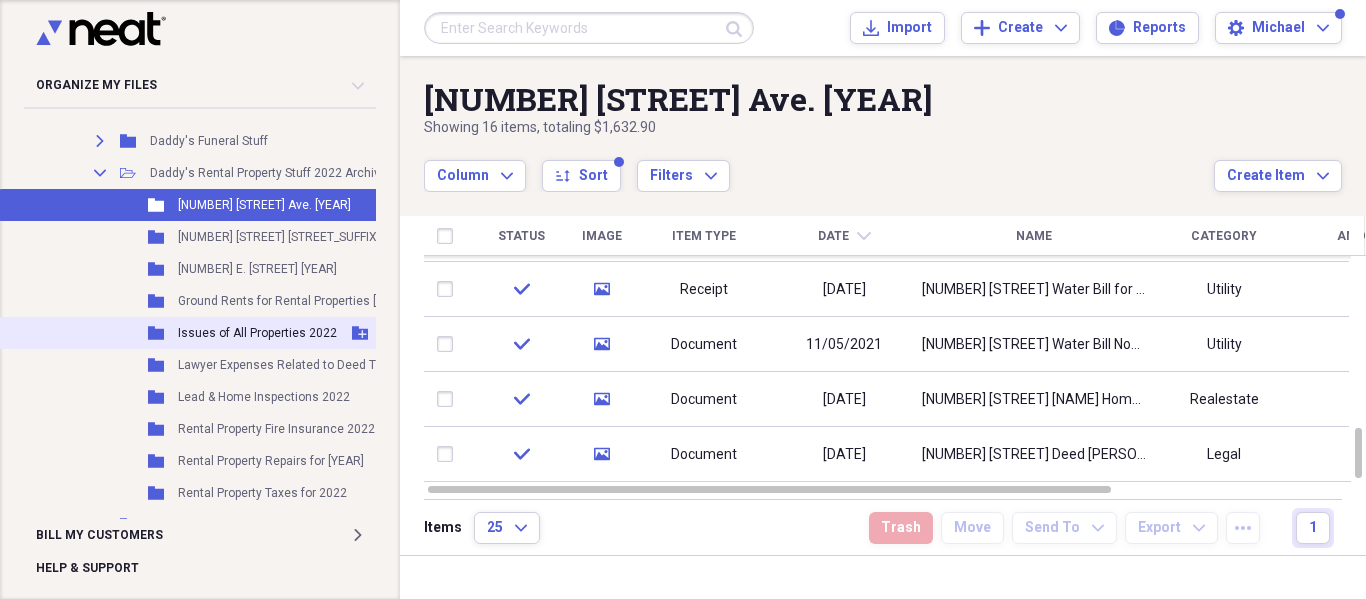 scroll, scrollTop: 1300, scrollLeft: 0, axis: vertical 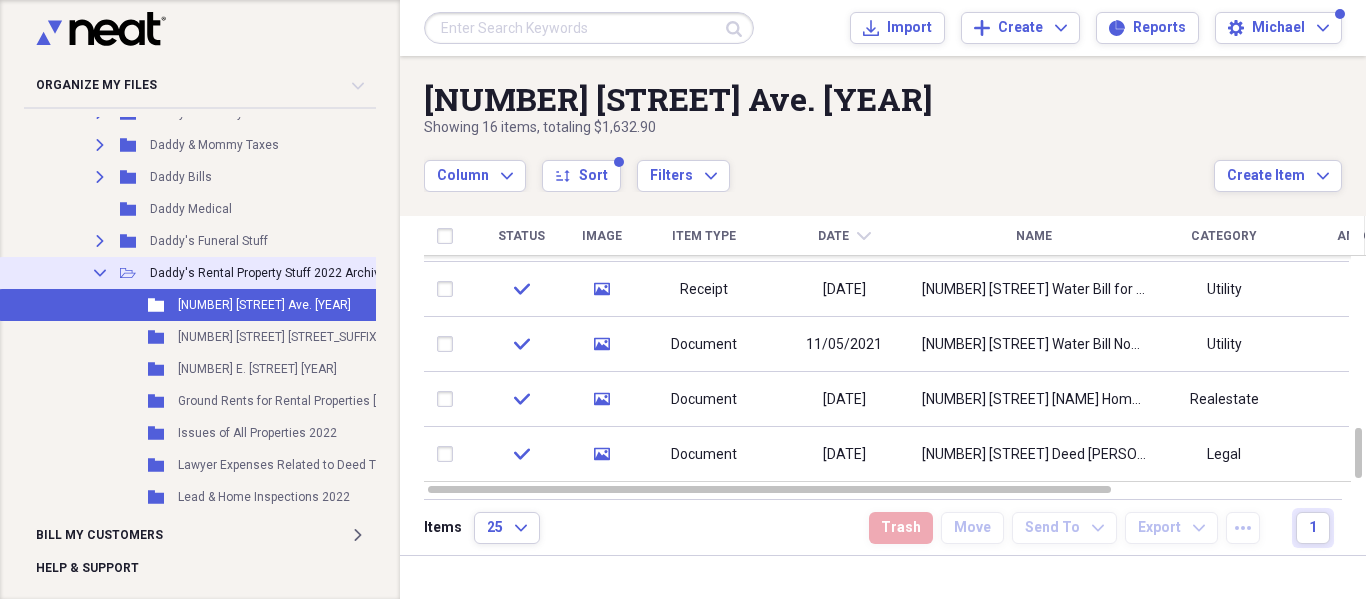 click 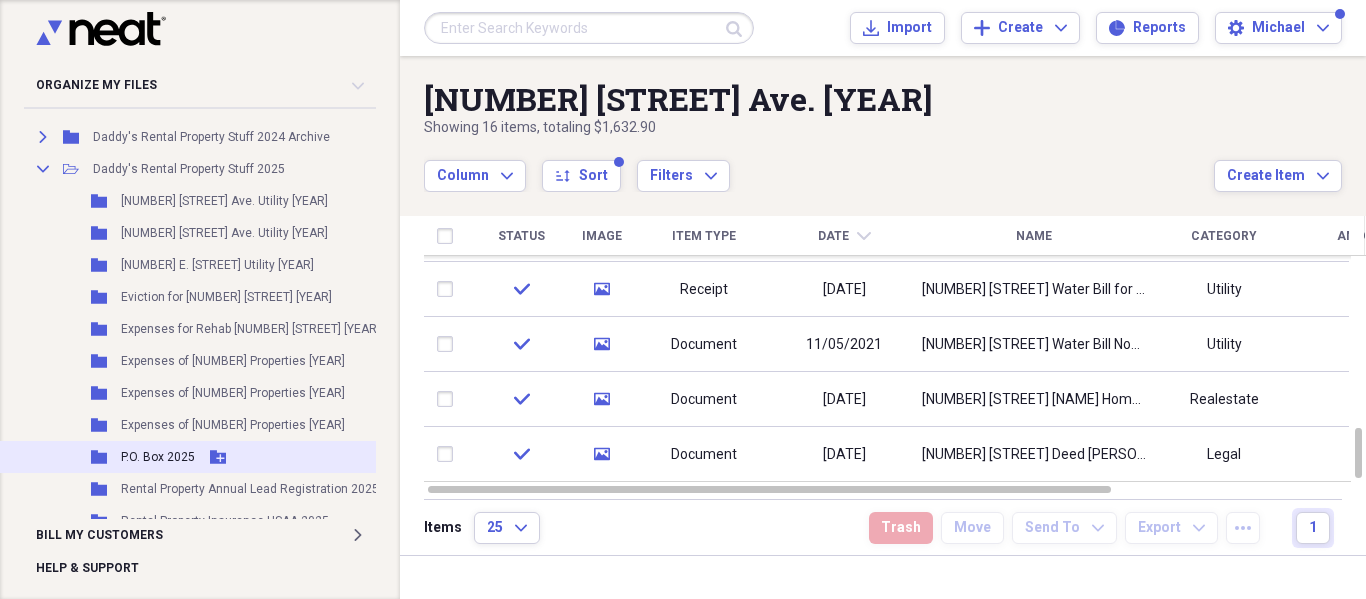 scroll, scrollTop: 1600, scrollLeft: 57, axis: both 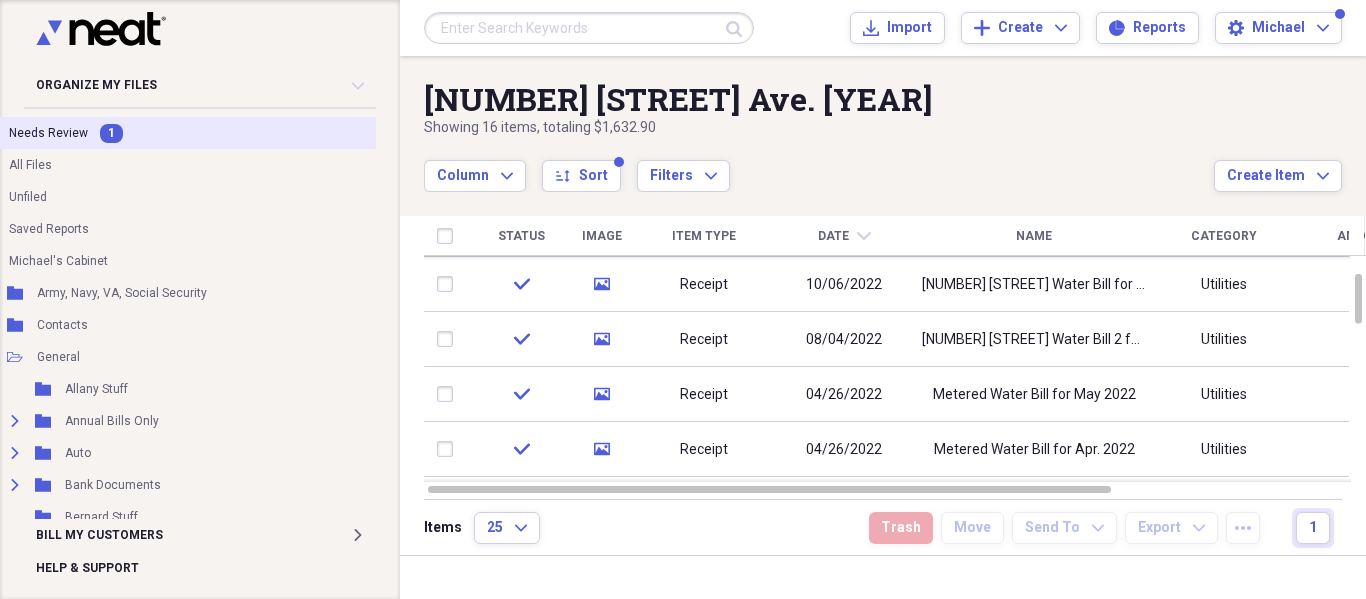 click on "Needs Review" at bounding box center (48, 133) 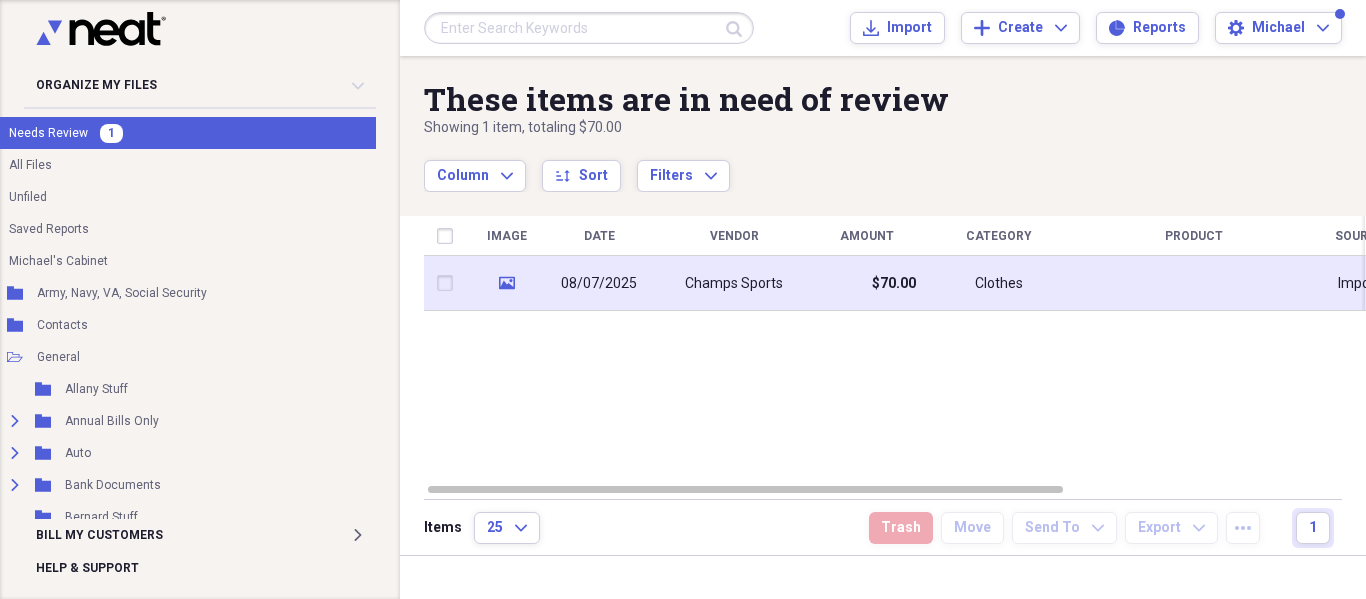 click on "Champs Sports" at bounding box center [734, 283] 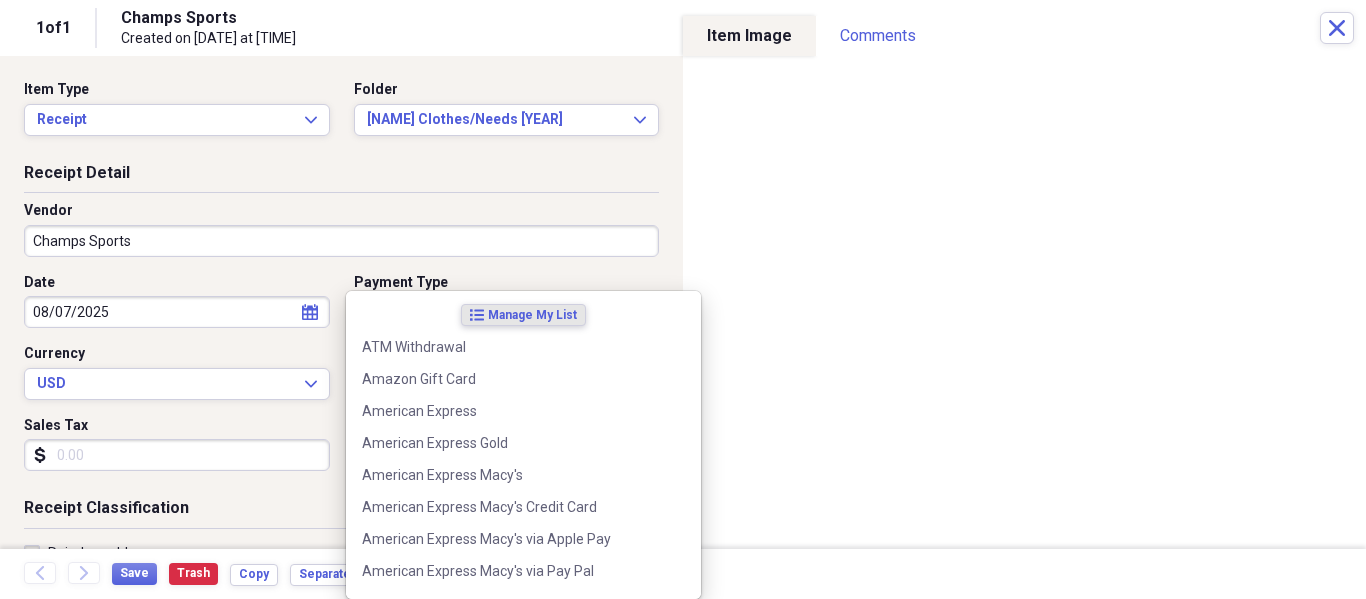 click on "Organize My Files Collapse Unfiled Needs Review Unfiled All Files Unfiled Unfiled Unfiled Saved Reports Collapse My Cabinet [NAME]'s Cabinet Add Folder Expand Folder Army, Navy, VA, Social Security Add Folder Folder Contacts Add Folder Collapse Open Folder General Add Folder Folder Allany Stuff Add Folder Expand Folder Annual Bills Only Add Folder Expand Folder Auto Add Folder Expand Folder Bank Documents Add Folder Folder Bernard Stuff Add Folder Expand Folder Bills Add Folder Expand Folder Black Mike Stuff Add Folder Expand Folder Christmas Add Folder Expand Folder Church Stuff Add Folder Folder Claims Add Folder Collapse Open Folder Clothes Add Folder Expand Folder Archive Kids Clothes/Needs Add Folder Expand Folder Archive [NAME] & [NAME] Clothes/Needs Add Folder Folder [NAME] Add Folder Folder [NAME] Clothes/Needs [YEAR] Add Folder Folder Family in Philippines Add Folder Folder [NAME] Clothes/Needs [YEAR] Add Folder Folder [NAME] Clothes/Needs [YEAR] Add Folder Add" at bounding box center [683, 299] 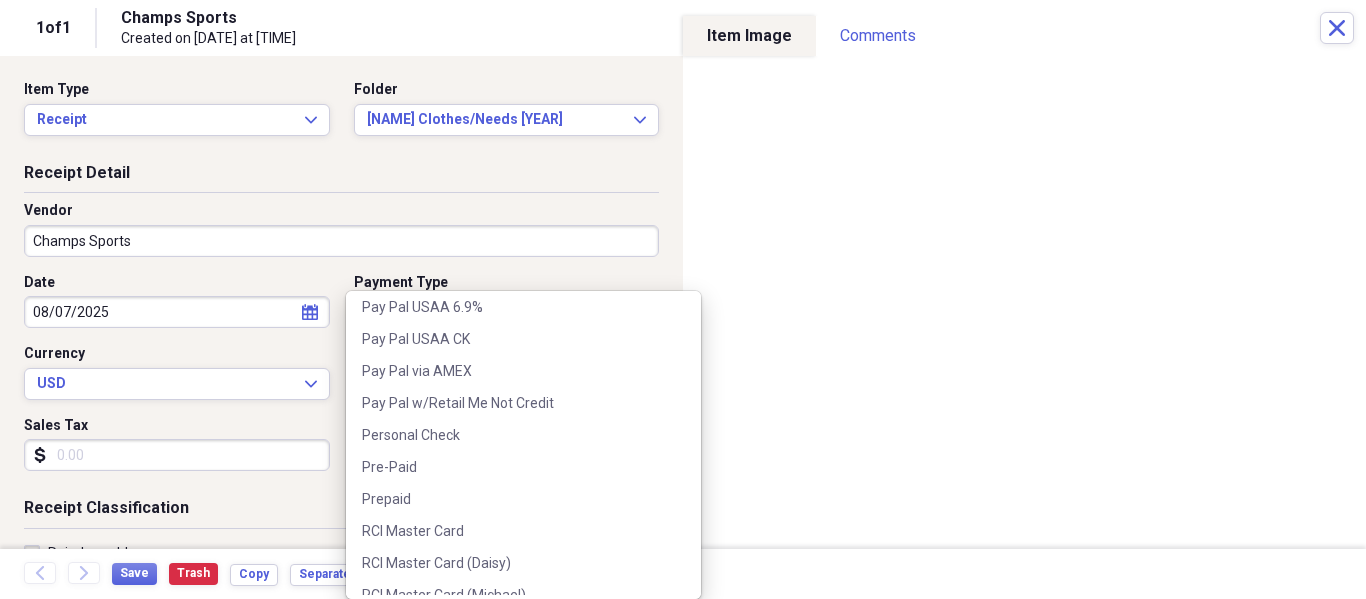 scroll, scrollTop: 2700, scrollLeft: 0, axis: vertical 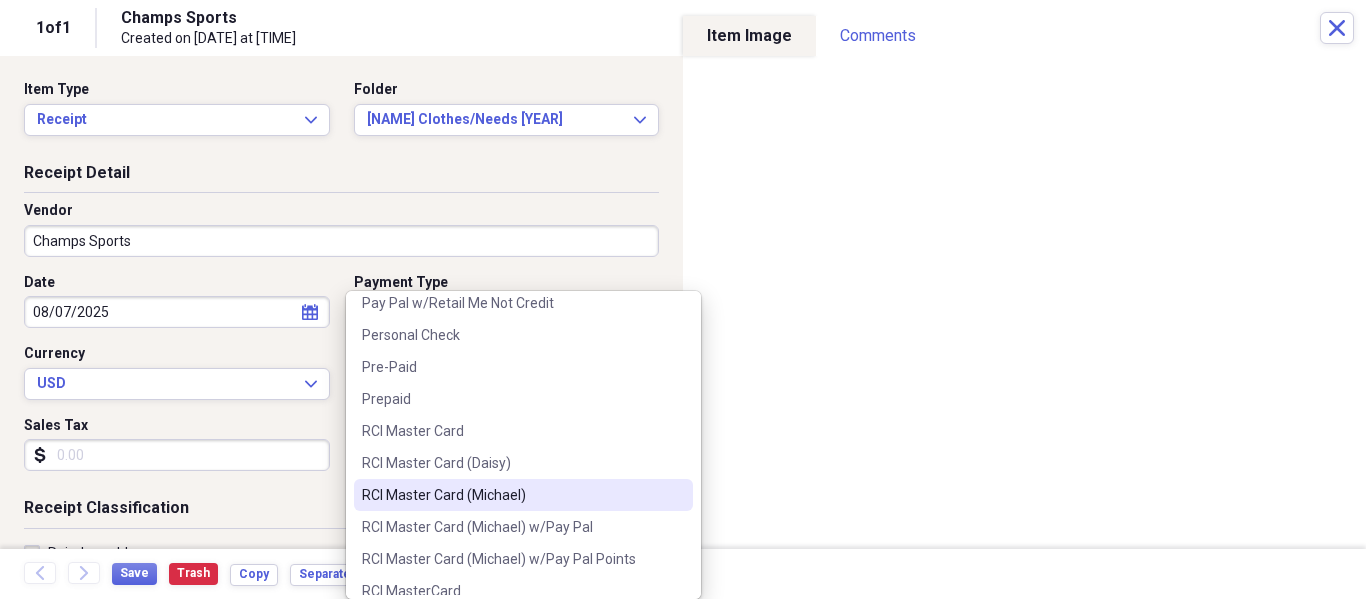click on "RCI Master Card (Michael)" at bounding box center [523, 495] 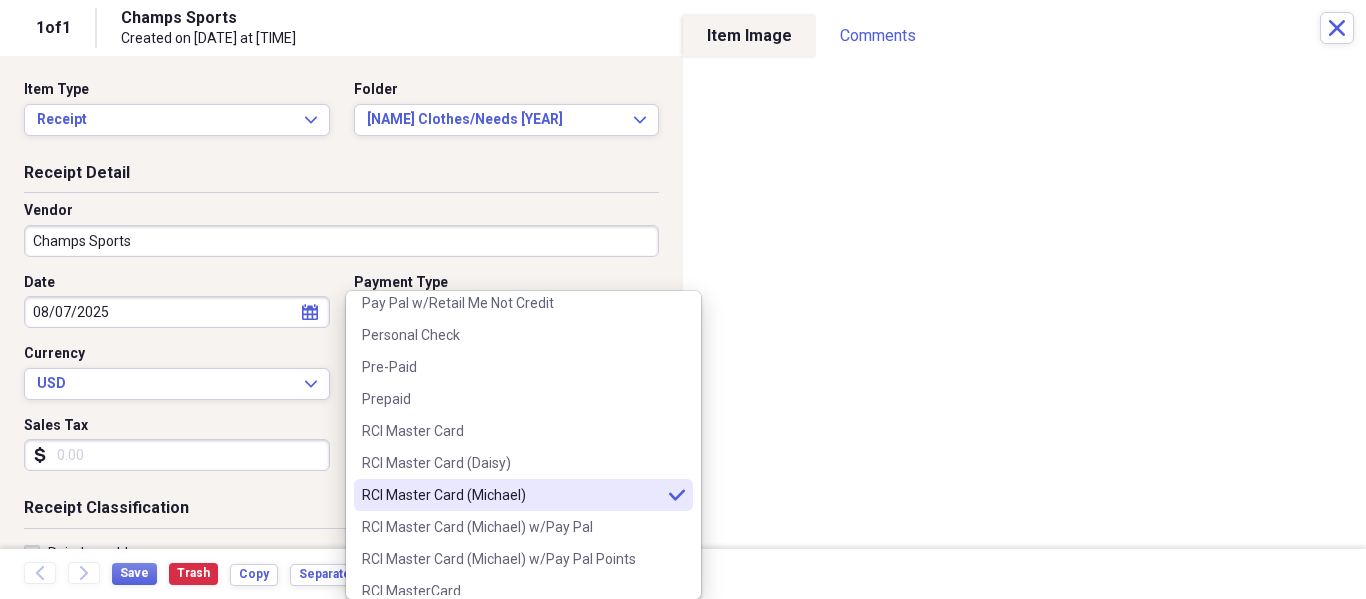type on "RCI Master Card (Michael)" 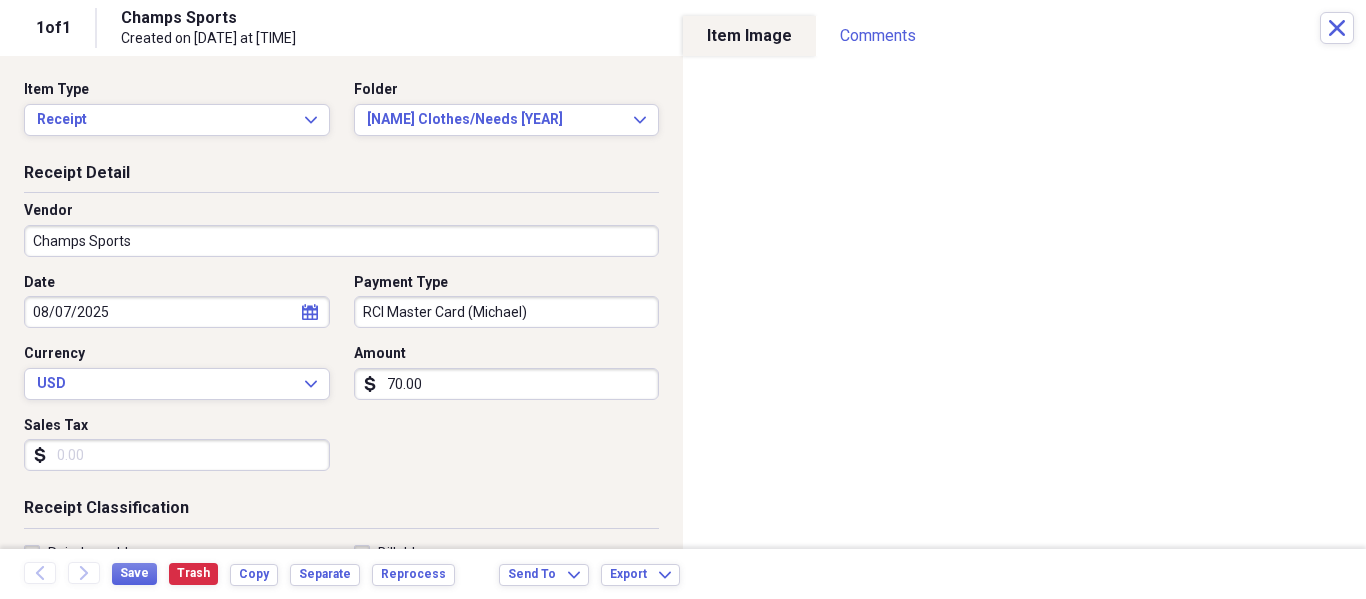 click on "70.00" at bounding box center (507, 384) 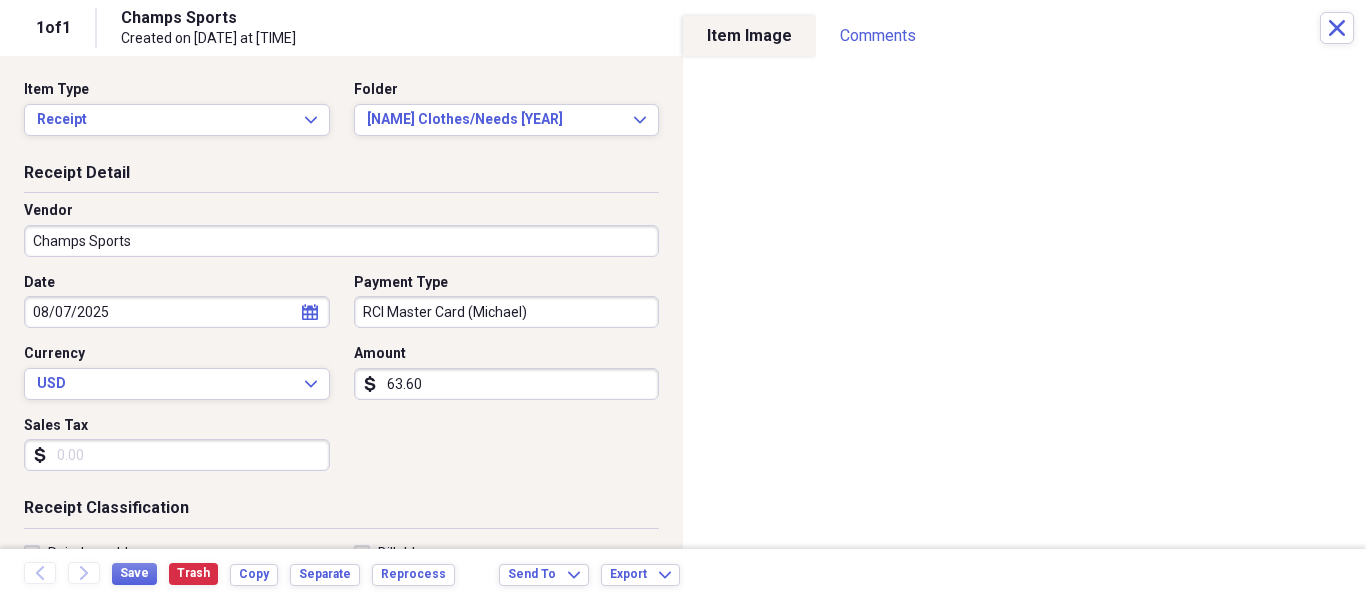 type on "63.60" 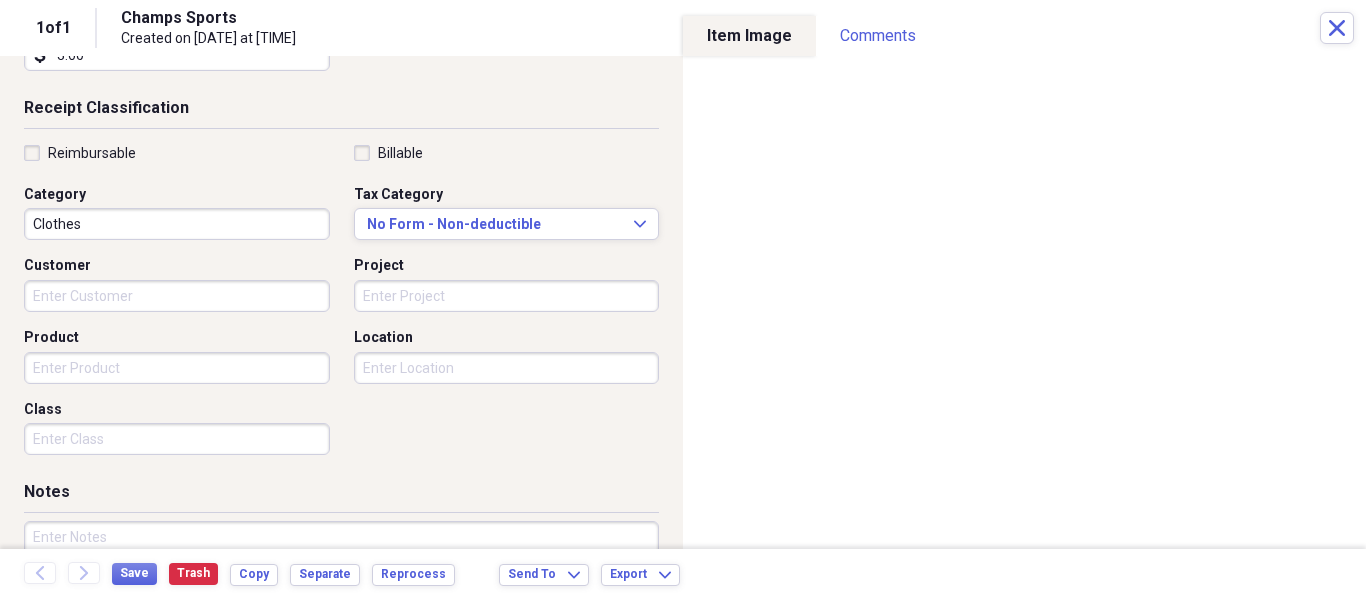 scroll, scrollTop: 500, scrollLeft: 0, axis: vertical 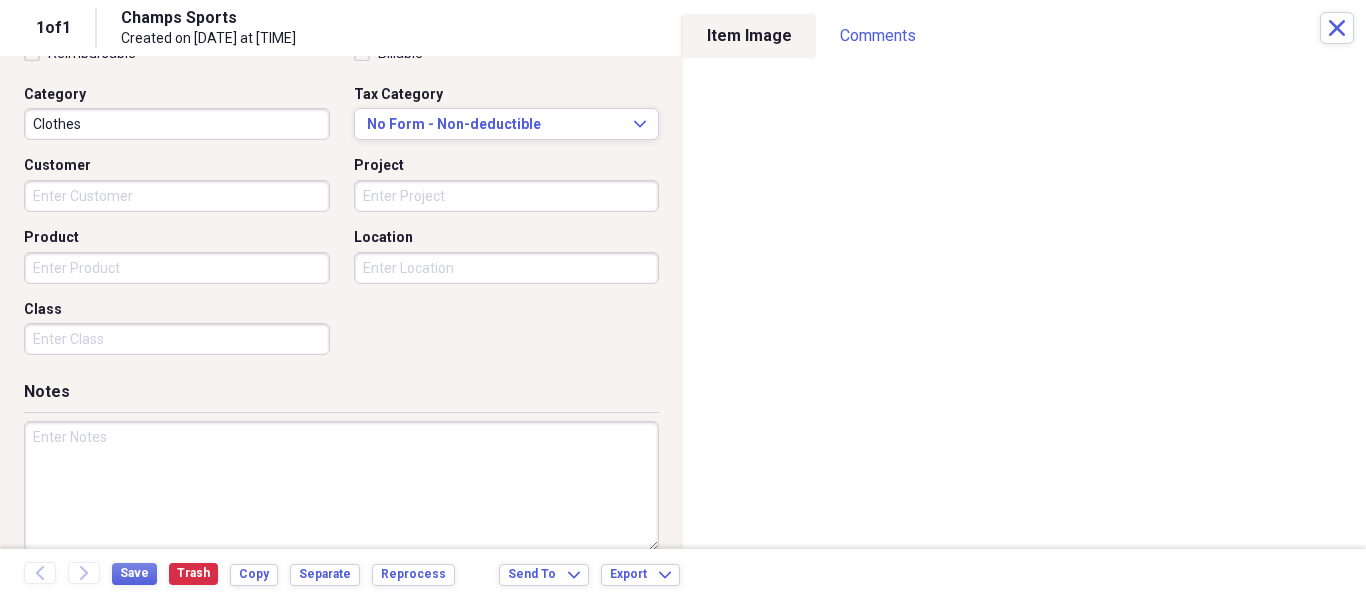 type on "3.60" 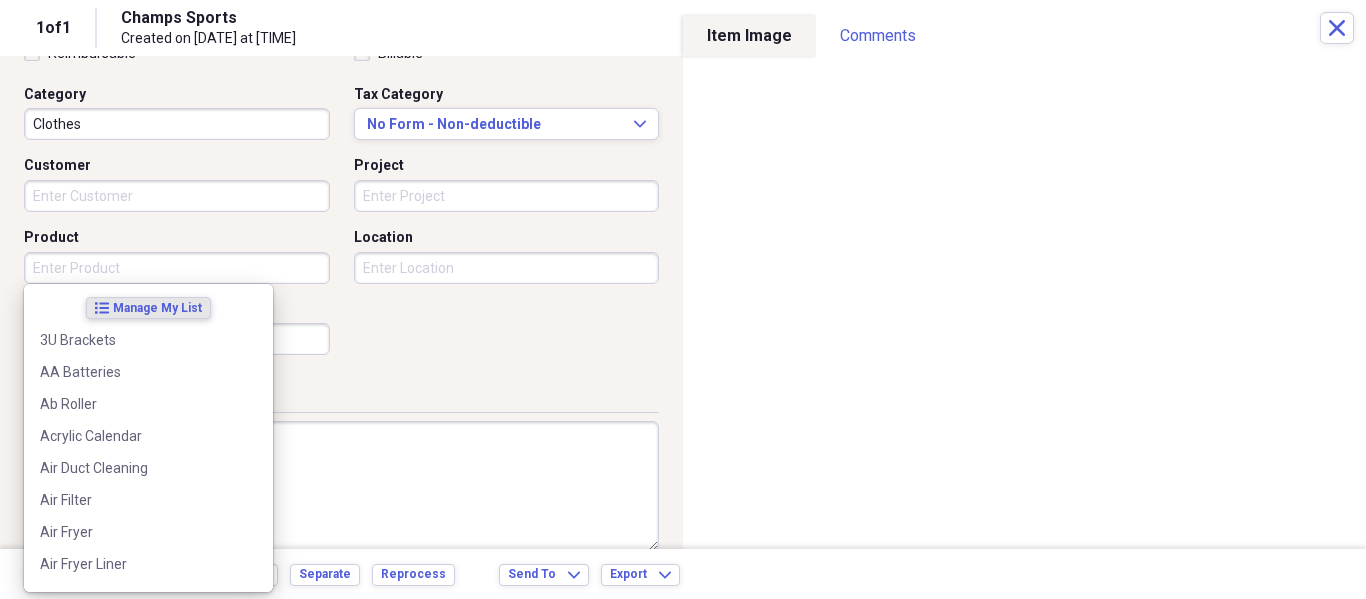 click on "Product" at bounding box center [177, 268] 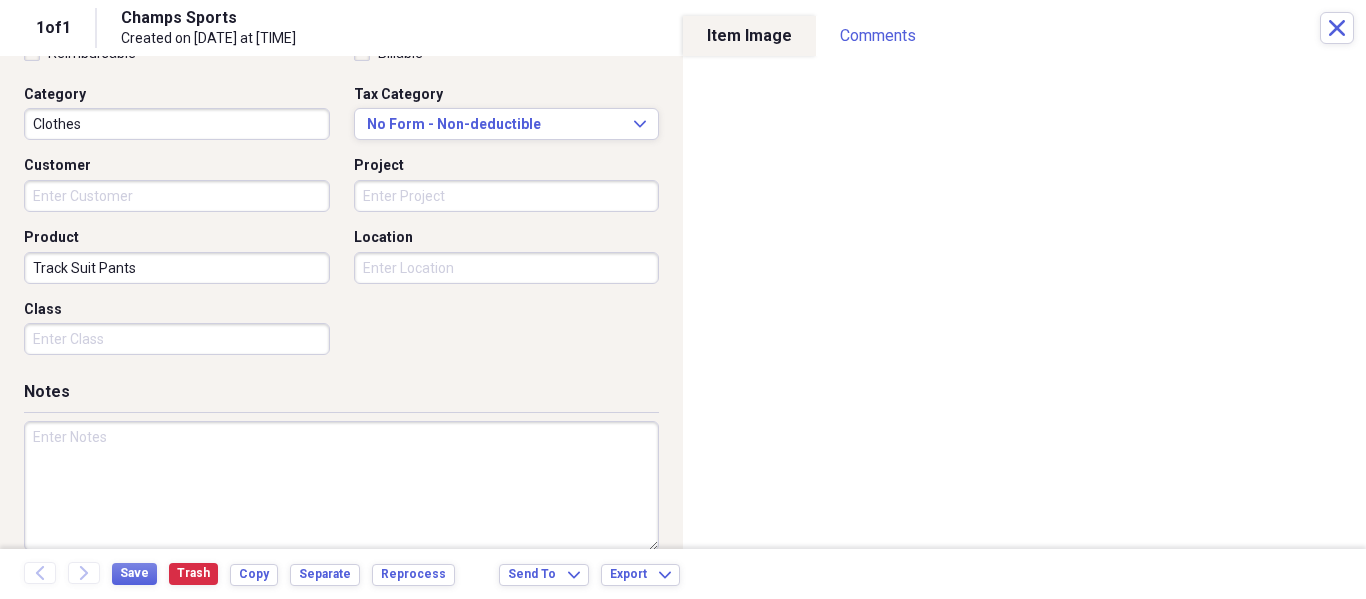 type on "Track Suit Pants" 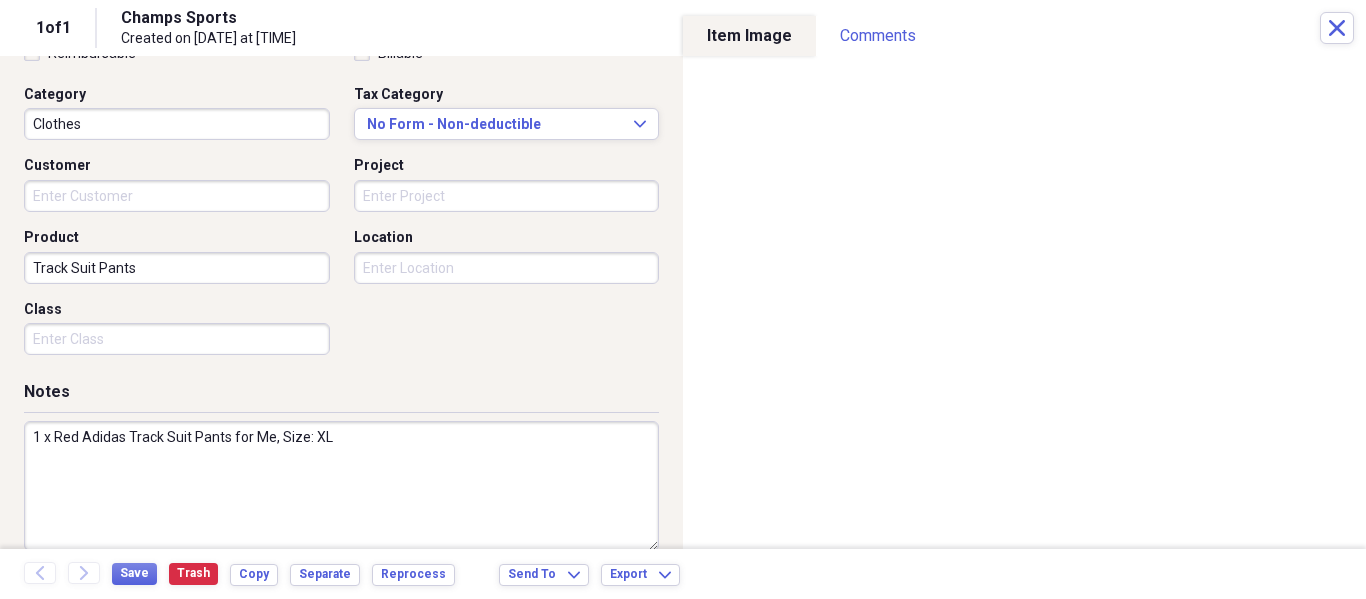 click on "1 x Red Adidas Track Suit Pants for Me, Size: XL" at bounding box center [341, 486] 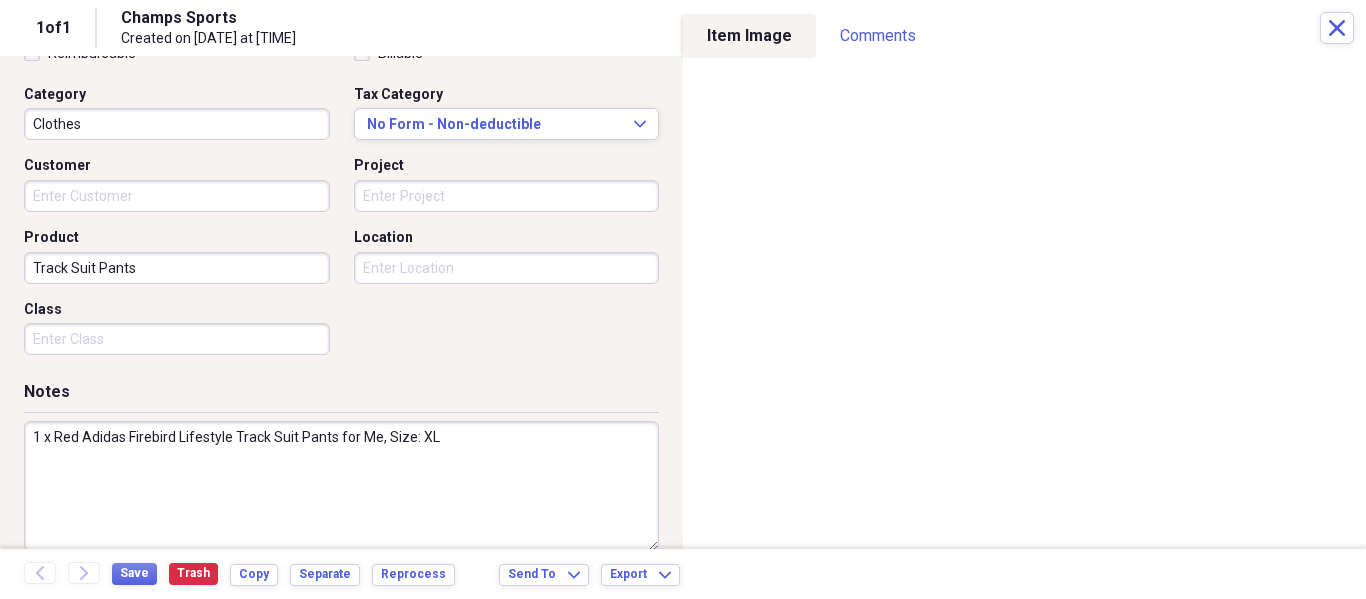 click on "1 x Red Adidas Firebird Lifestyle Track Suit Pants for Me, Size: XL" at bounding box center (341, 486) 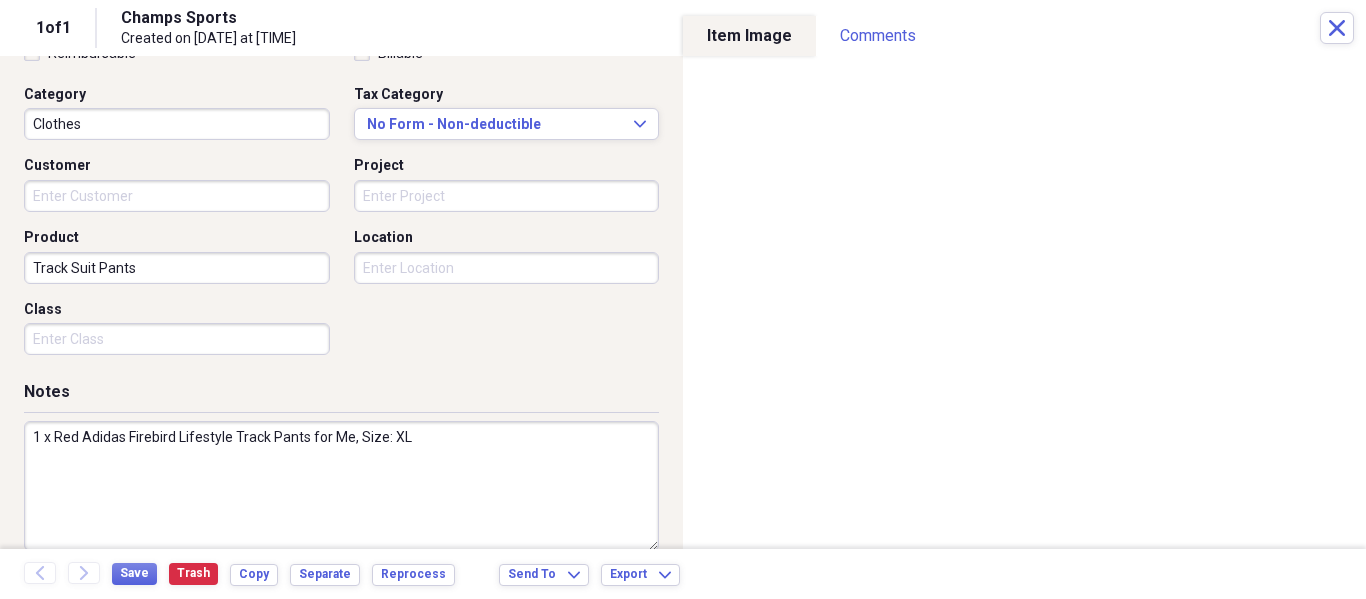 type on "1 x Red Adidas Firebird Lifestyle Track Pants for Me, Size: XL" 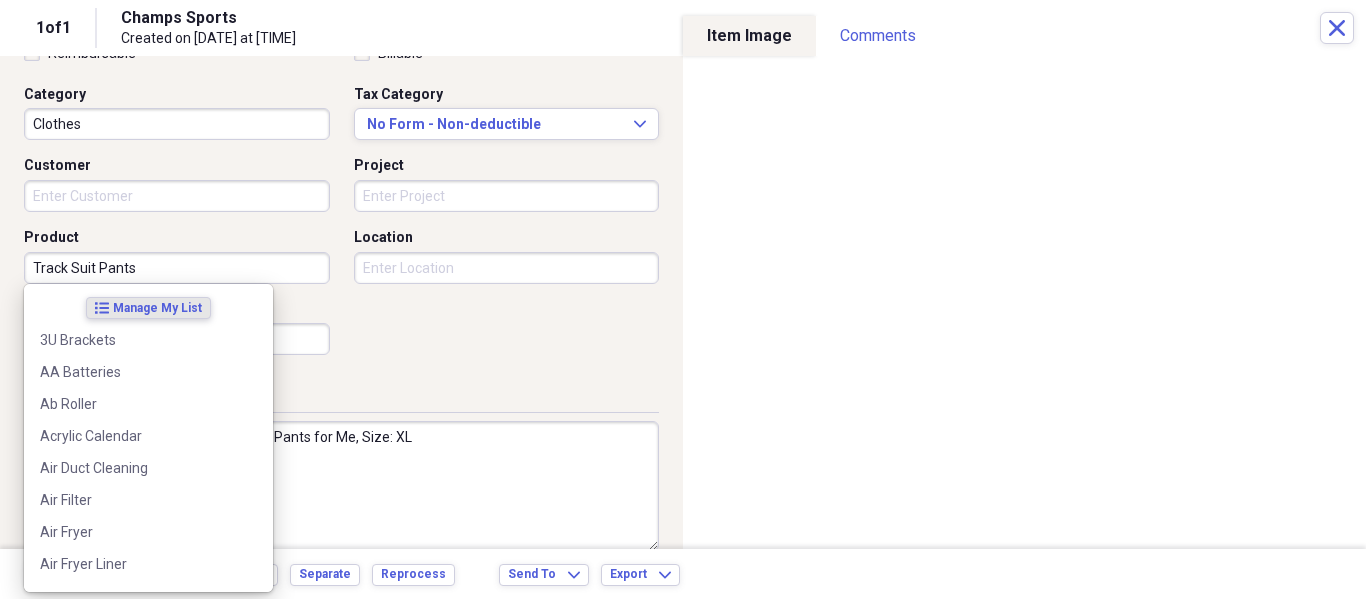 click on "Track Suit Pants" at bounding box center (177, 268) 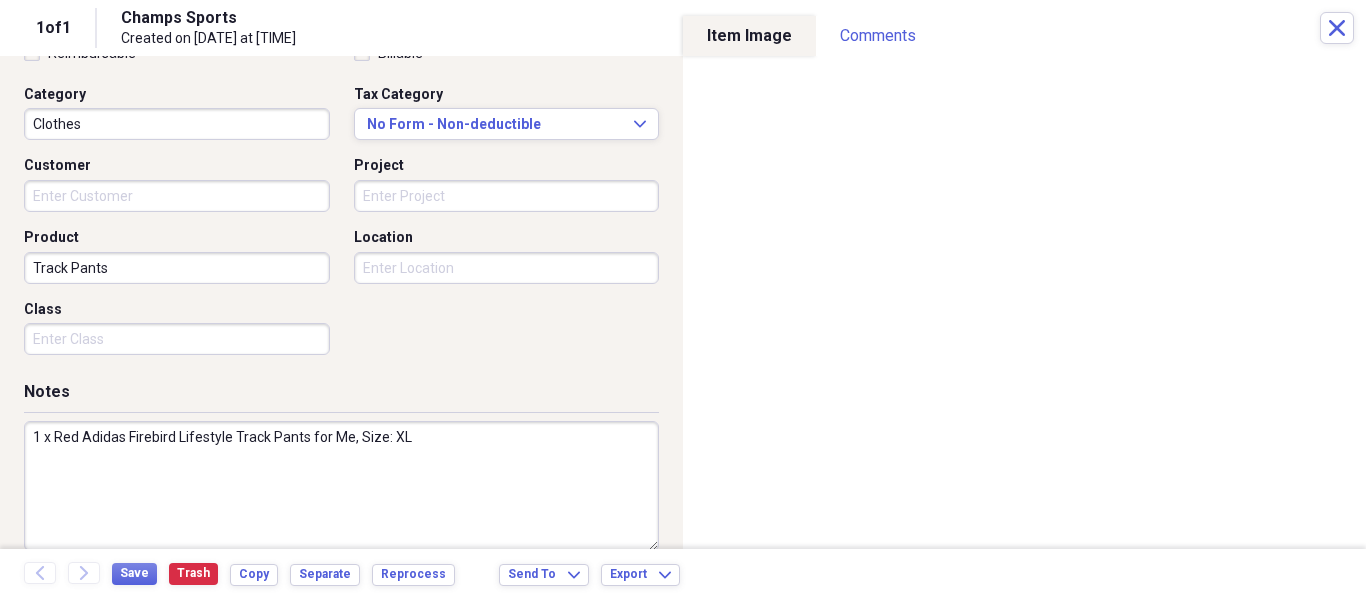 type on "Track Pants" 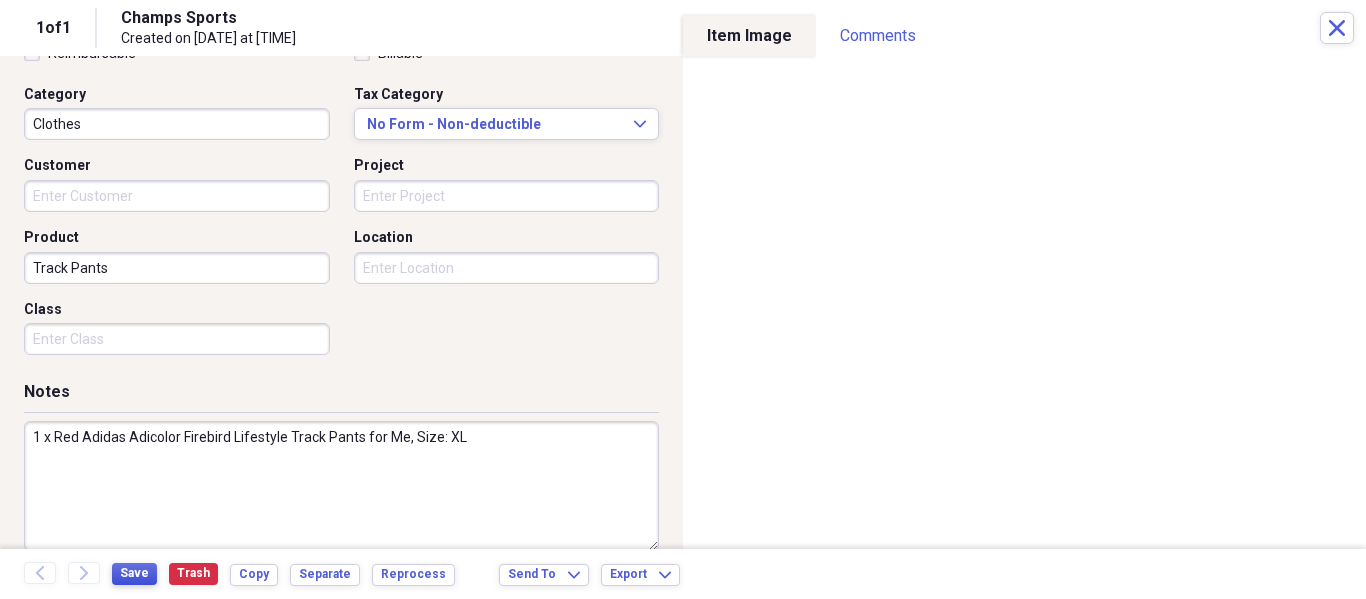 type on "1 x Red Adidas Adicolor Firebird Lifestyle Track Pants for Me, Size: XL" 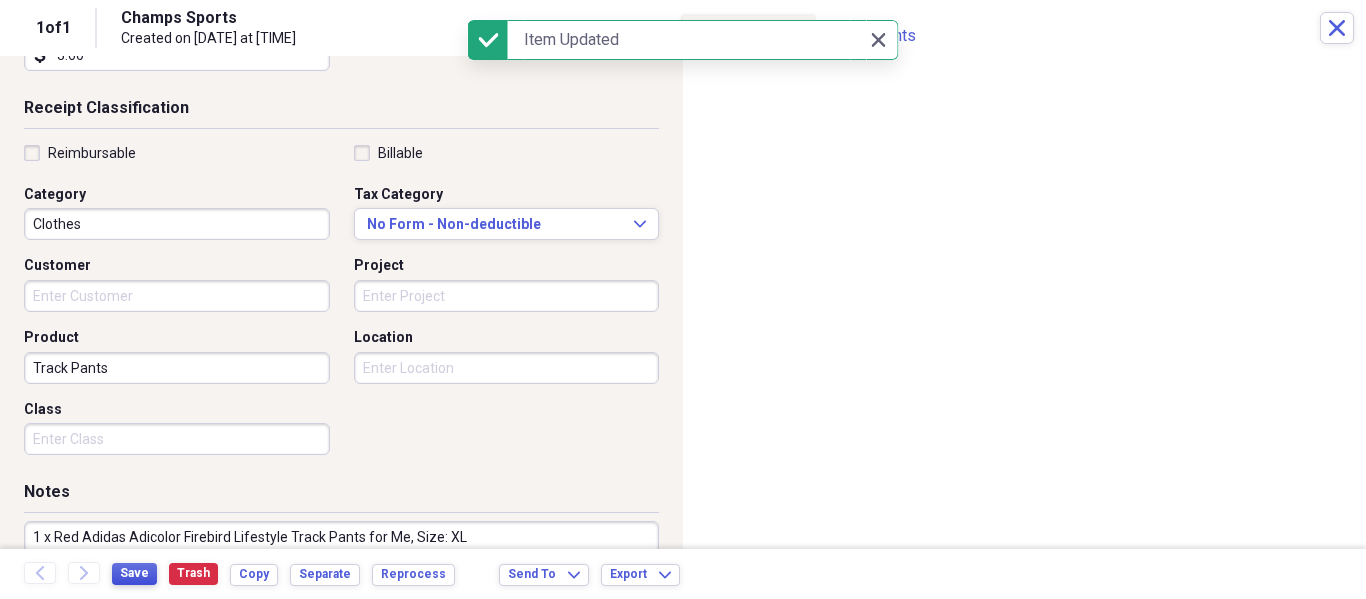 scroll, scrollTop: 528, scrollLeft: 0, axis: vertical 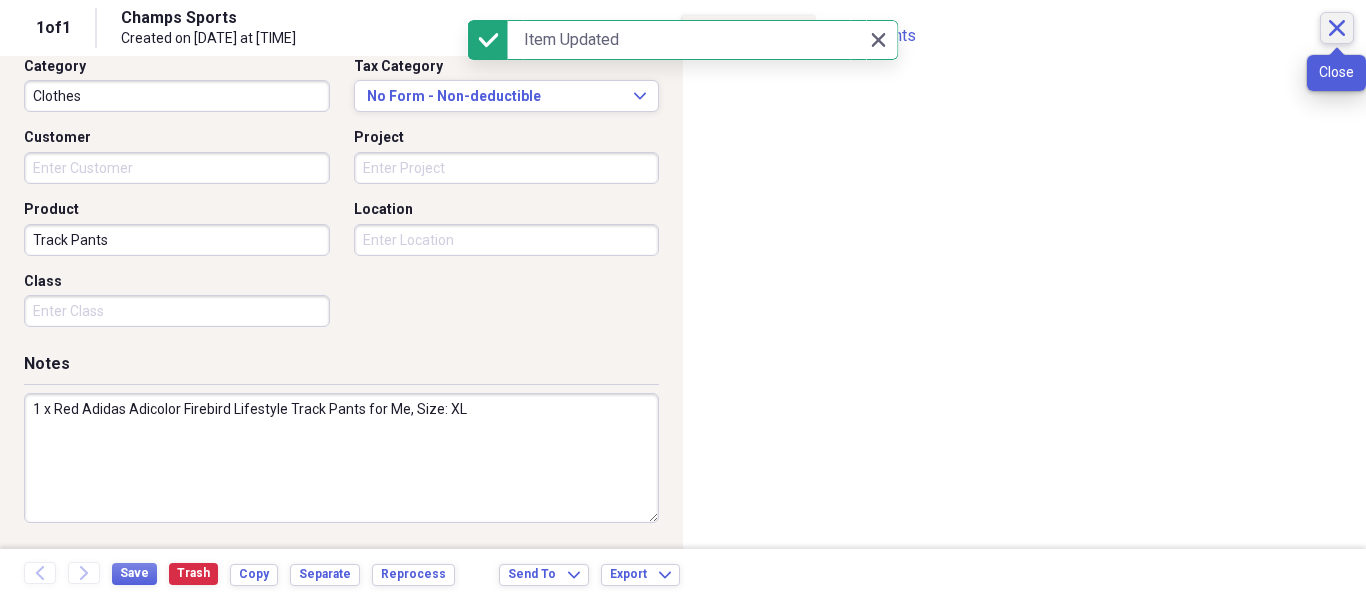 click on "Close" at bounding box center (1337, 28) 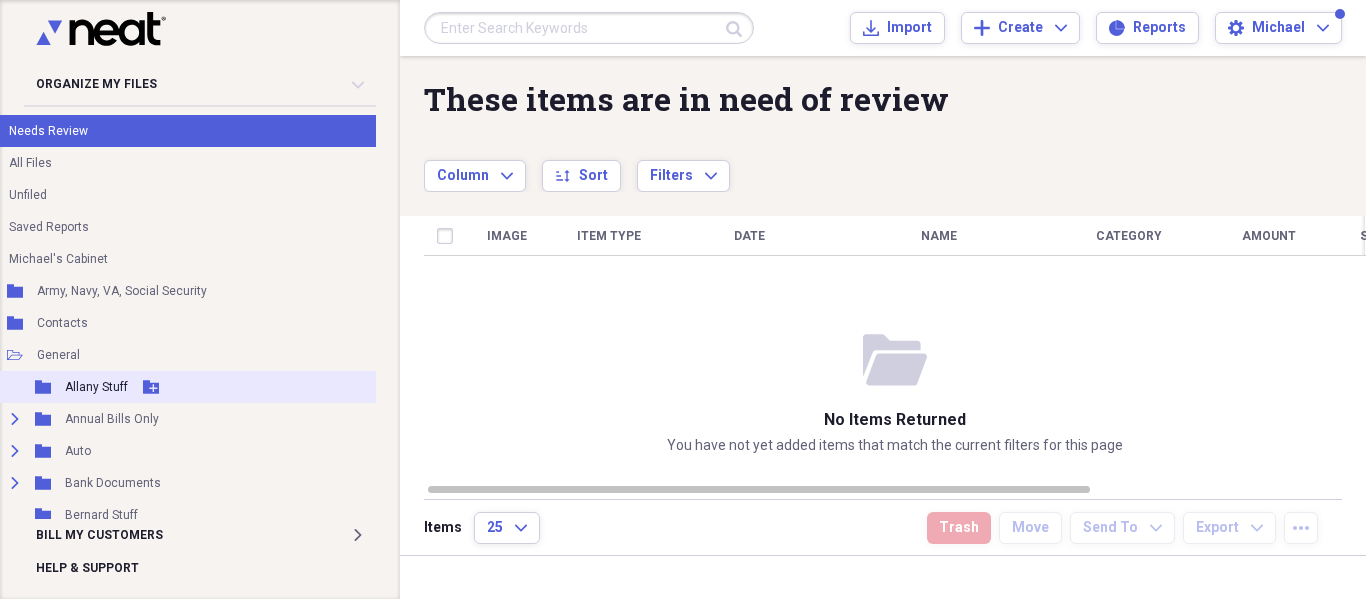 scroll, scrollTop: 300, scrollLeft: 57, axis: both 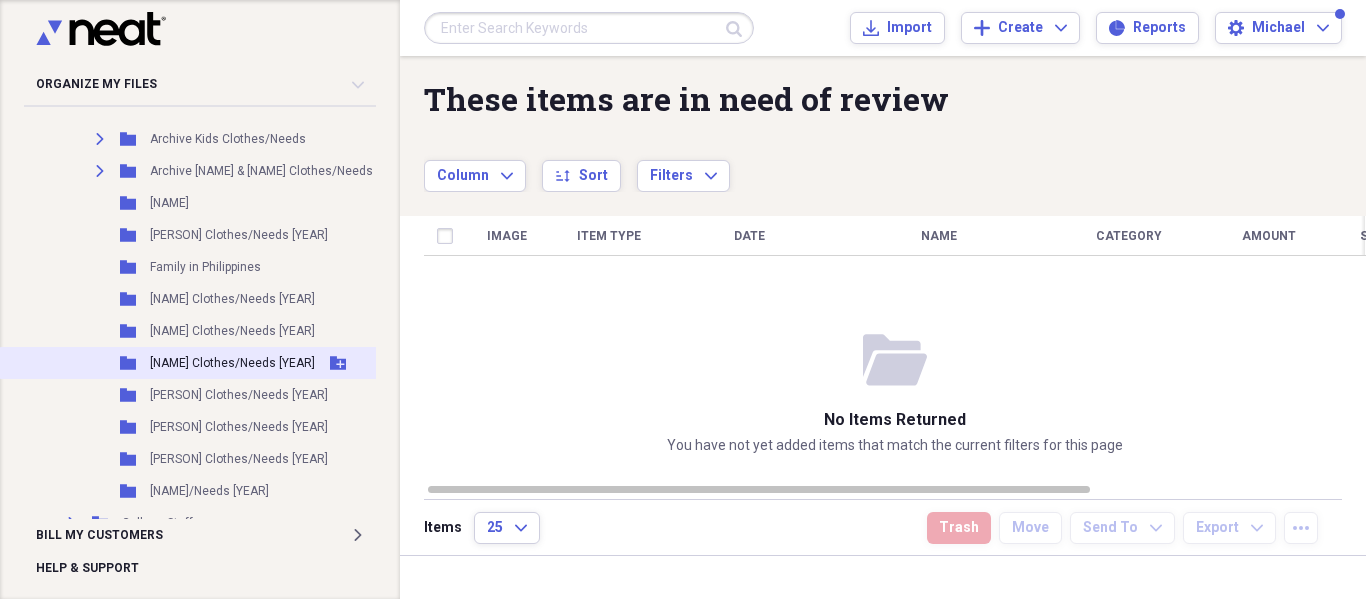 click on "[NAME] Clothes/Needs [YEAR]" at bounding box center (232, 363) 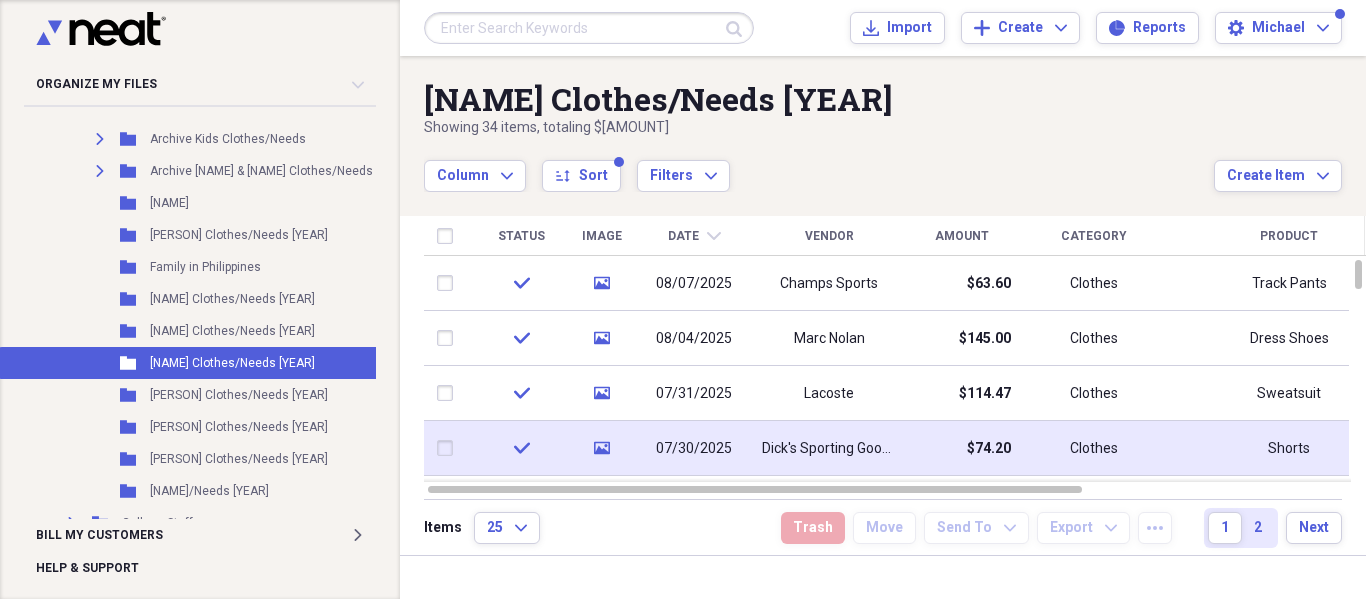 click on "Dick's Sporting Goods" at bounding box center [829, 449] 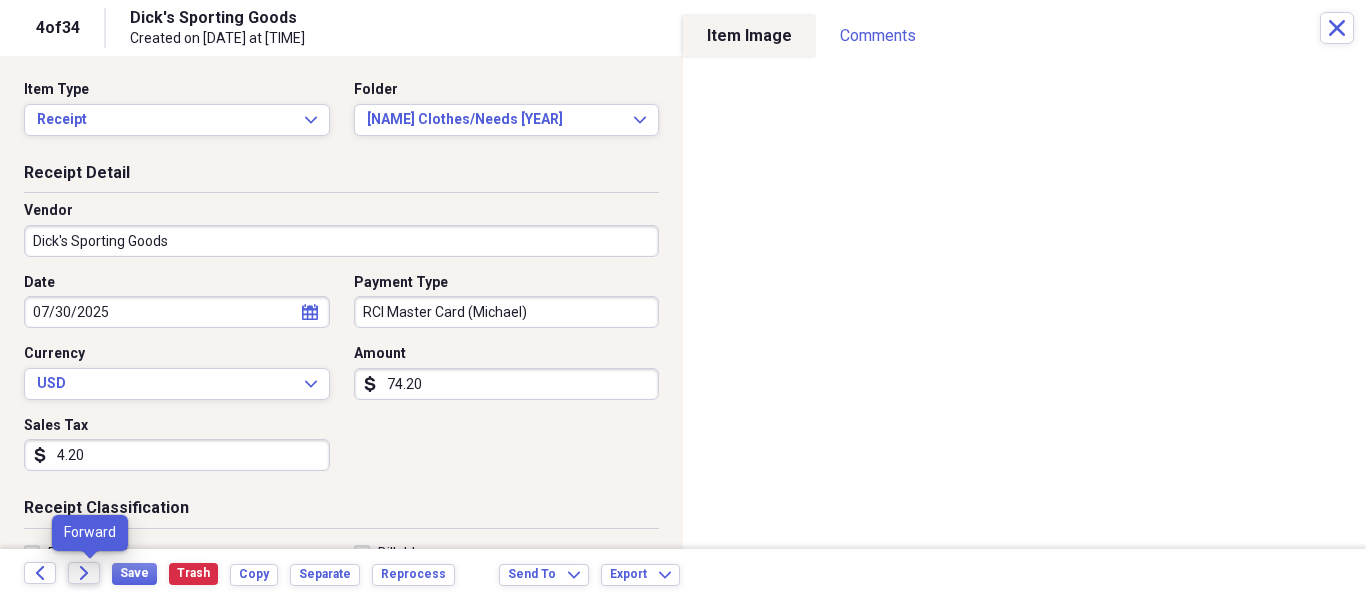 click on "Forward" 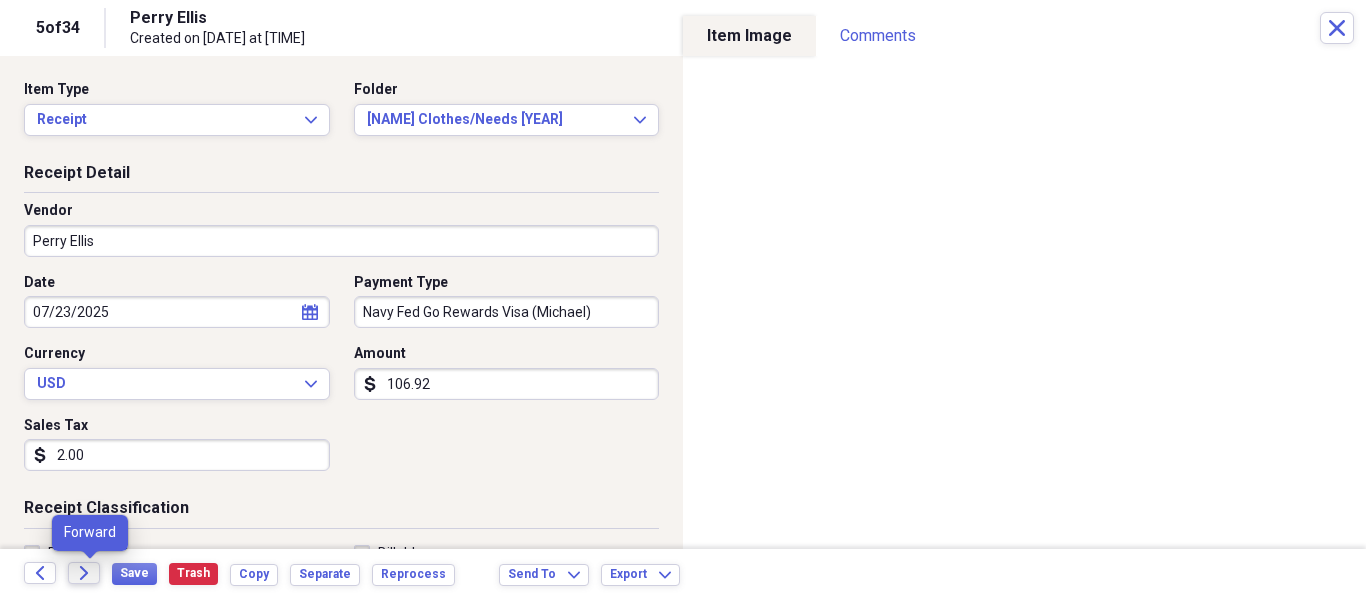 click 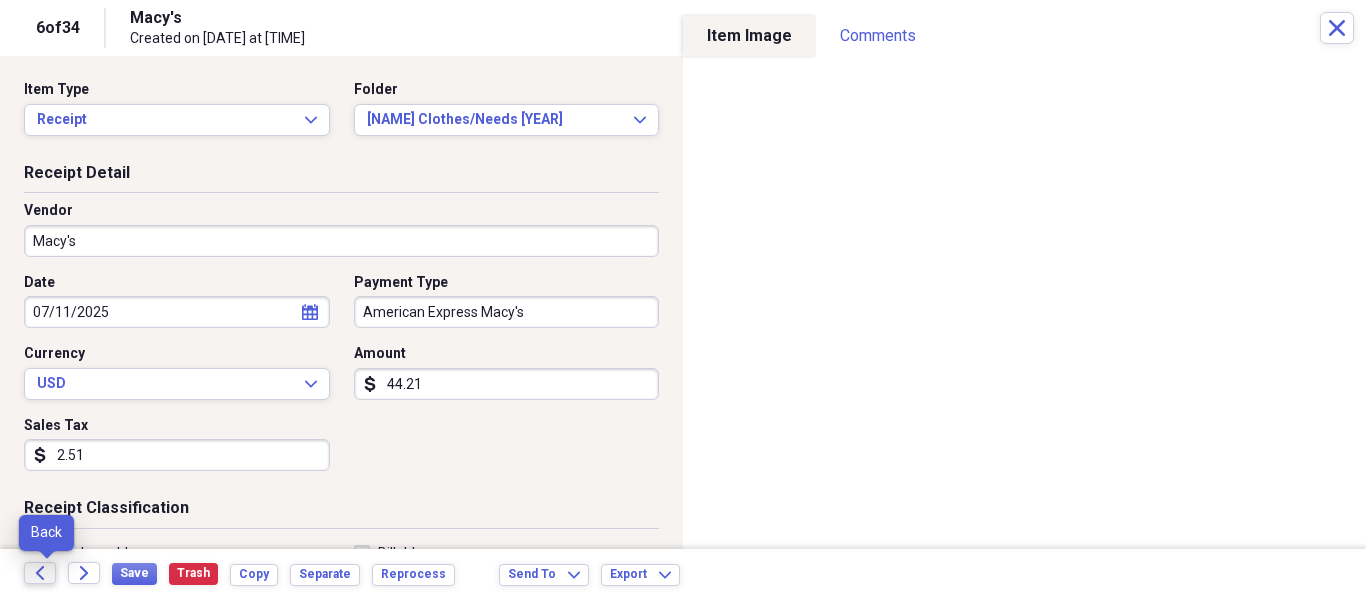 click on "Back" 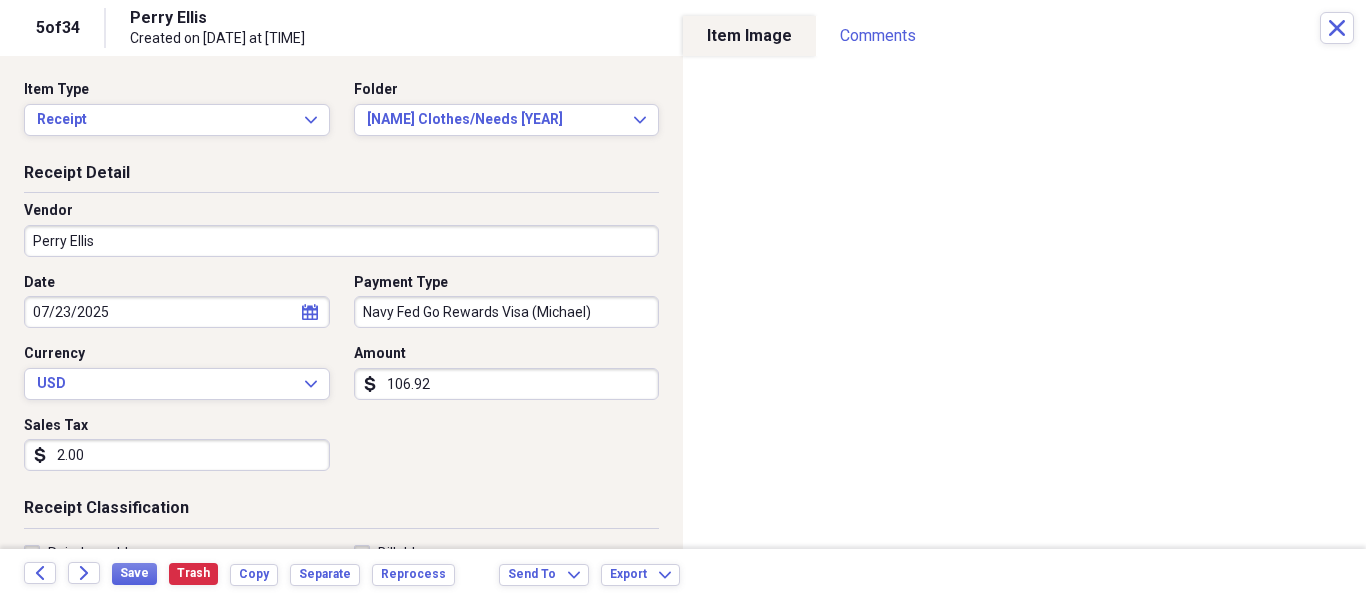 click on "Back" 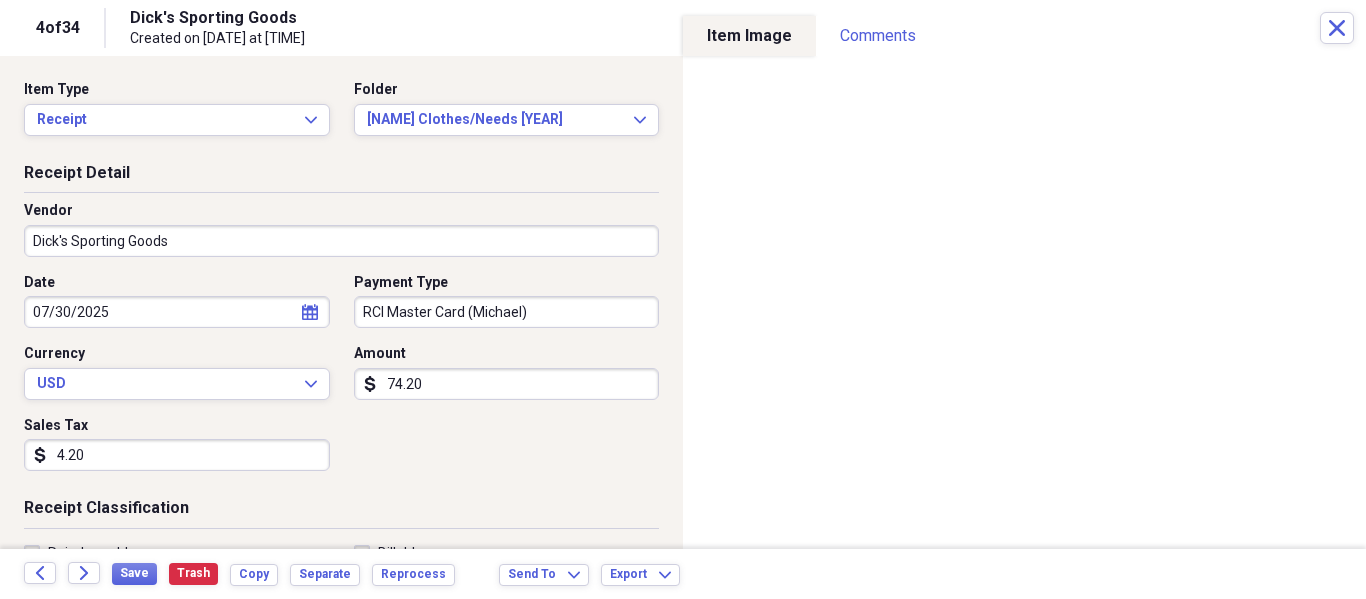 click on "Back" 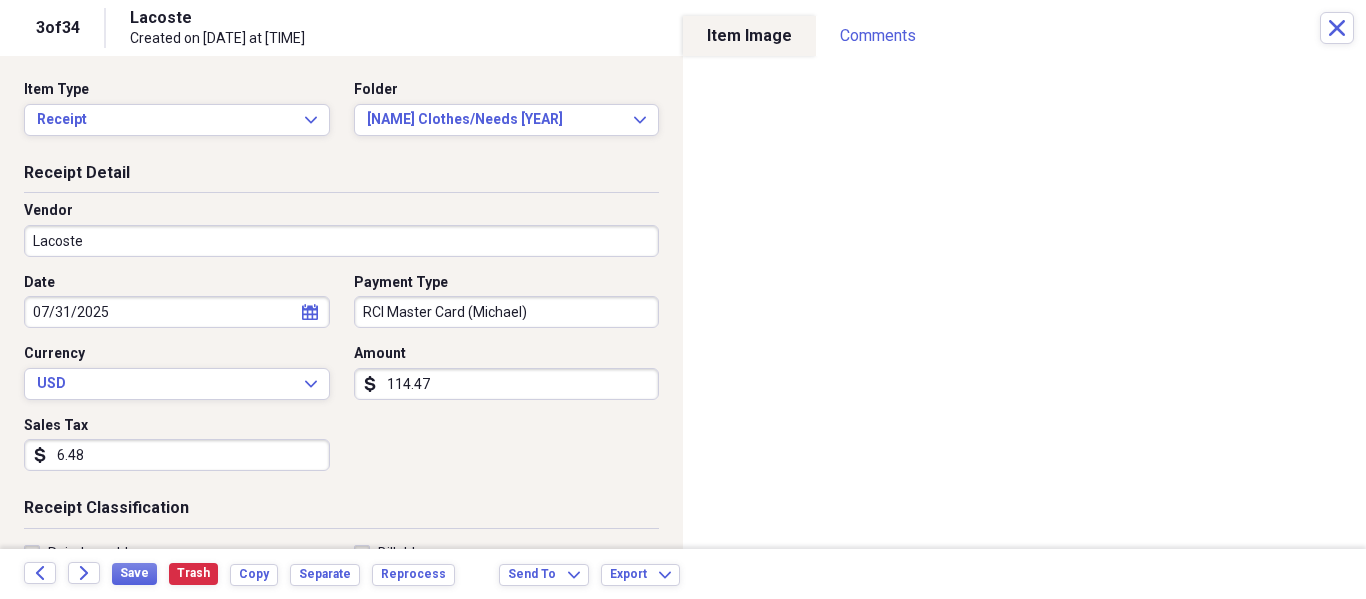click on "Back" 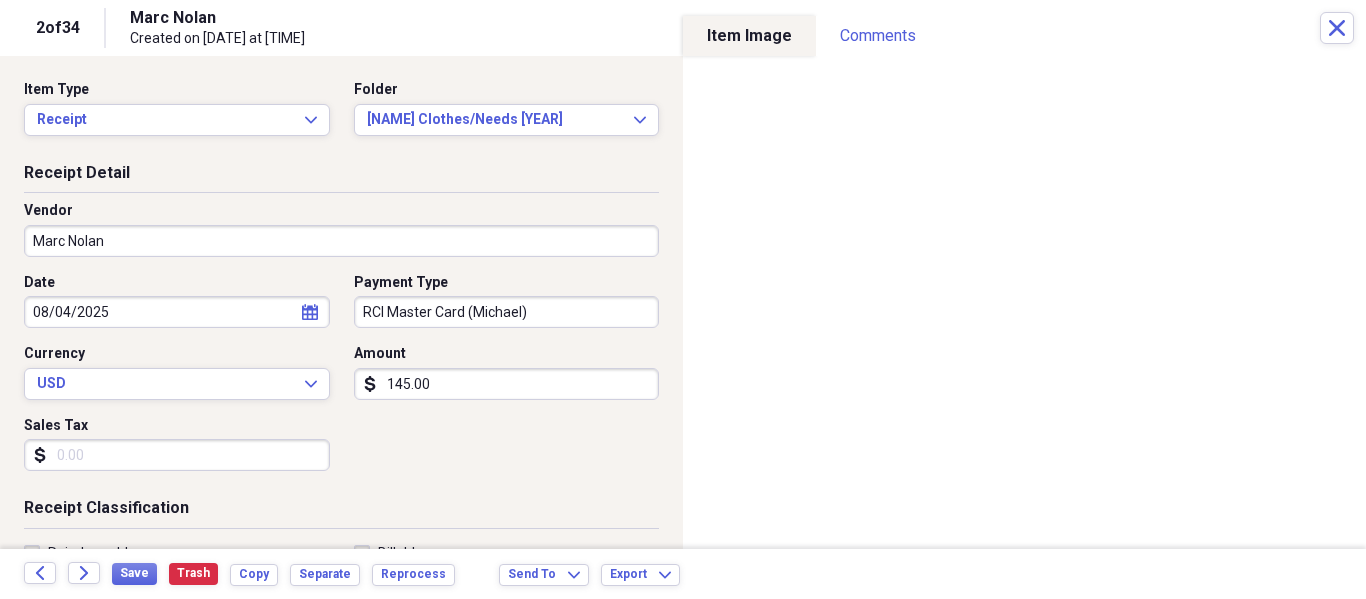 click on "Back" 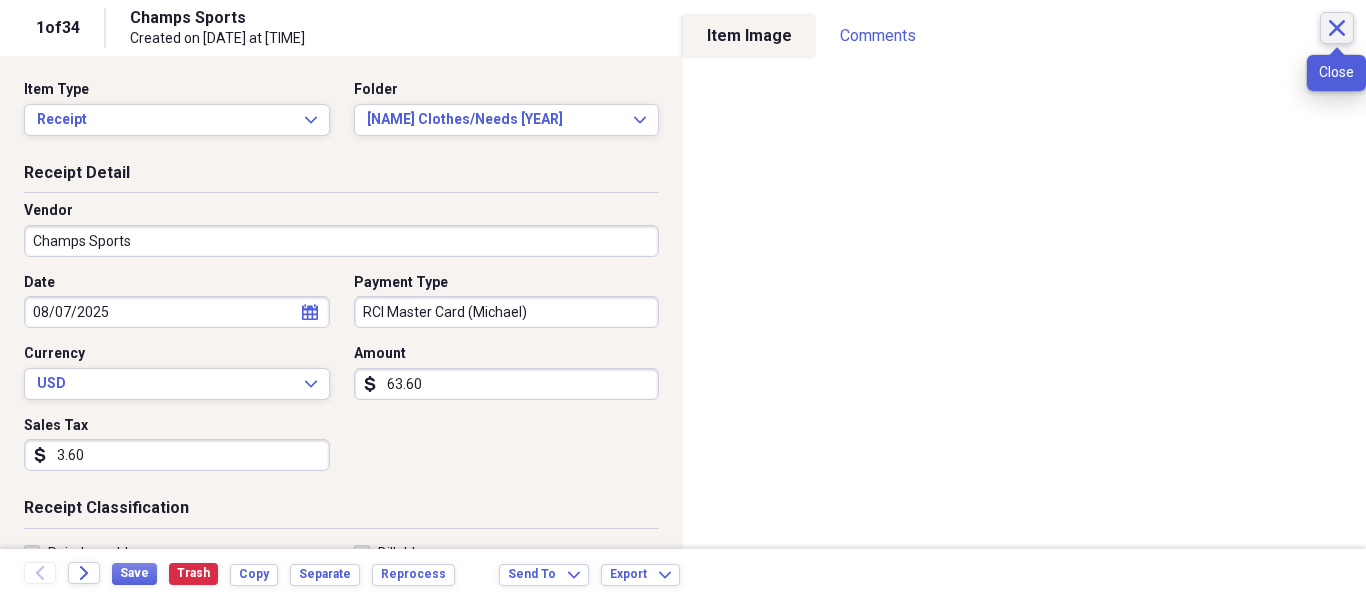 click on "Close" 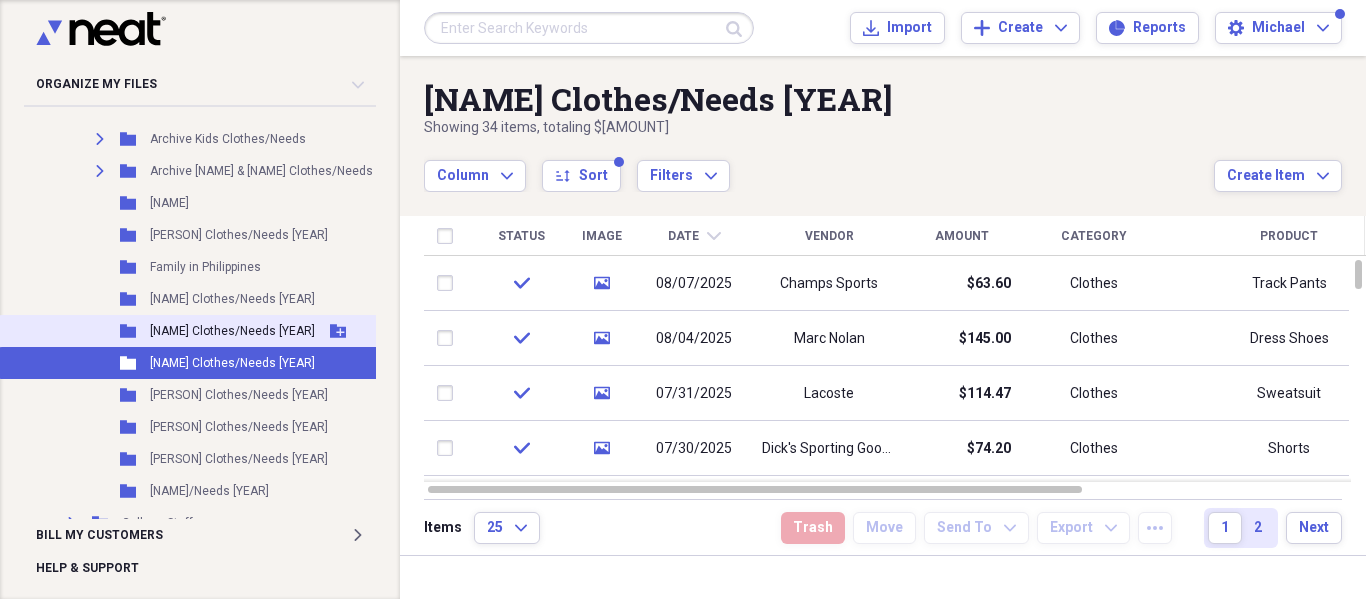 click on "[NAME] Clothes/Needs [YEAR]" at bounding box center [232, 331] 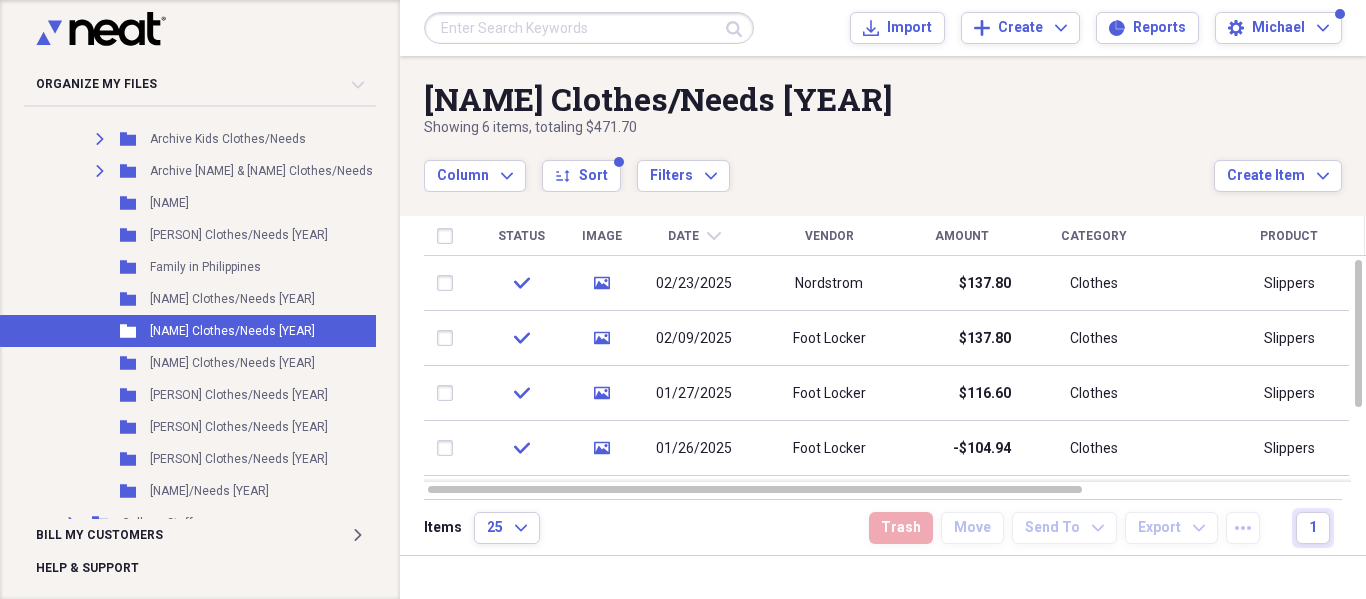 scroll, scrollTop: 400, scrollLeft: 0, axis: vertical 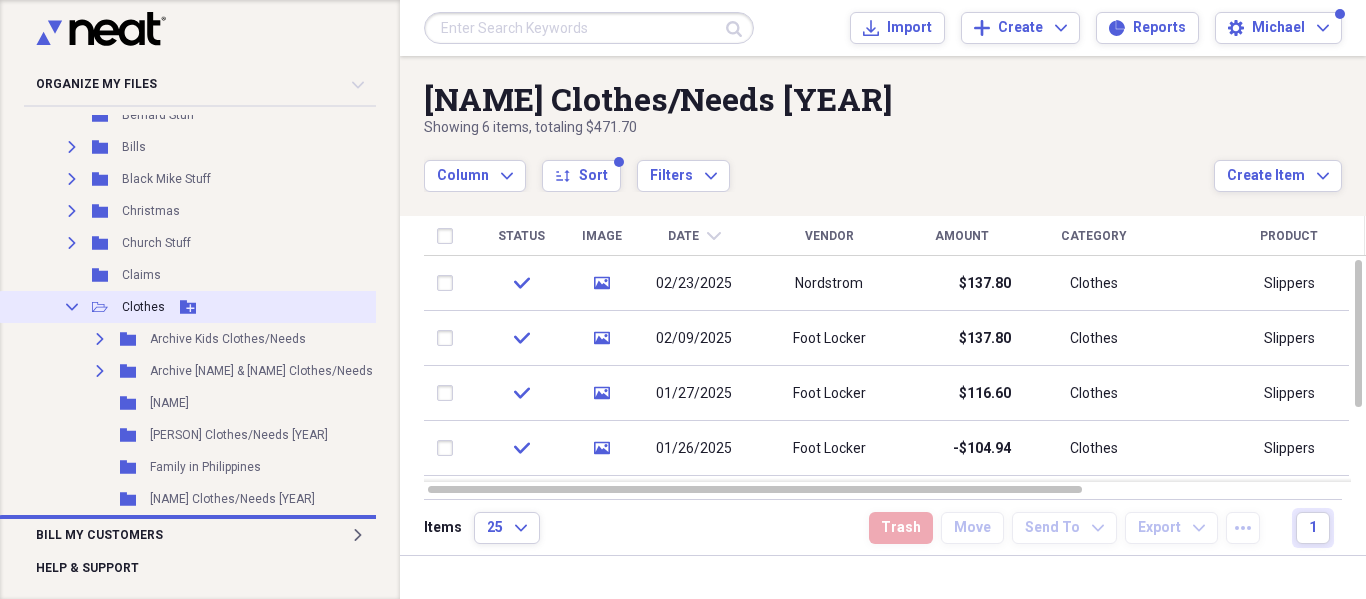 click on "Collapse" 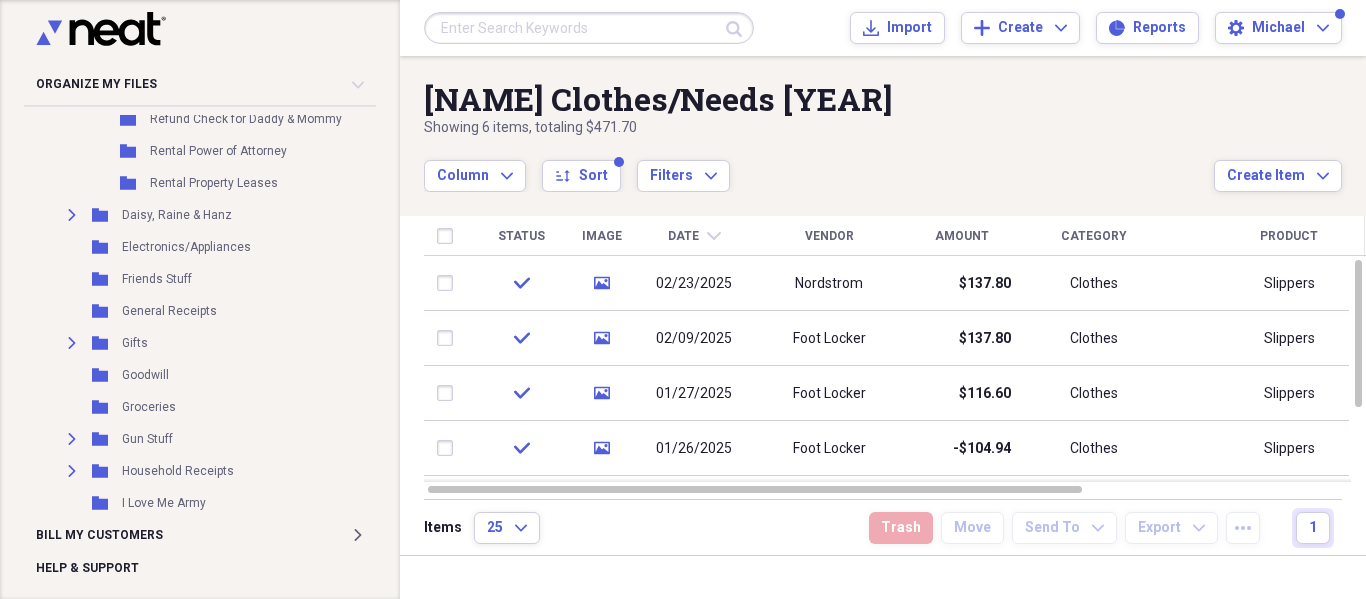 scroll, scrollTop: 2000, scrollLeft: 0, axis: vertical 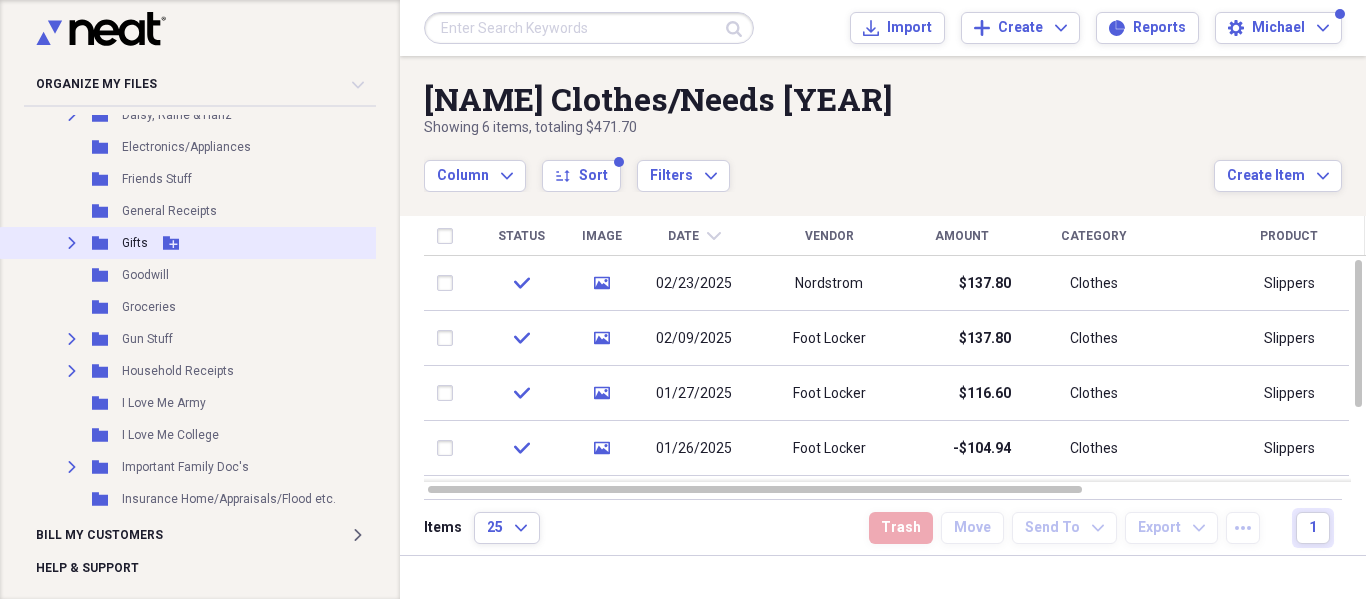 click 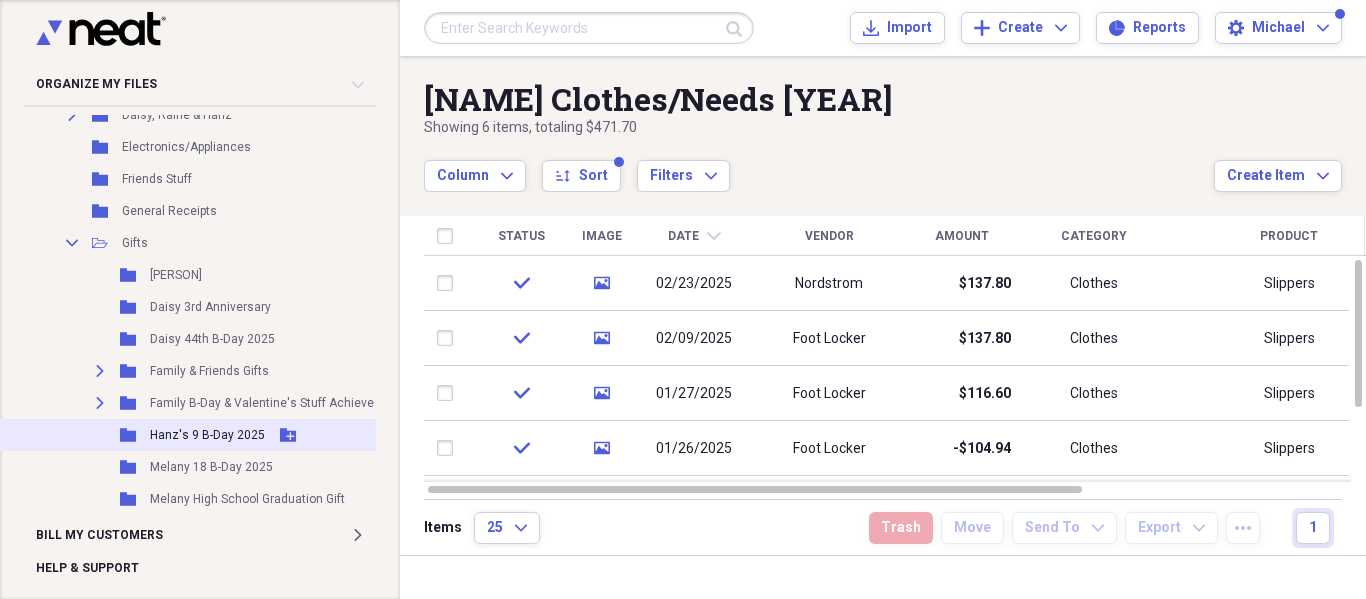 scroll, scrollTop: 2100, scrollLeft: 0, axis: vertical 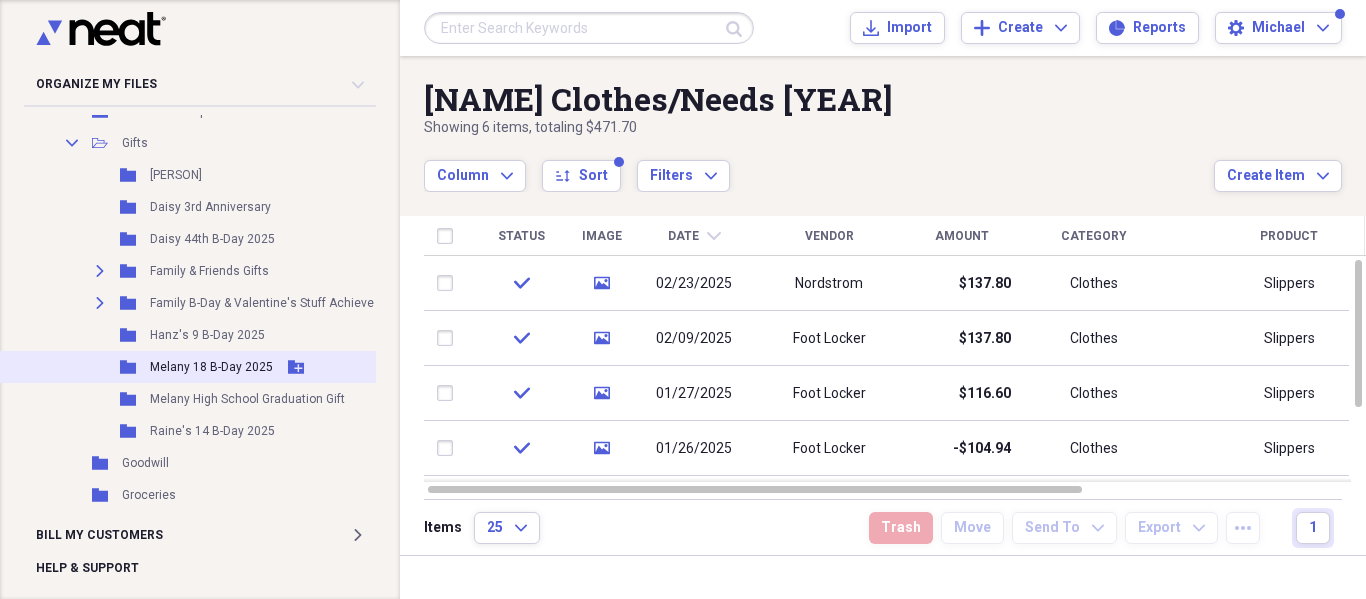 click on "Melany 18 B-Day 2025" at bounding box center (211, 367) 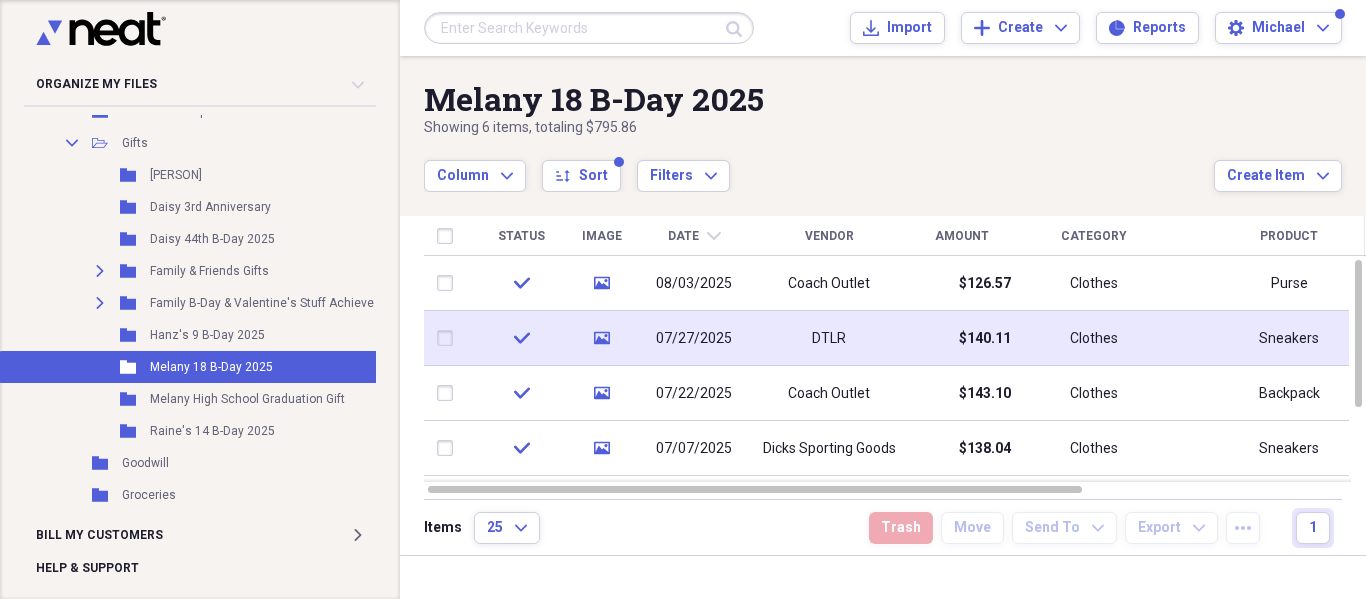 click on "DTLR" at bounding box center [829, 338] 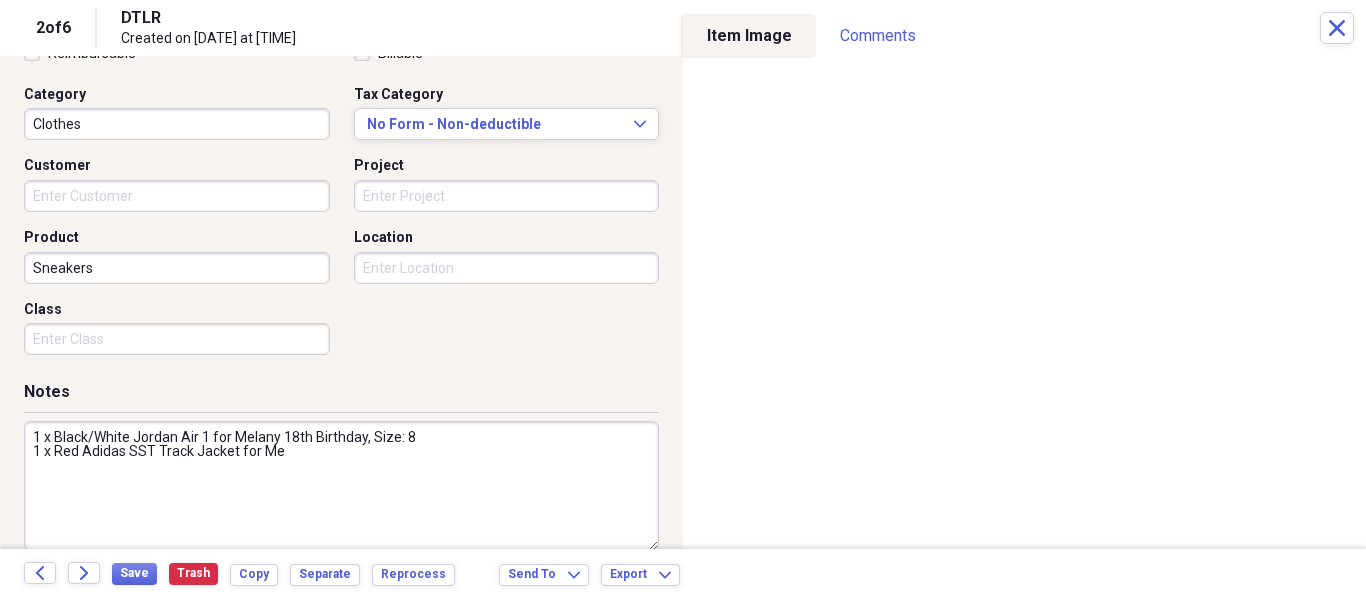 scroll, scrollTop: 528, scrollLeft: 0, axis: vertical 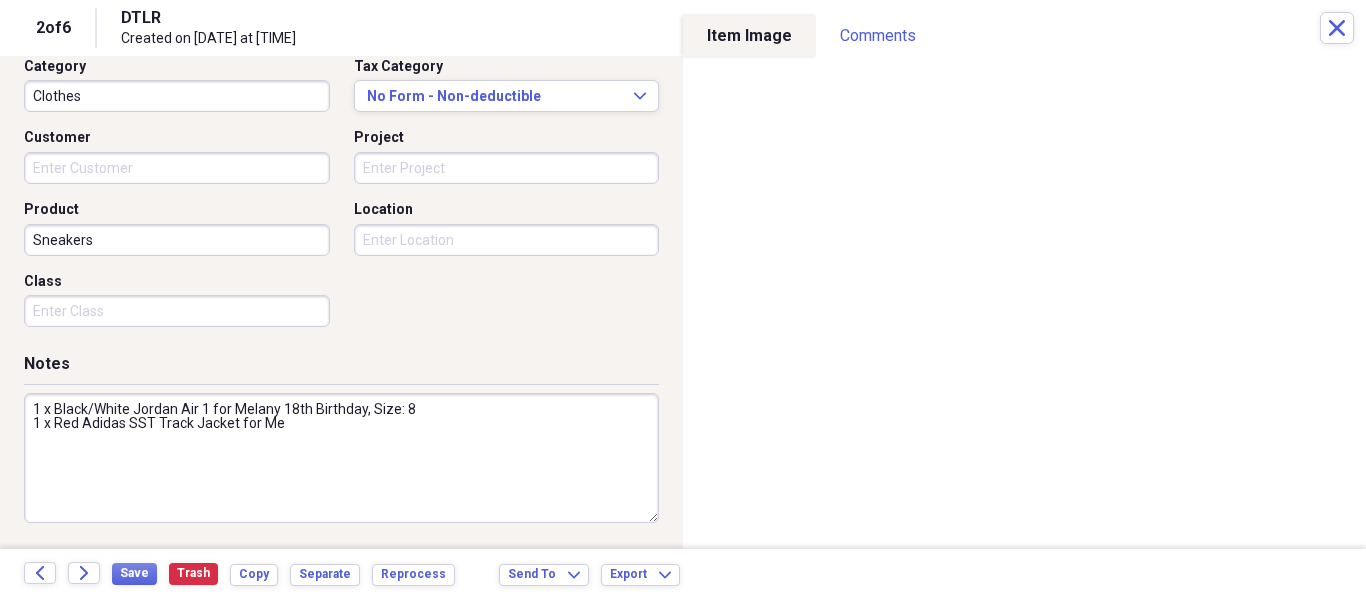 click on "1 x Black/White Jordan Air 1 for Melany 18th Birthday, Size: 8
1 x Red Adidas SST Track Jacket for Me" at bounding box center [341, 458] 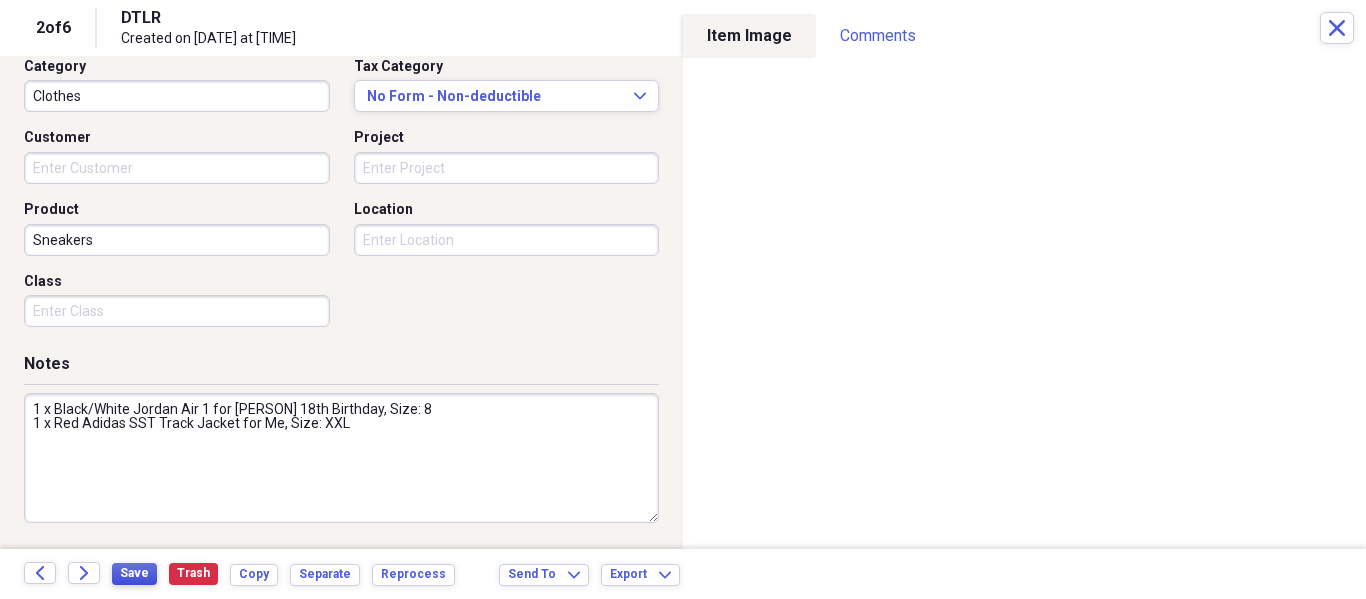 type on "1 x Black/White Jordan Air 1 for [PERSON] 18th Birthday, Size: 8
1 x Red Adidas SST Track Jacket for Me, Size: XXL" 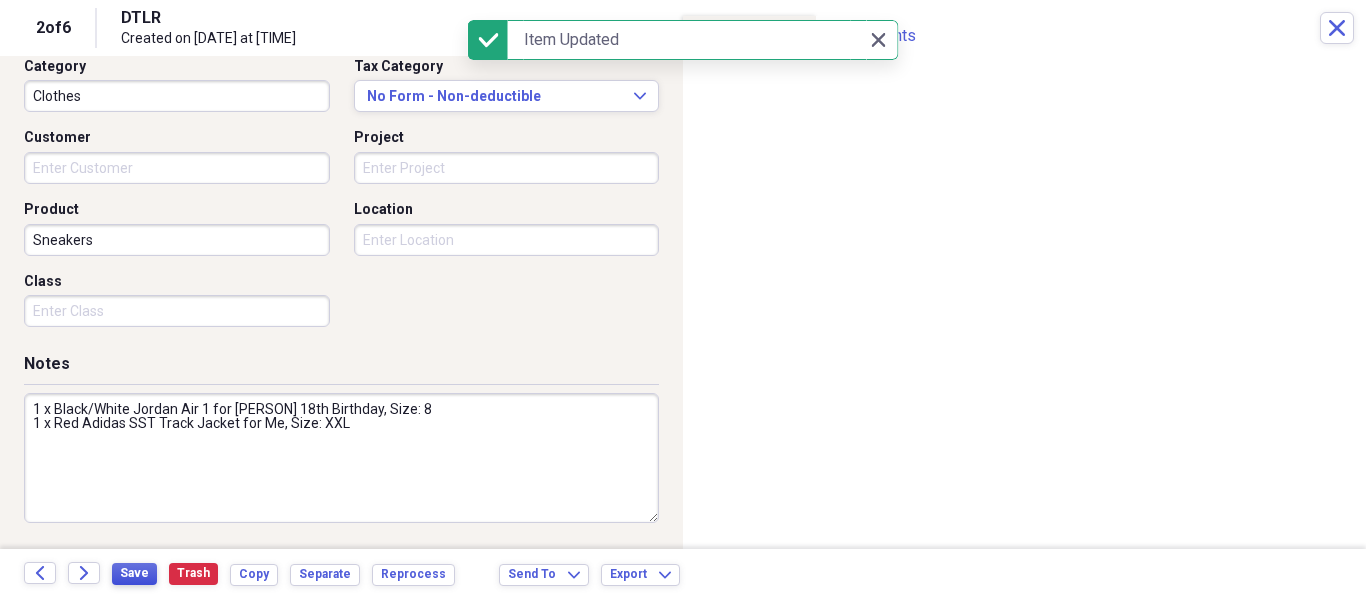 scroll, scrollTop: 0, scrollLeft: 0, axis: both 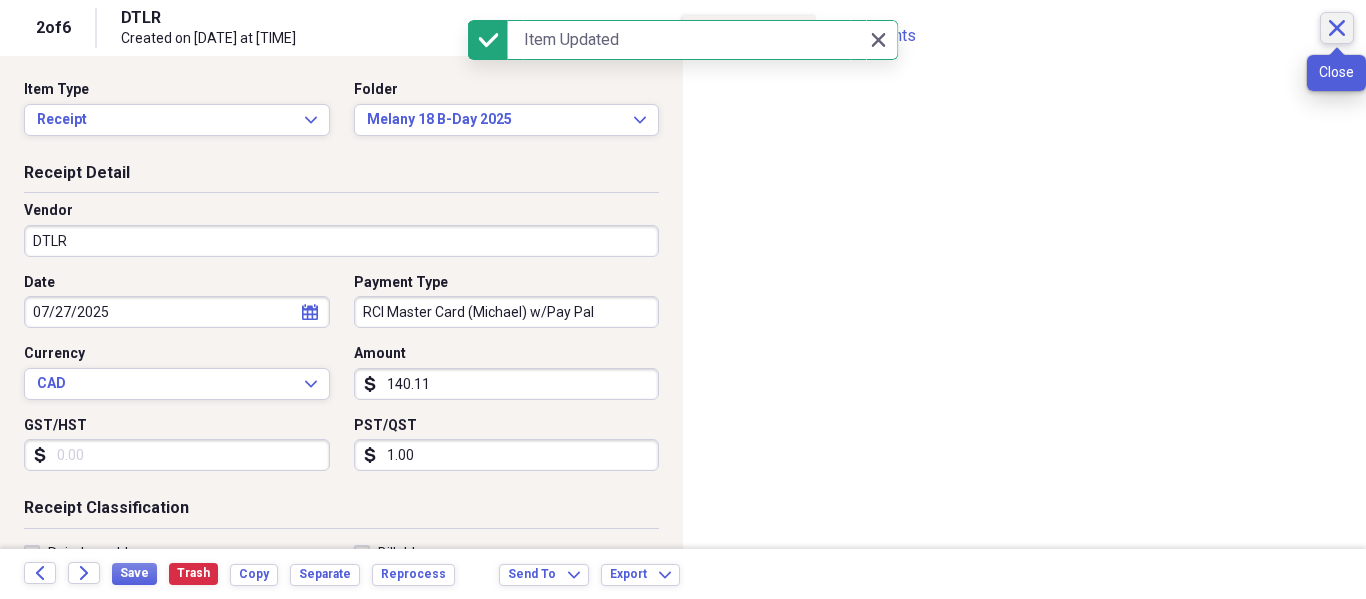 click 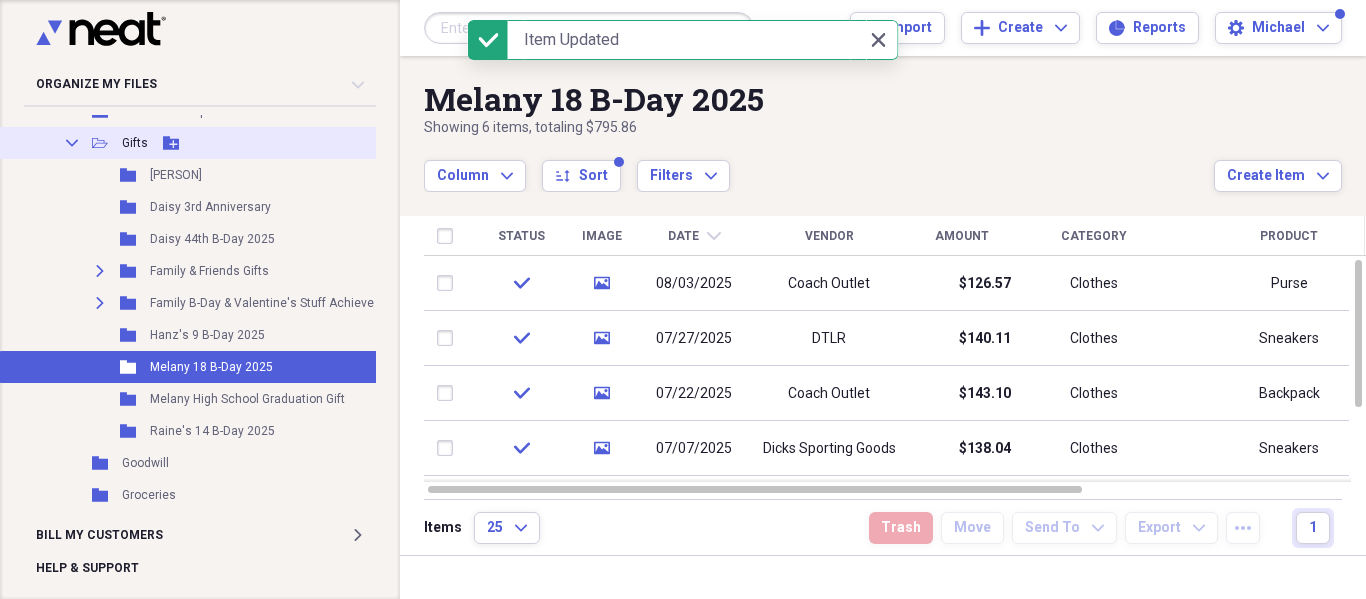 click 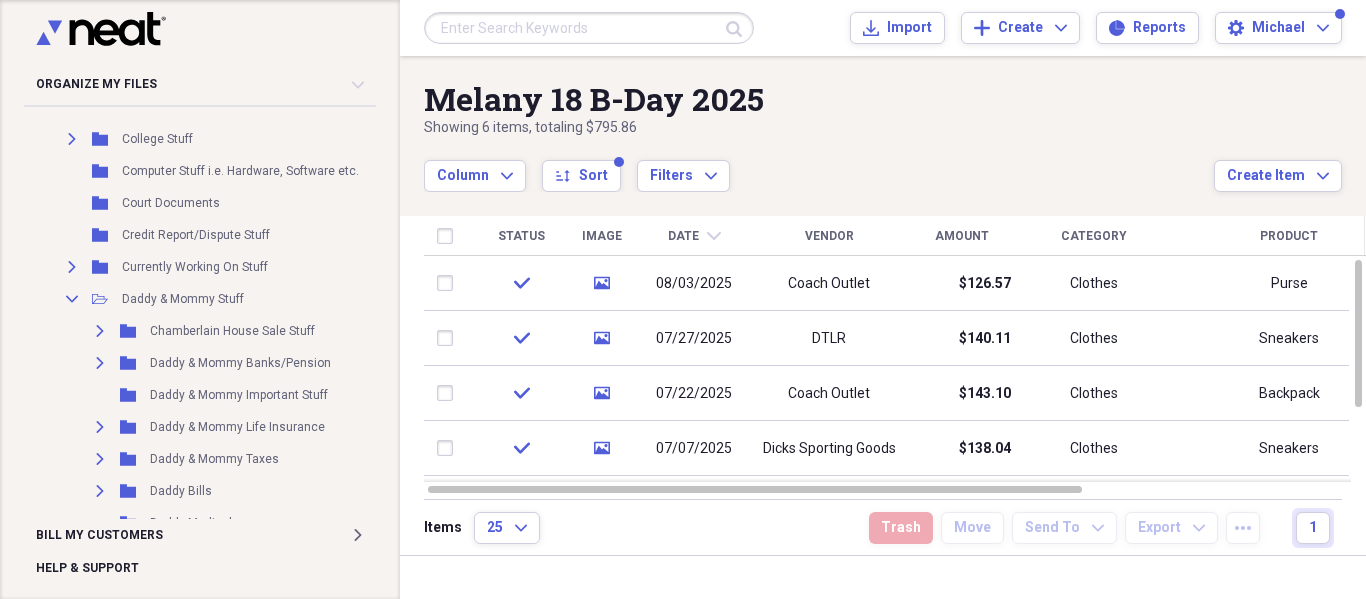 scroll, scrollTop: 0, scrollLeft: 0, axis: both 